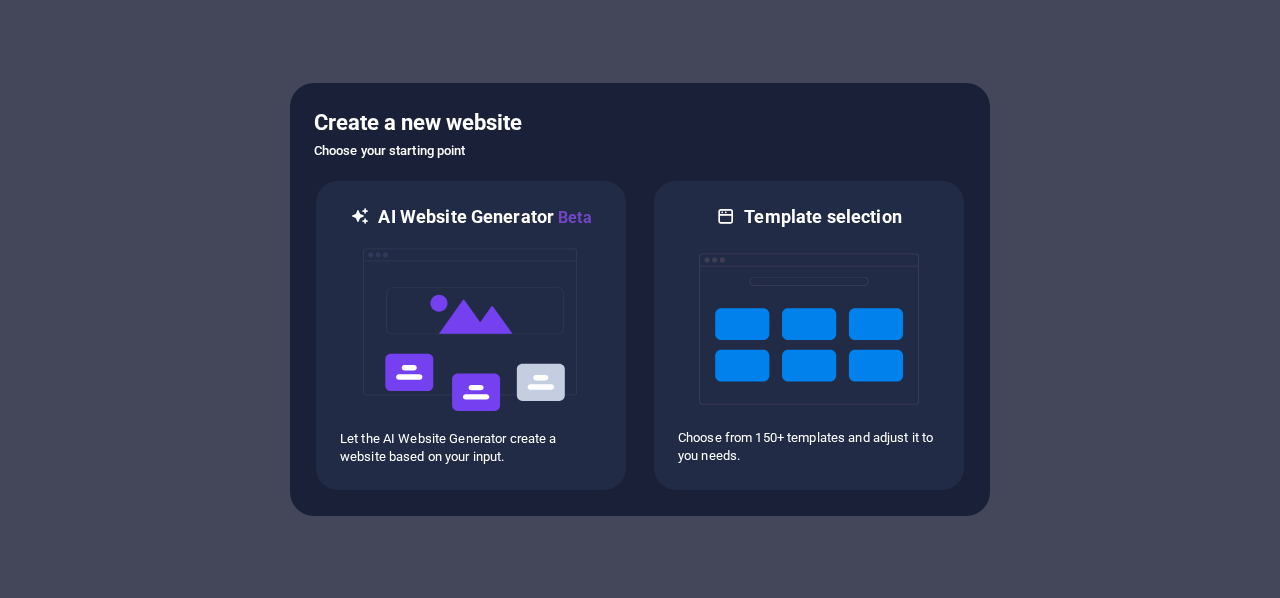 scroll, scrollTop: 0, scrollLeft: 0, axis: both 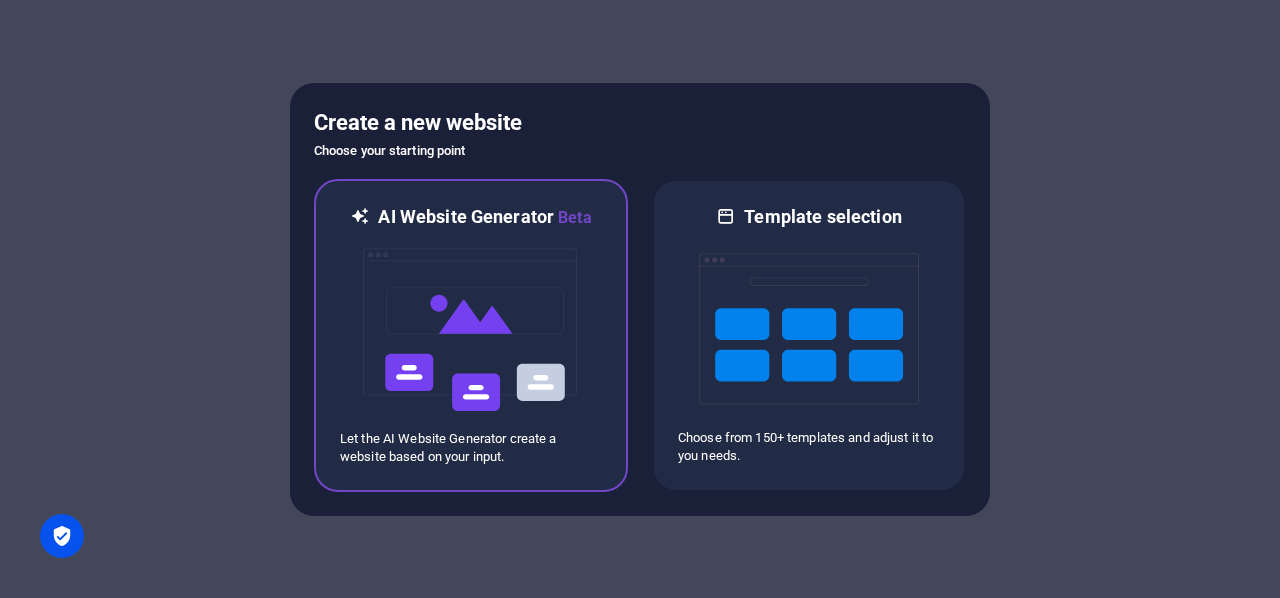 click at bounding box center [471, 330] 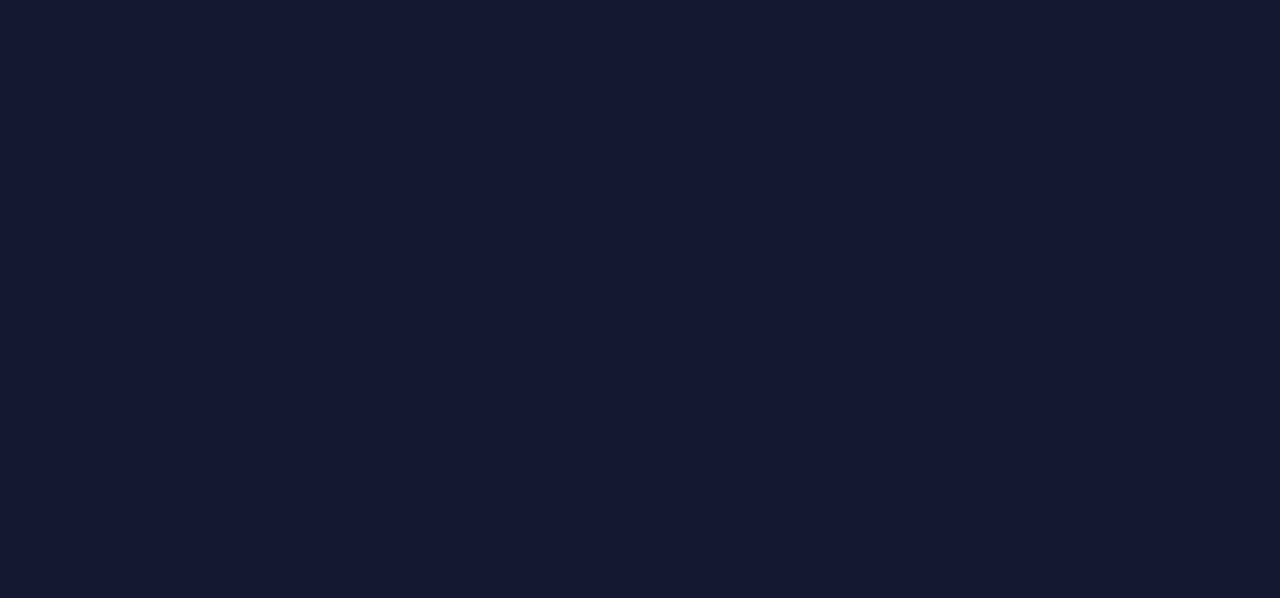 scroll, scrollTop: 0, scrollLeft: 0, axis: both 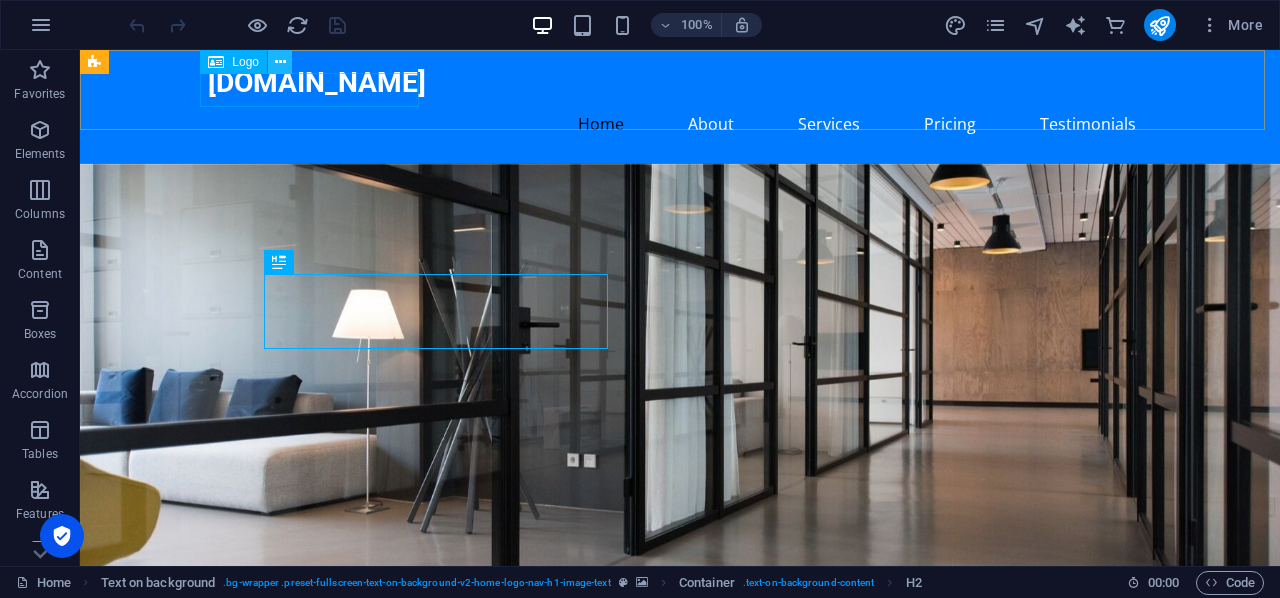 click at bounding box center [280, 62] 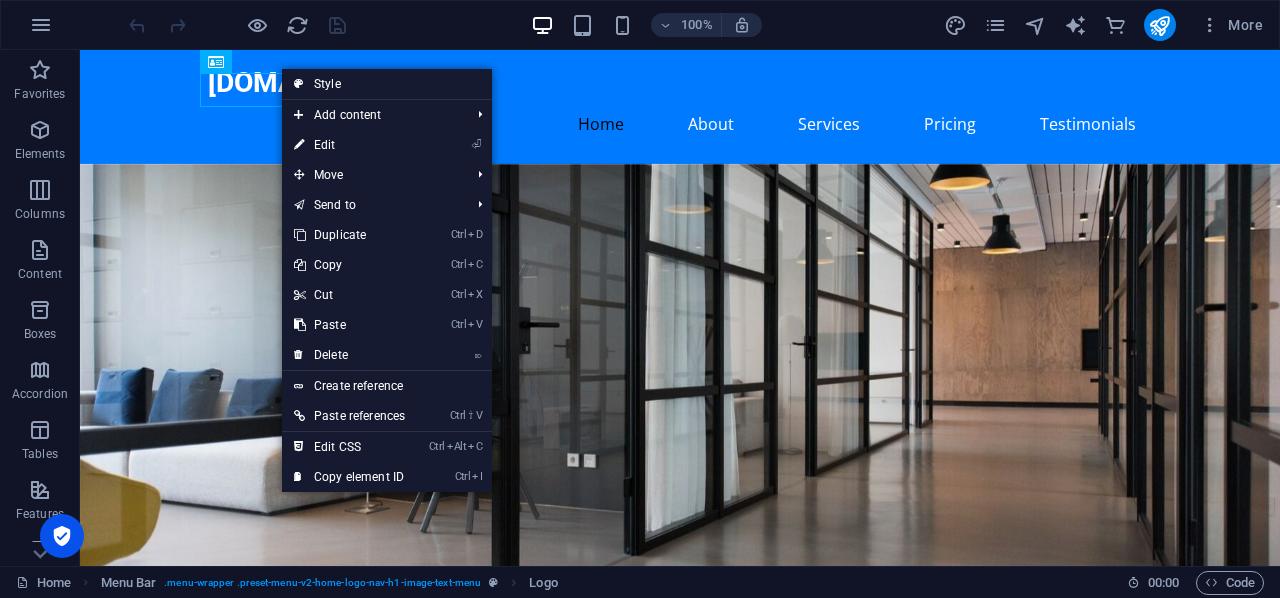 click on "⏎  Edit" at bounding box center (349, 145) 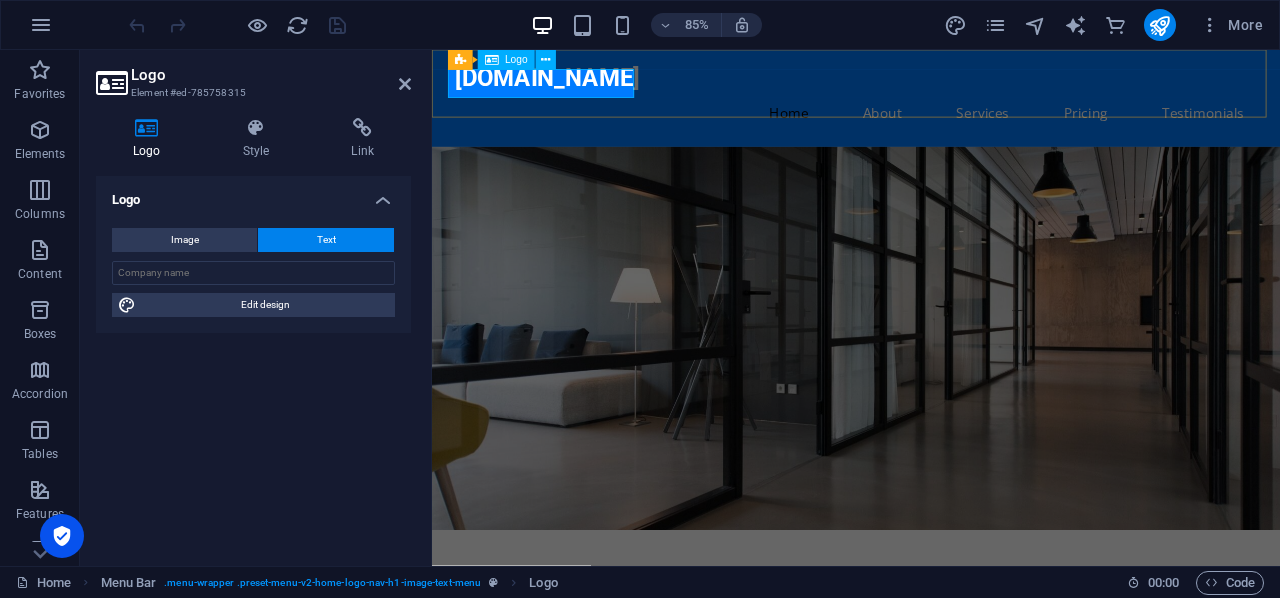 click on "[DOMAIN_NAME]" at bounding box center [931, 83] 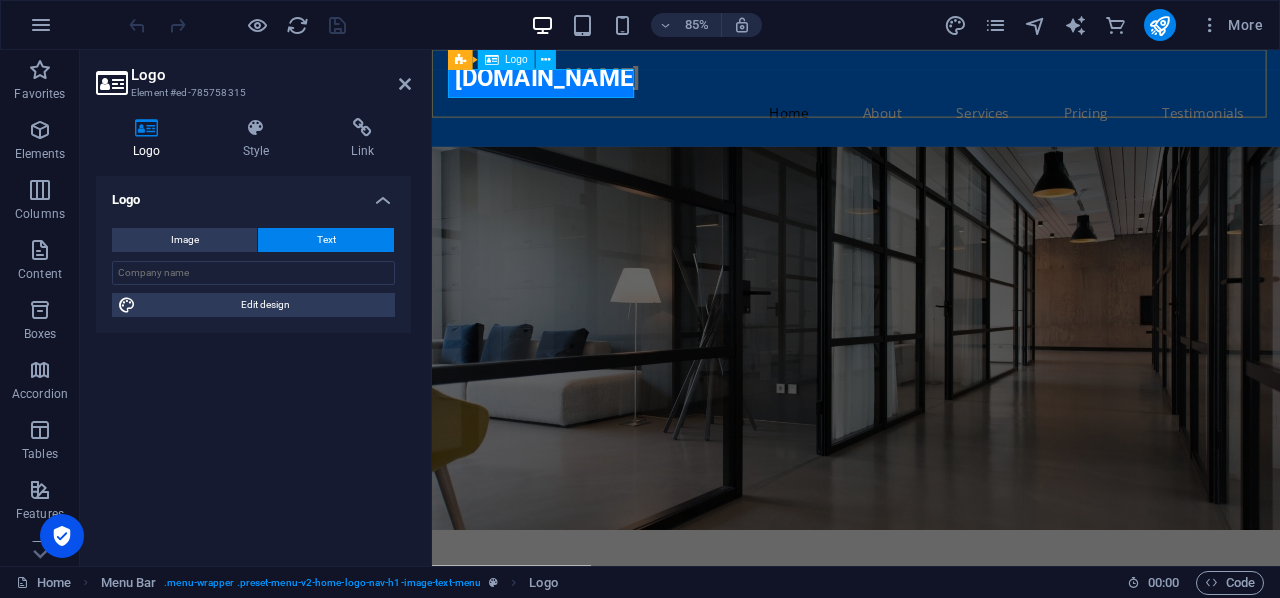 click on "[DOMAIN_NAME]" at bounding box center [931, 83] 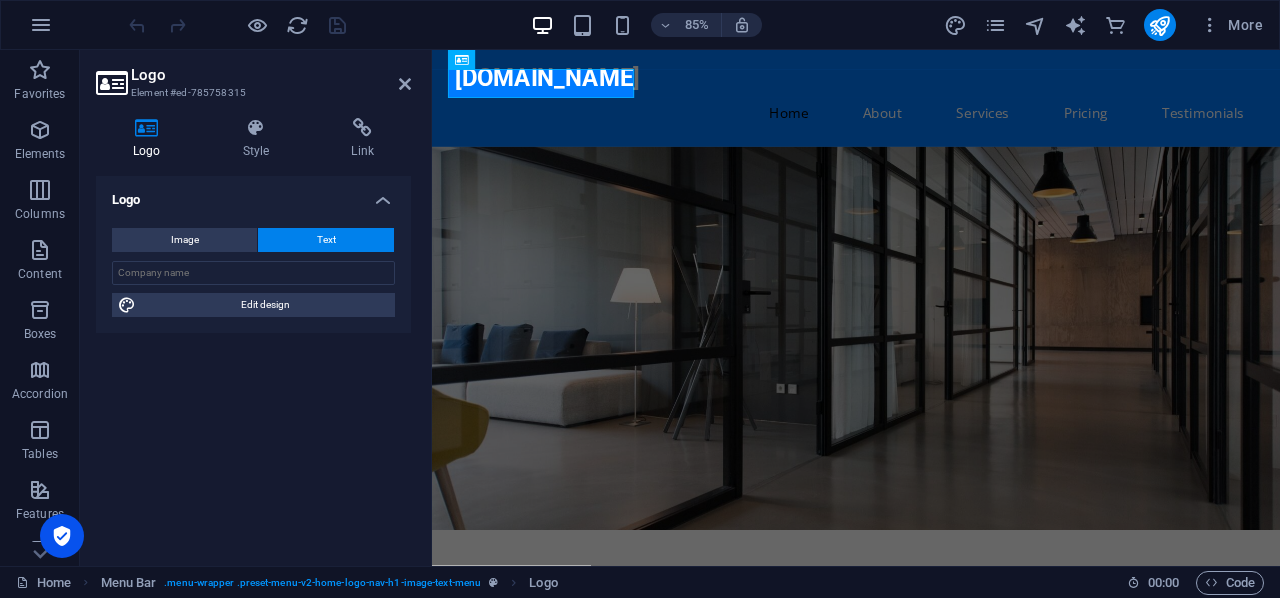 click on "Text" at bounding box center (326, 240) 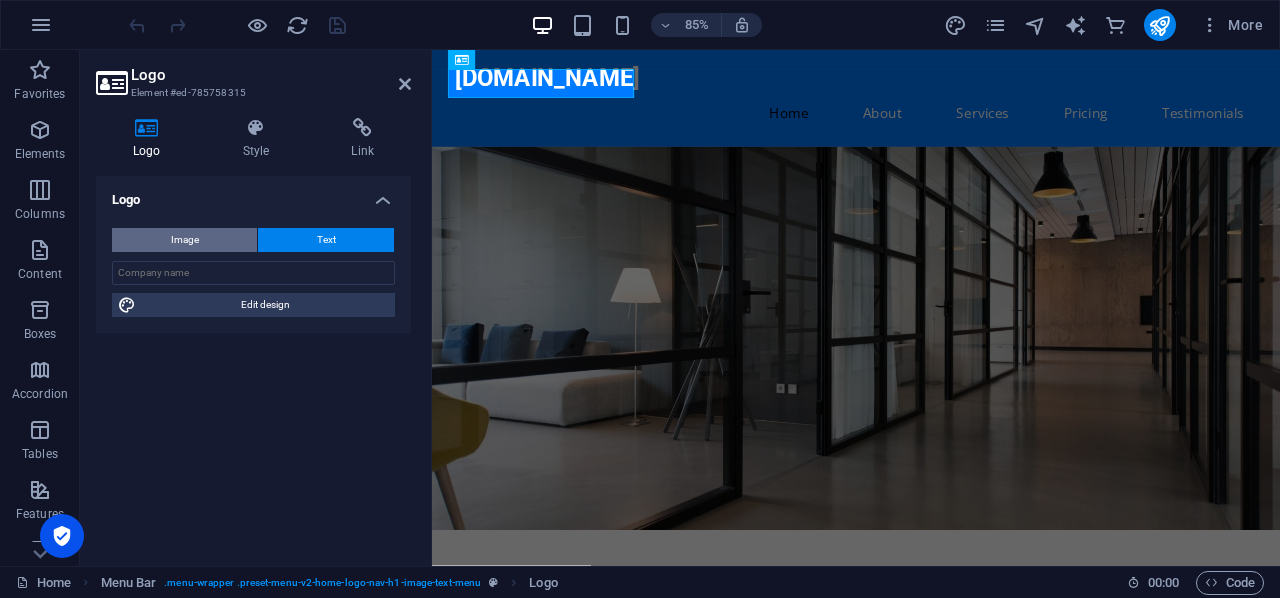 click on "Image" at bounding box center (185, 240) 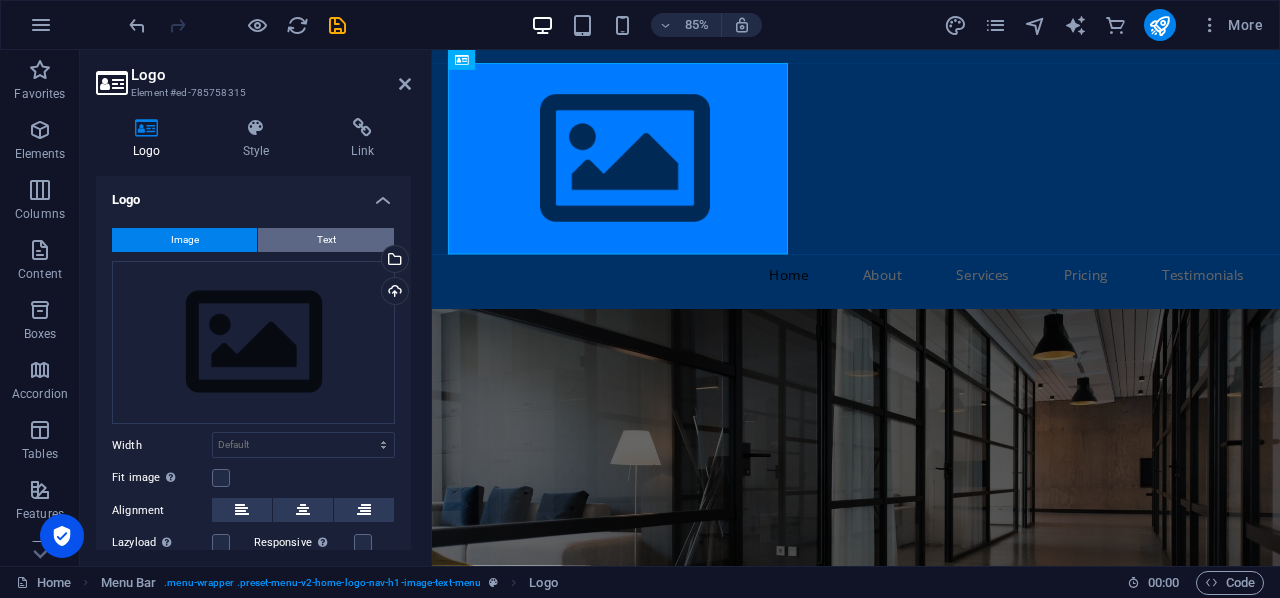 click on "Text" at bounding box center [326, 240] 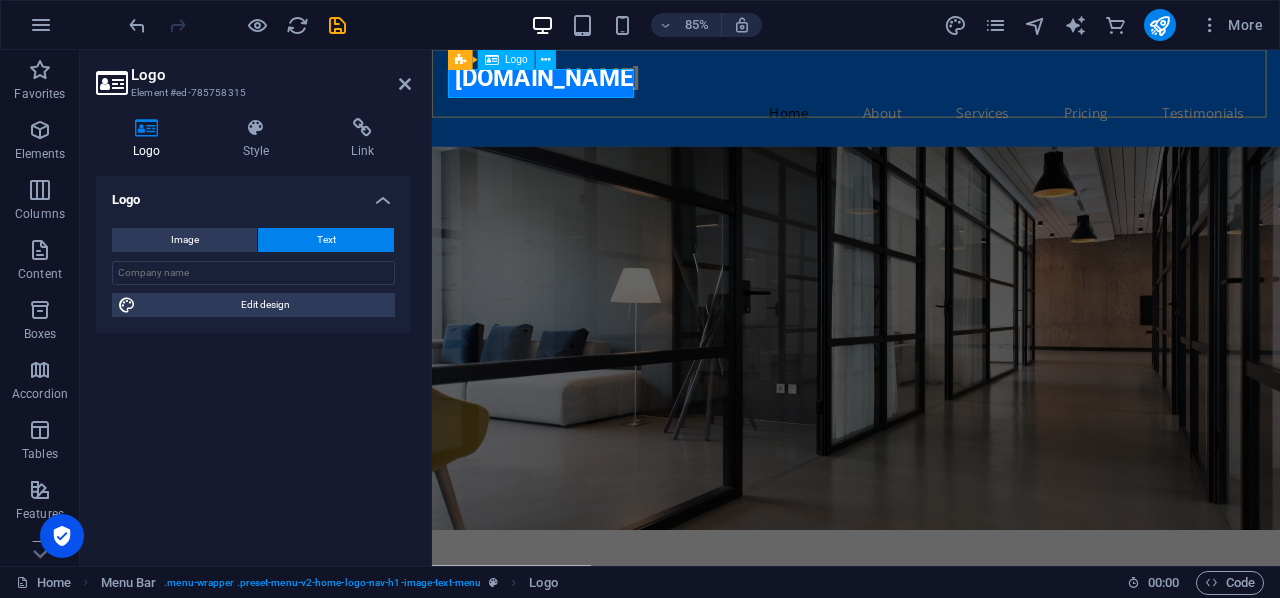 click on "[DOMAIN_NAME]" at bounding box center (931, 83) 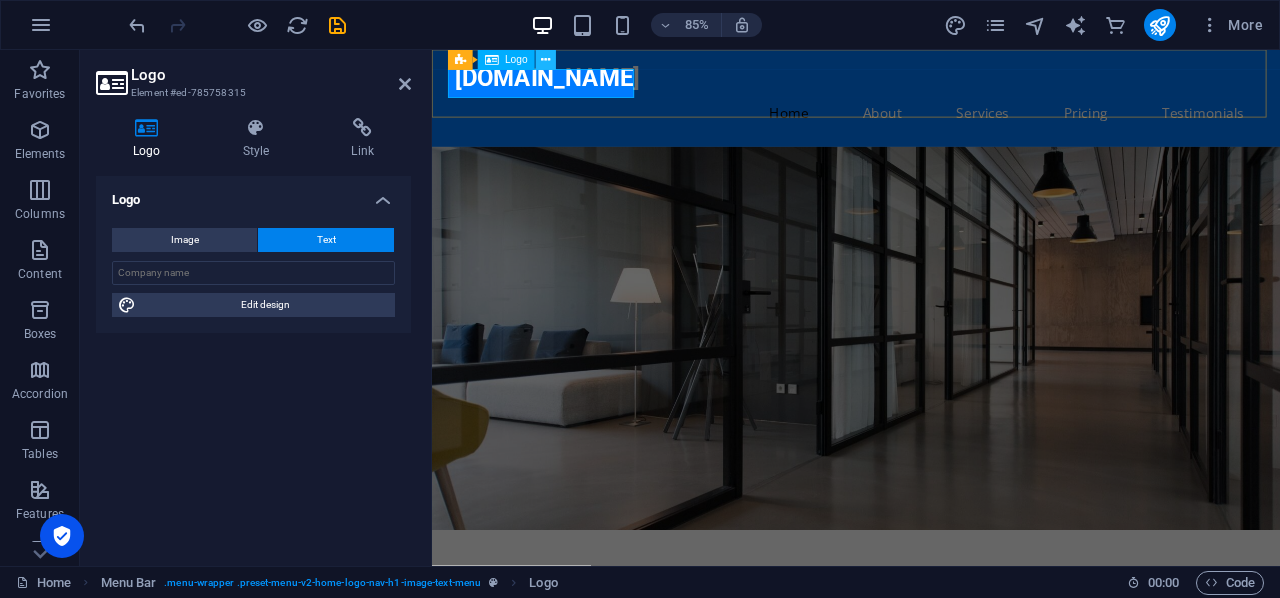 click at bounding box center (545, 60) 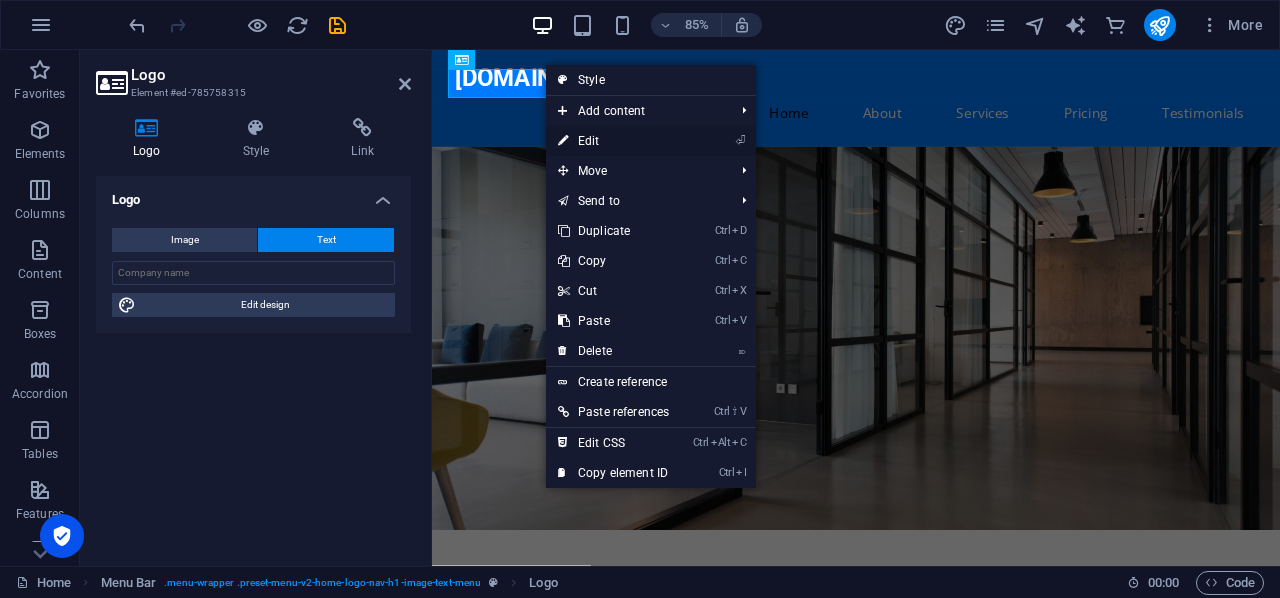 click on "⏎  Edit" at bounding box center (613, 141) 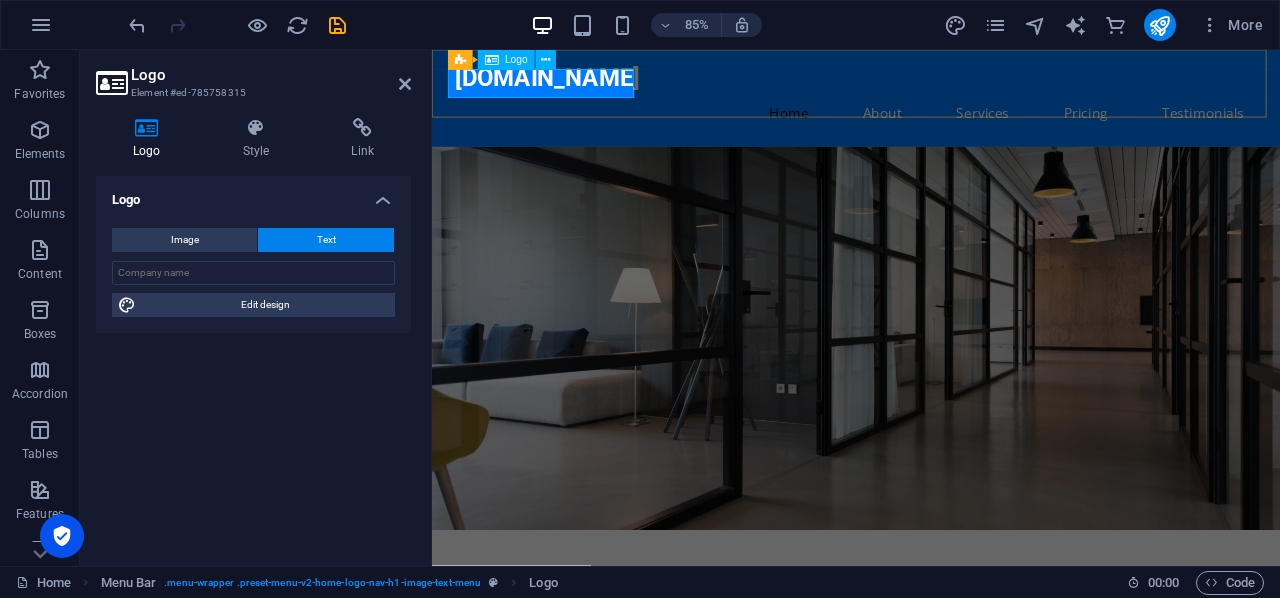 click on "[DOMAIN_NAME]" at bounding box center (931, 83) 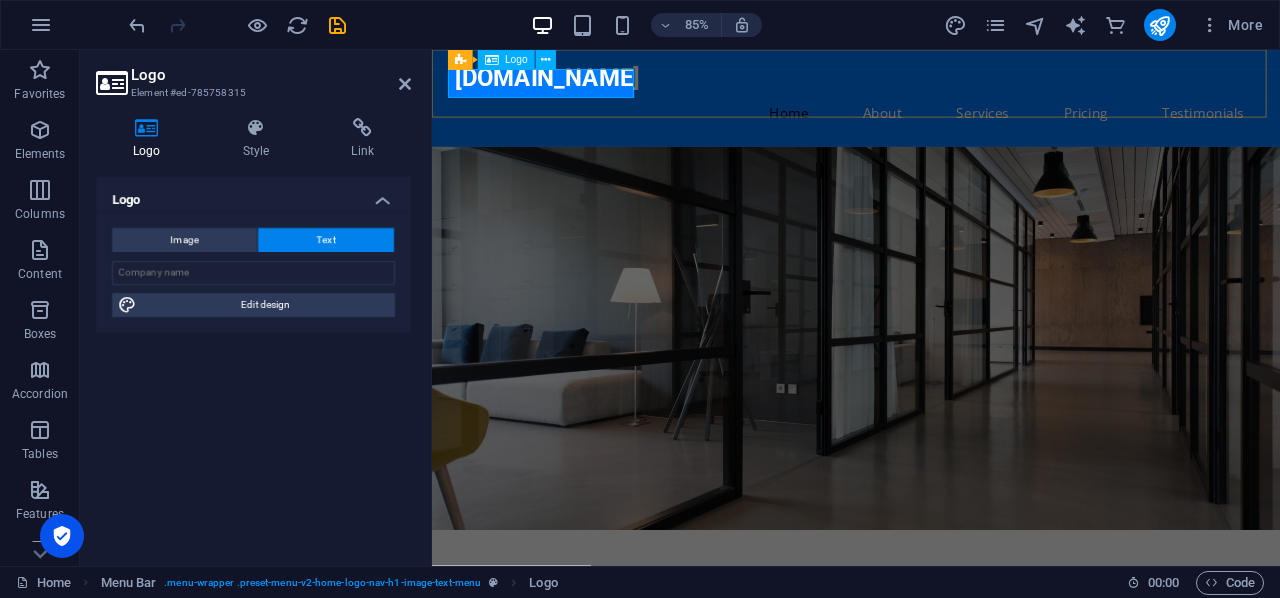click on "[DOMAIN_NAME]" at bounding box center [931, 83] 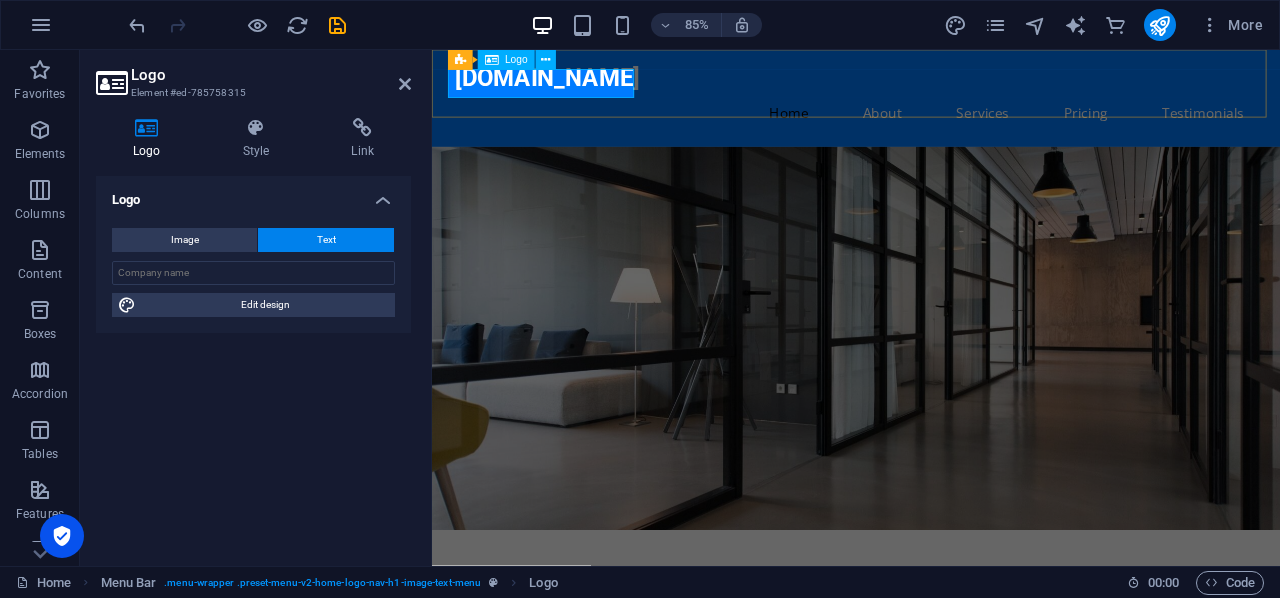 click on "[DOMAIN_NAME]" at bounding box center [931, 83] 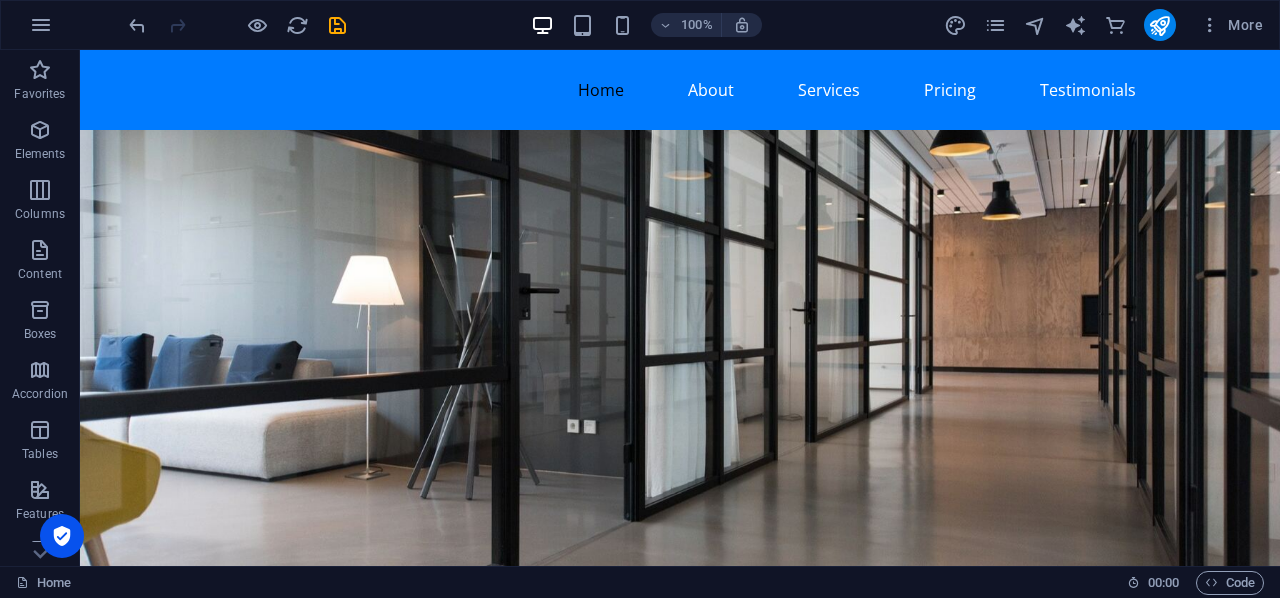 click at bounding box center [237, 25] 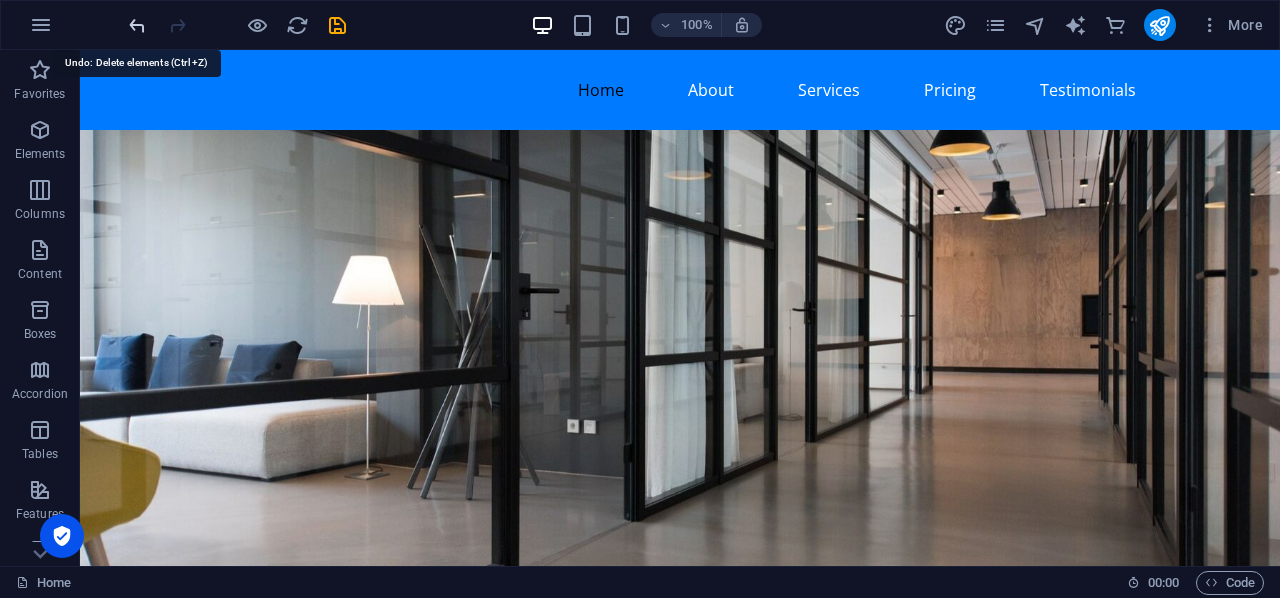 click at bounding box center [137, 25] 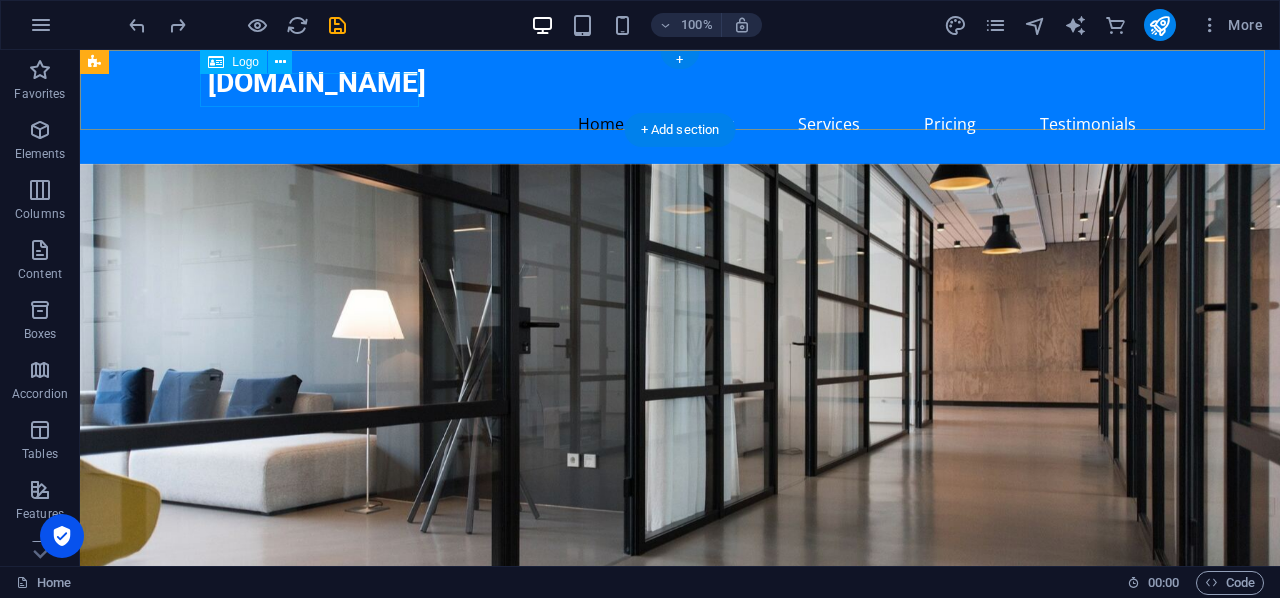 click on "[DOMAIN_NAME]" at bounding box center [680, 83] 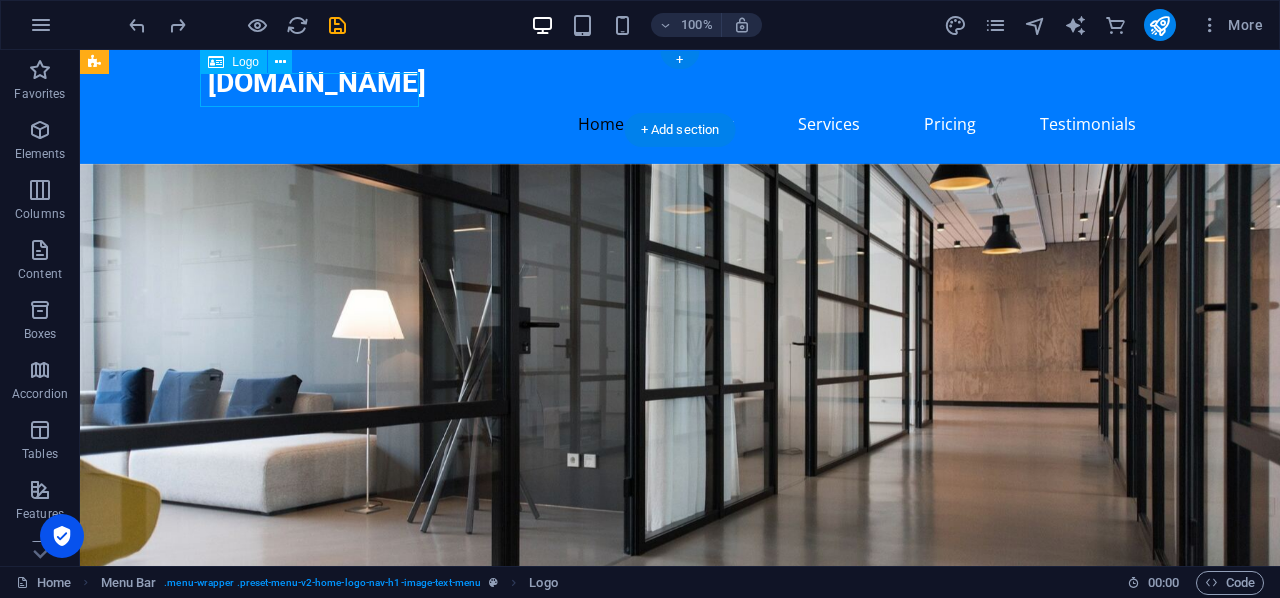 click on "[DOMAIN_NAME]" at bounding box center [680, 83] 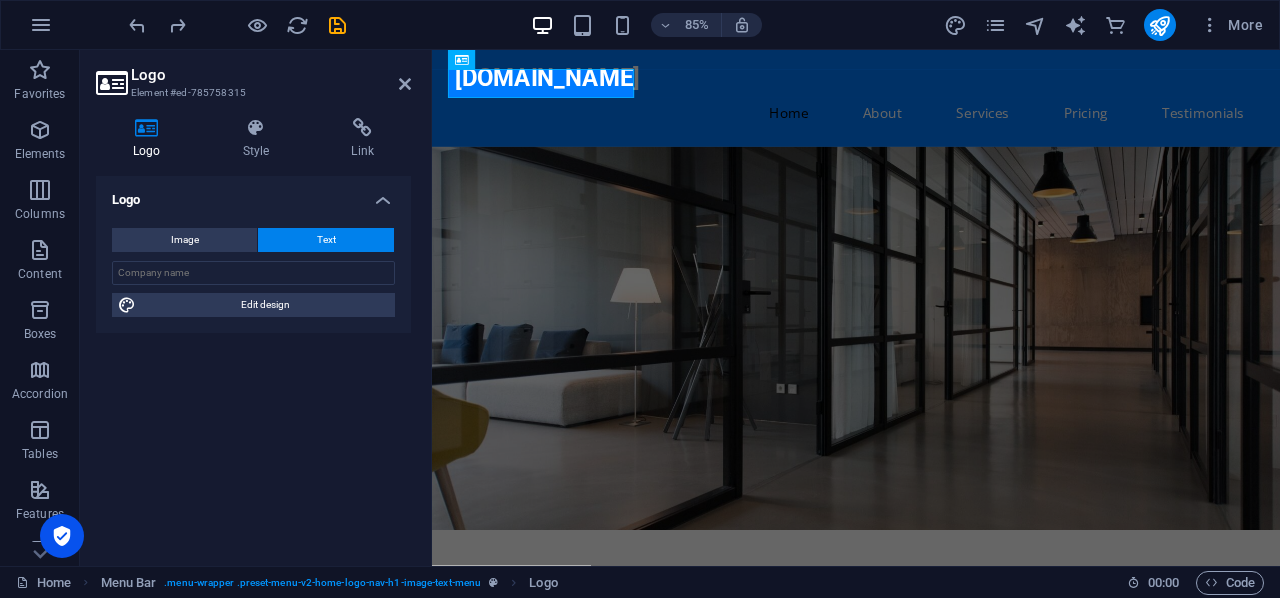 click on "Element #ed-785758315" at bounding box center (251, 93) 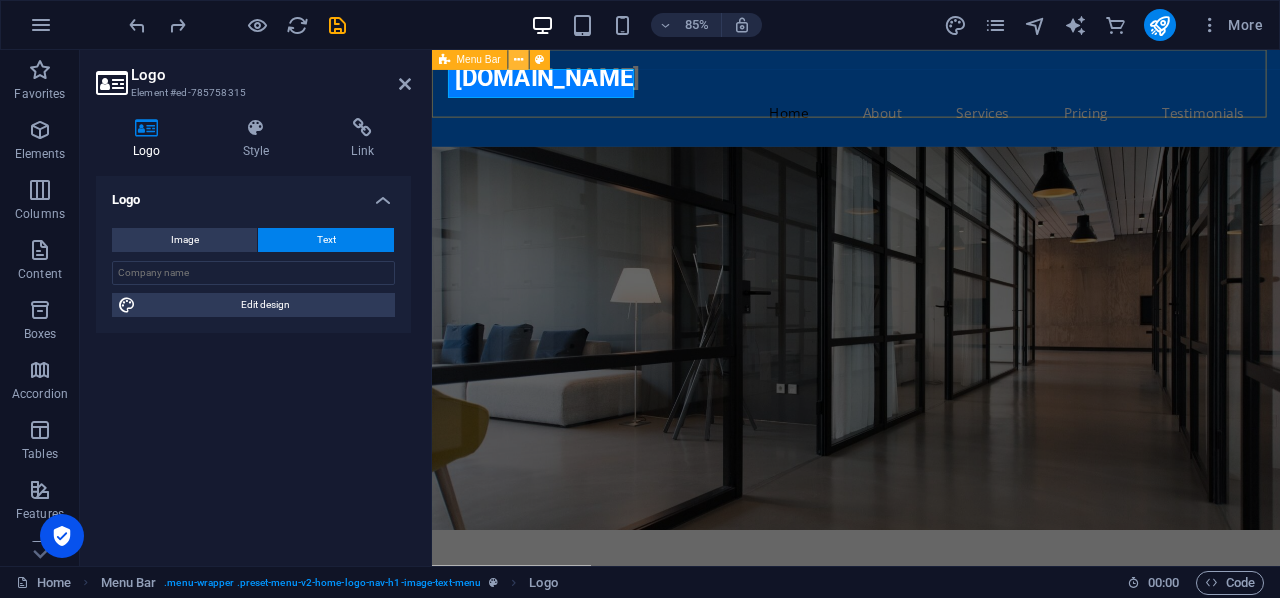 click at bounding box center [518, 60] 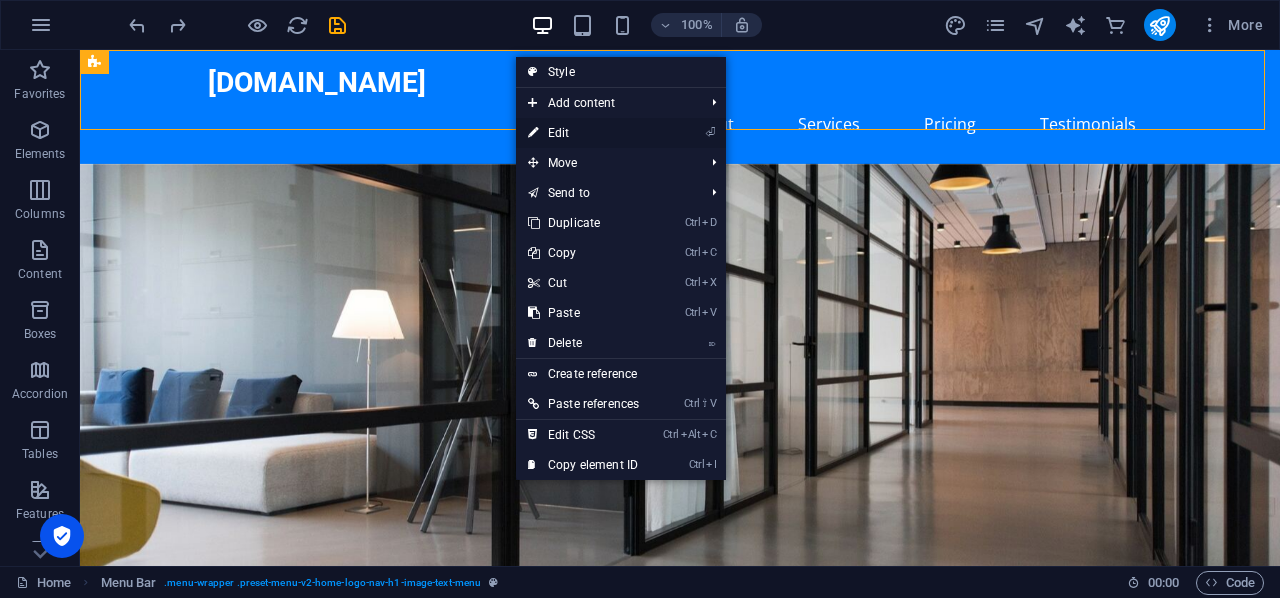 click on "⏎  Edit" at bounding box center [583, 133] 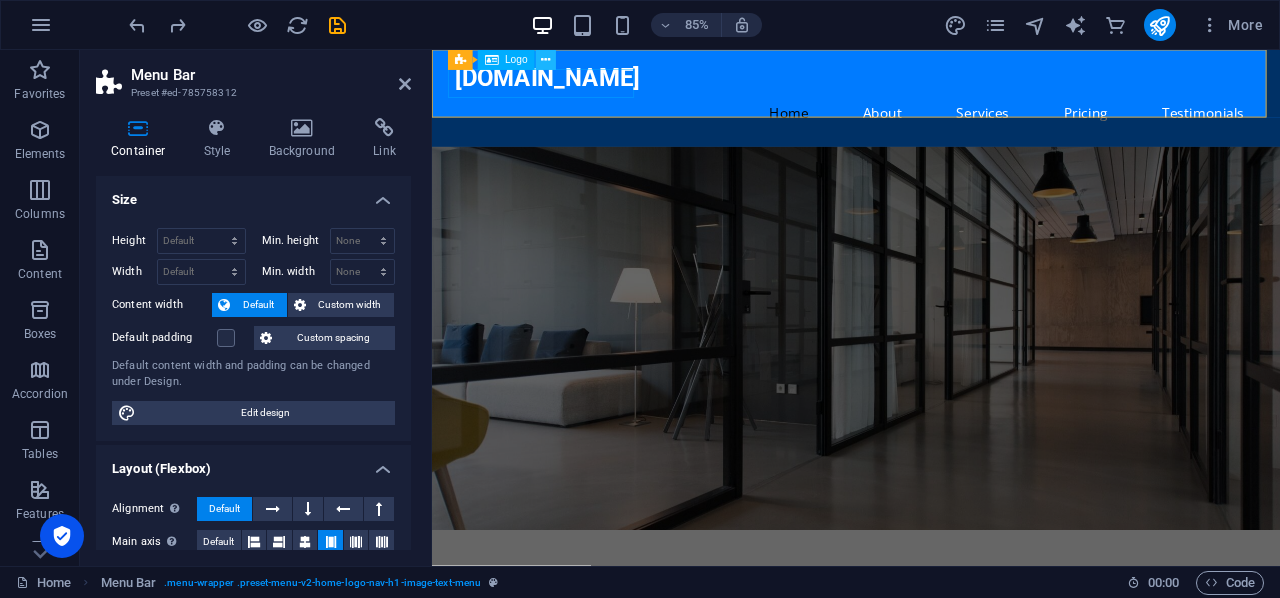 click at bounding box center (545, 60) 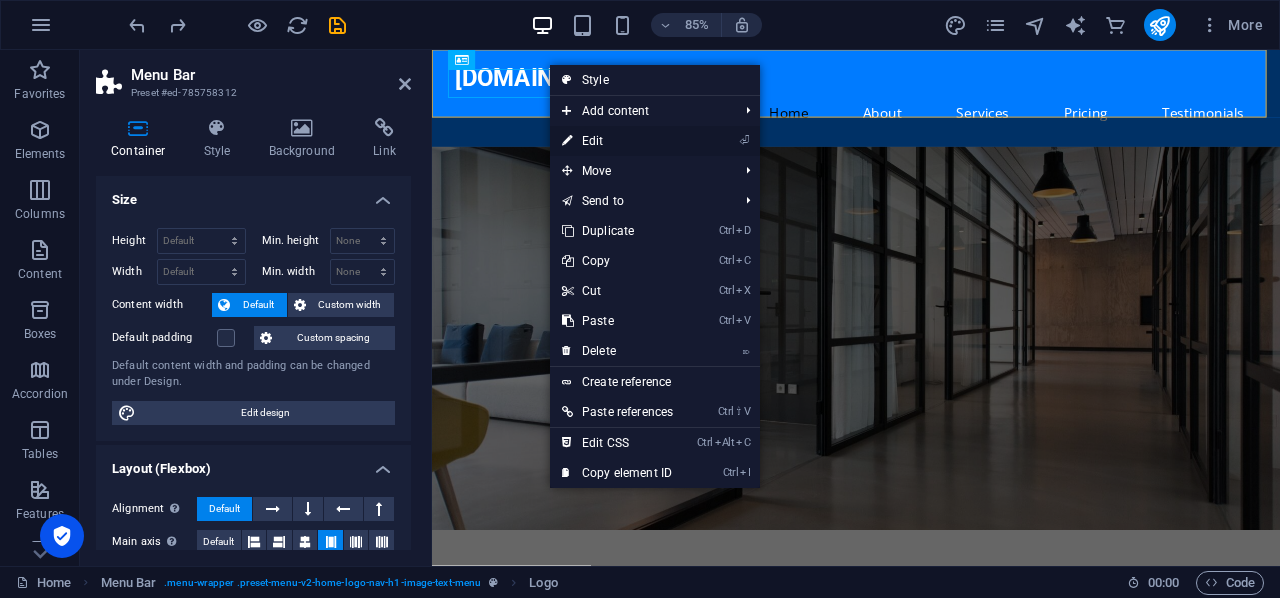 click on "⏎  Edit" at bounding box center (617, 141) 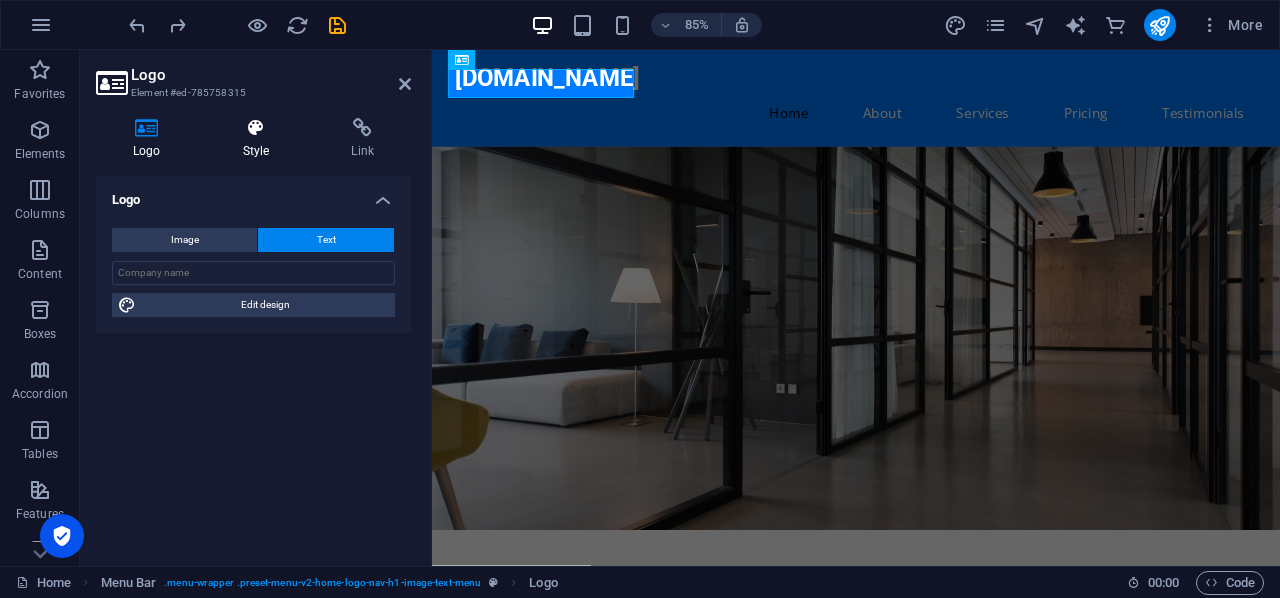 click on "Style" at bounding box center (260, 139) 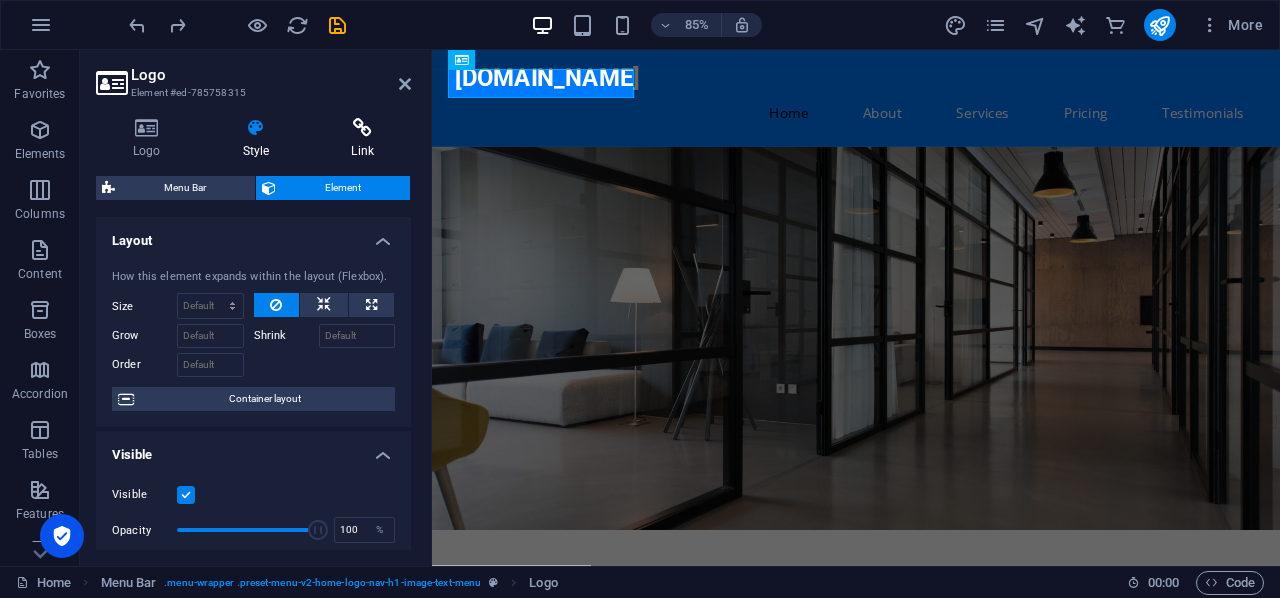 click at bounding box center [362, 128] 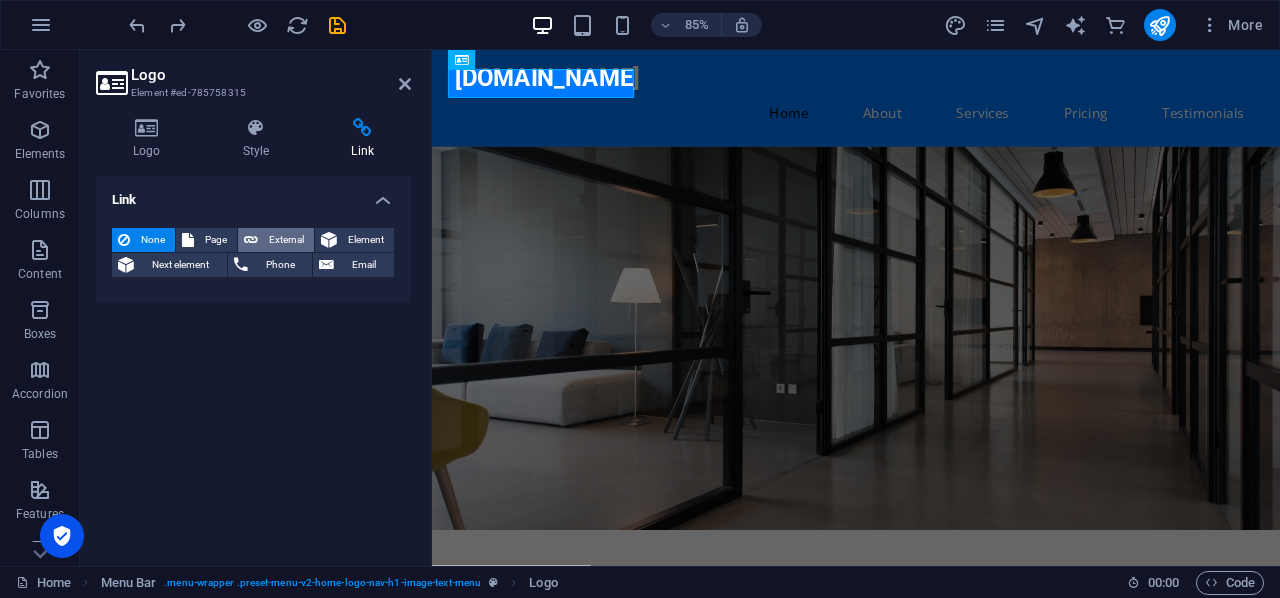 click on "External" at bounding box center (286, 240) 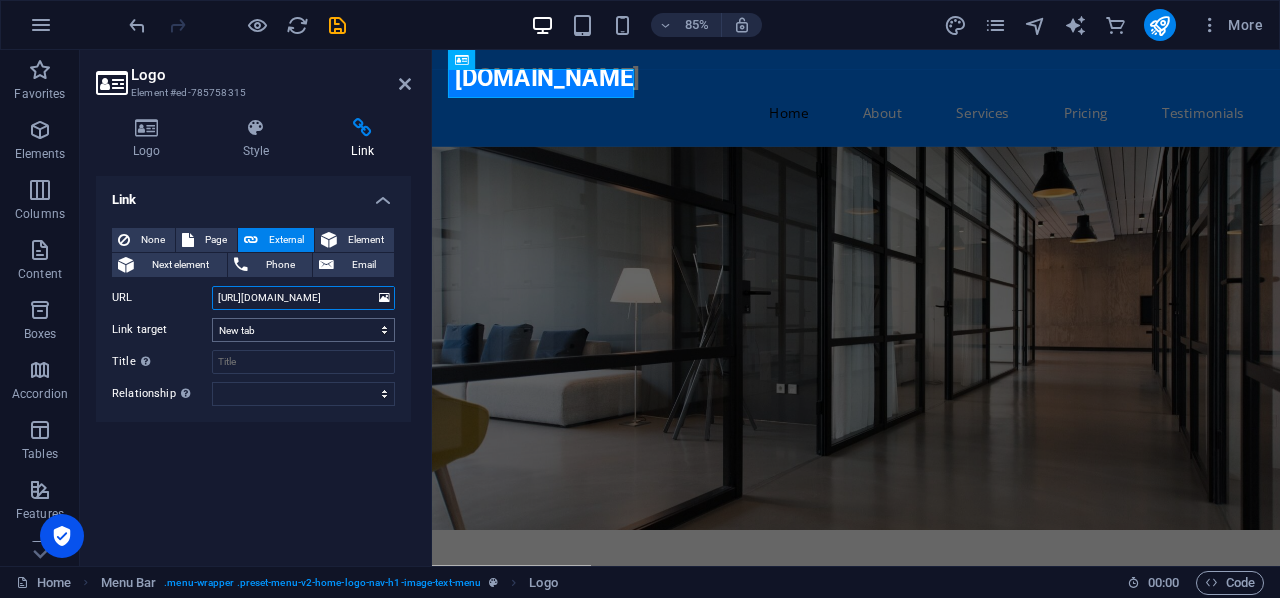 type on "[URL][DOMAIN_NAME]" 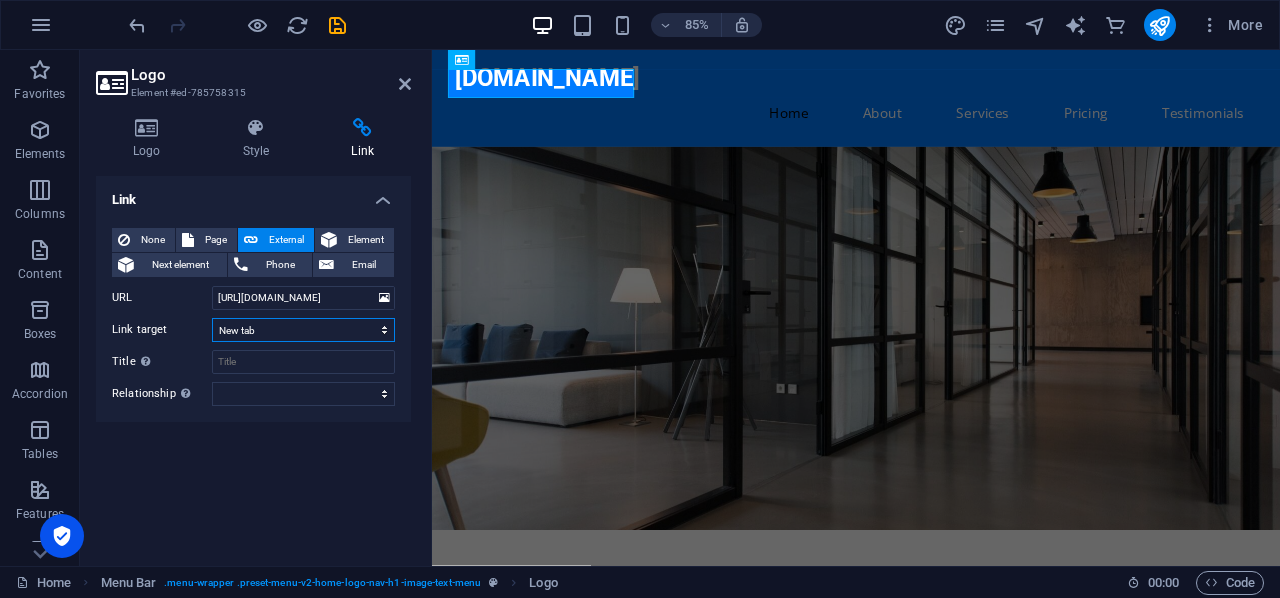 click on "New tab Same tab Overlay" at bounding box center (303, 330) 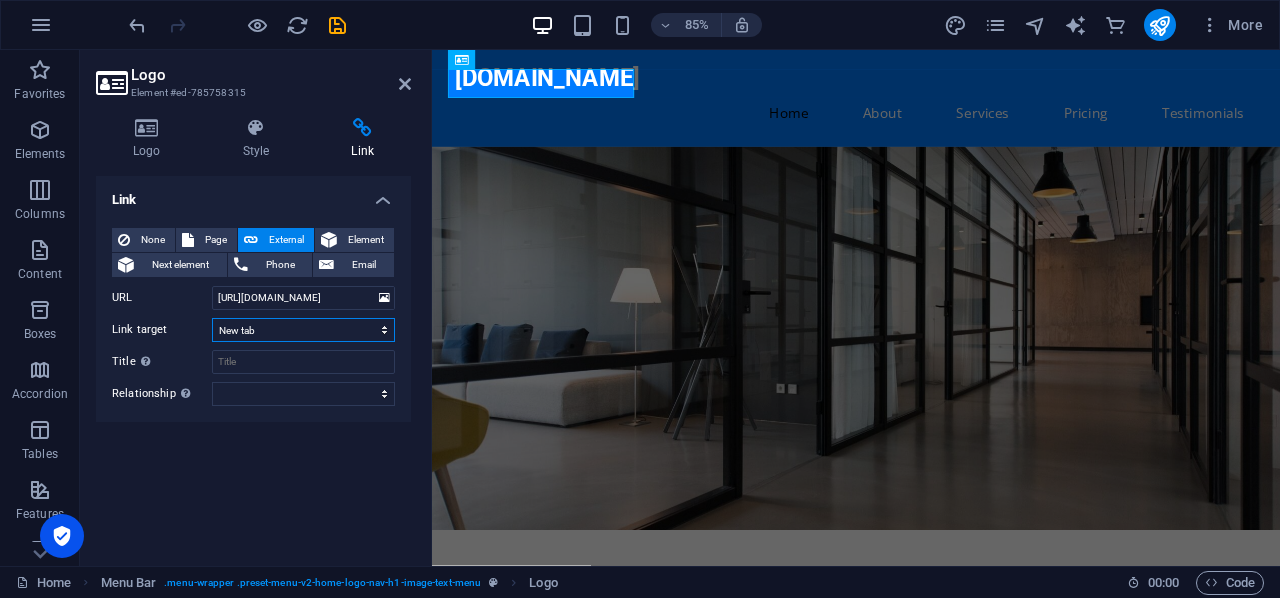 select 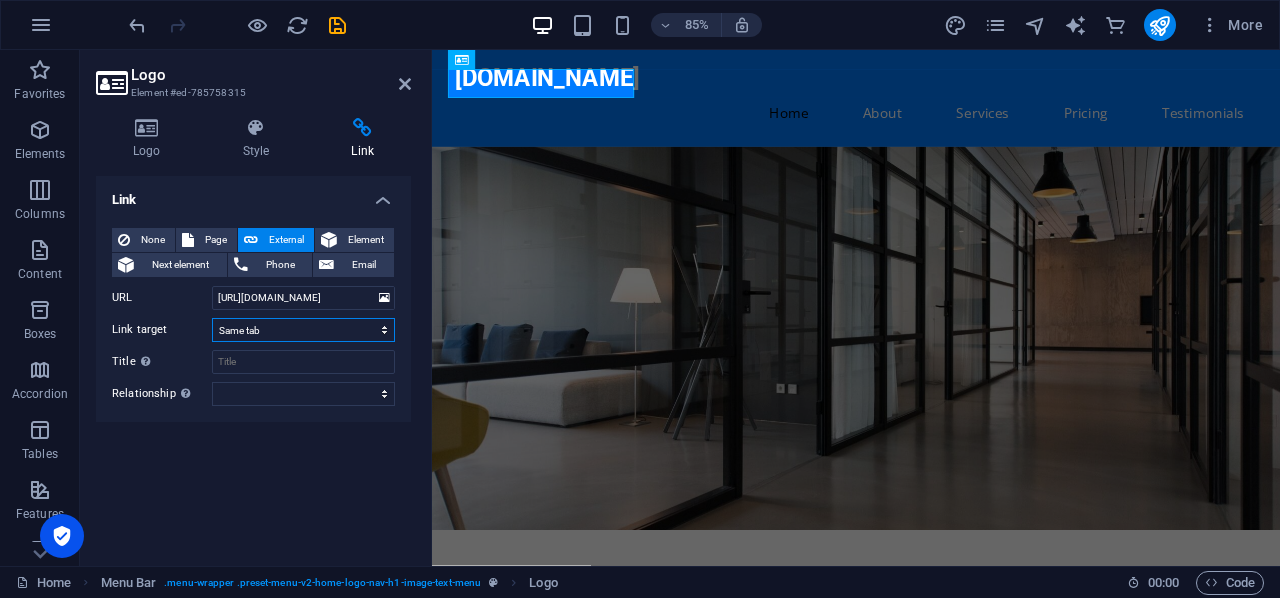 click on "New tab Same tab Overlay" at bounding box center [303, 330] 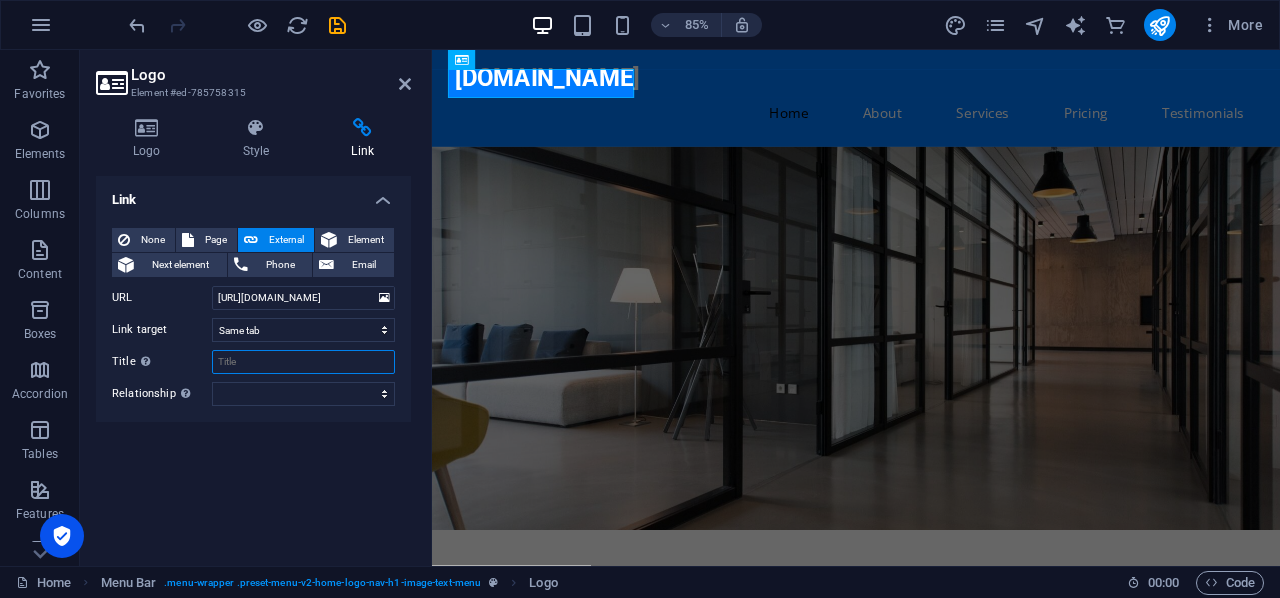 click on "Title Additional link description, should not be the same as the link text. The title is most often shown as a tooltip text when the mouse moves over the element. Leave empty if uncertain." at bounding box center [303, 362] 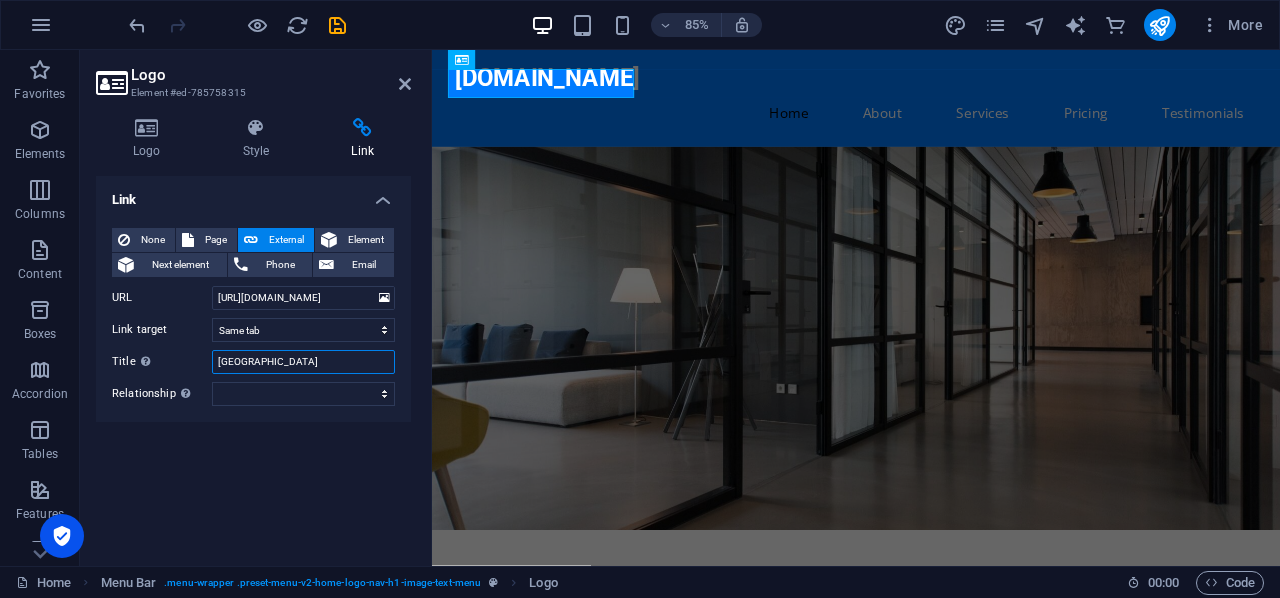 click on "[GEOGRAPHIC_DATA]" at bounding box center [303, 362] 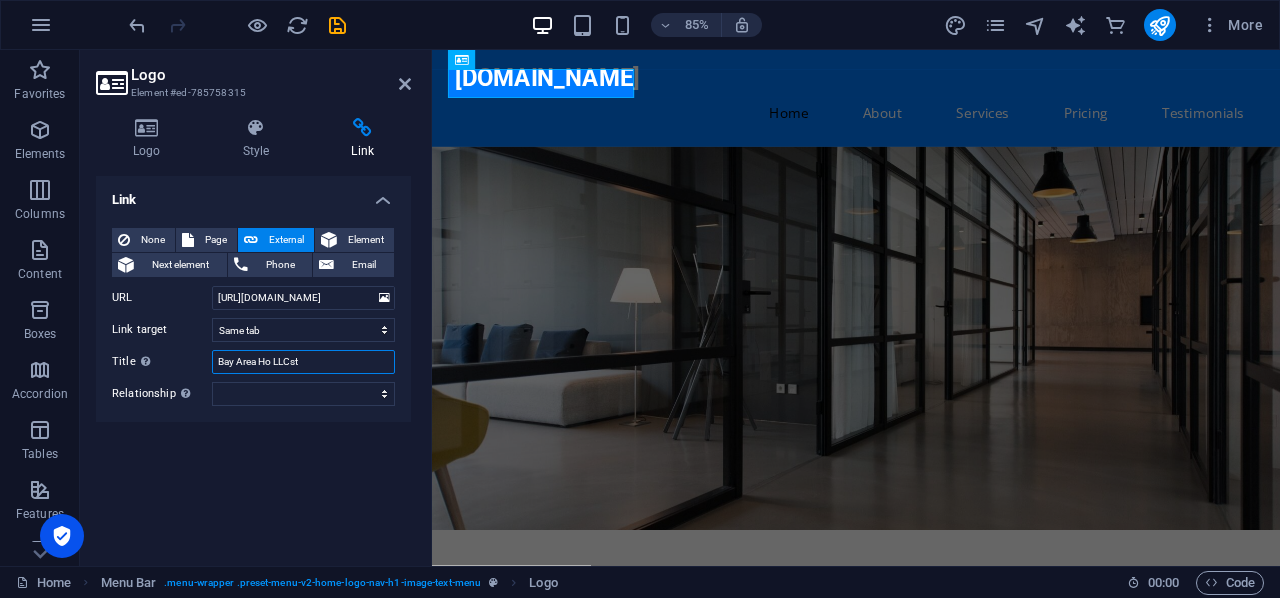 type on "Bay Area Ho LLCst" 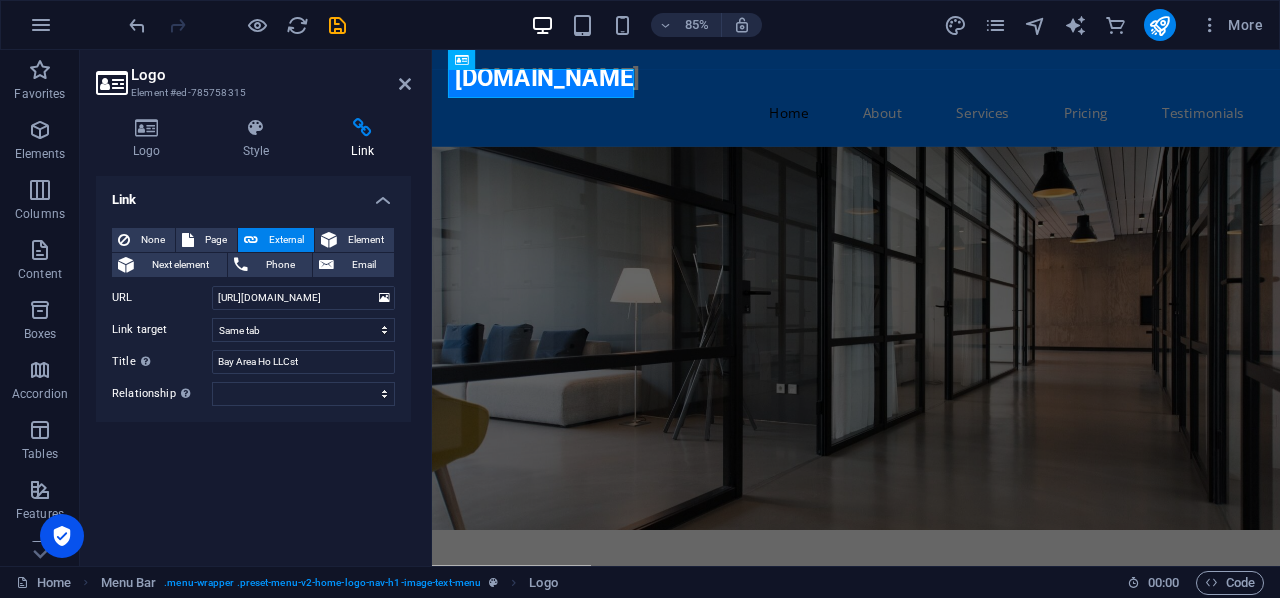 click on "Link None Page External Element Next element Phone Email Page Home Subpage Legal Notice Privacy Element
URL [URL][DOMAIN_NAME] Phone Email Link target New tab Same tab Overlay Title Additional link description, should not be the same as the link text. The title is most often shown as a tooltip text when the mouse moves over the element. Leave empty if uncertain. Bay Area Ho LLCst Relationship Sets the  relationship of this link to the link target . For example, the value "nofollow" instructs search engines not to follow the link. Can be left empty. alternate author bookmark external help license next nofollow noreferrer noopener prev search tag" at bounding box center (253, 363) 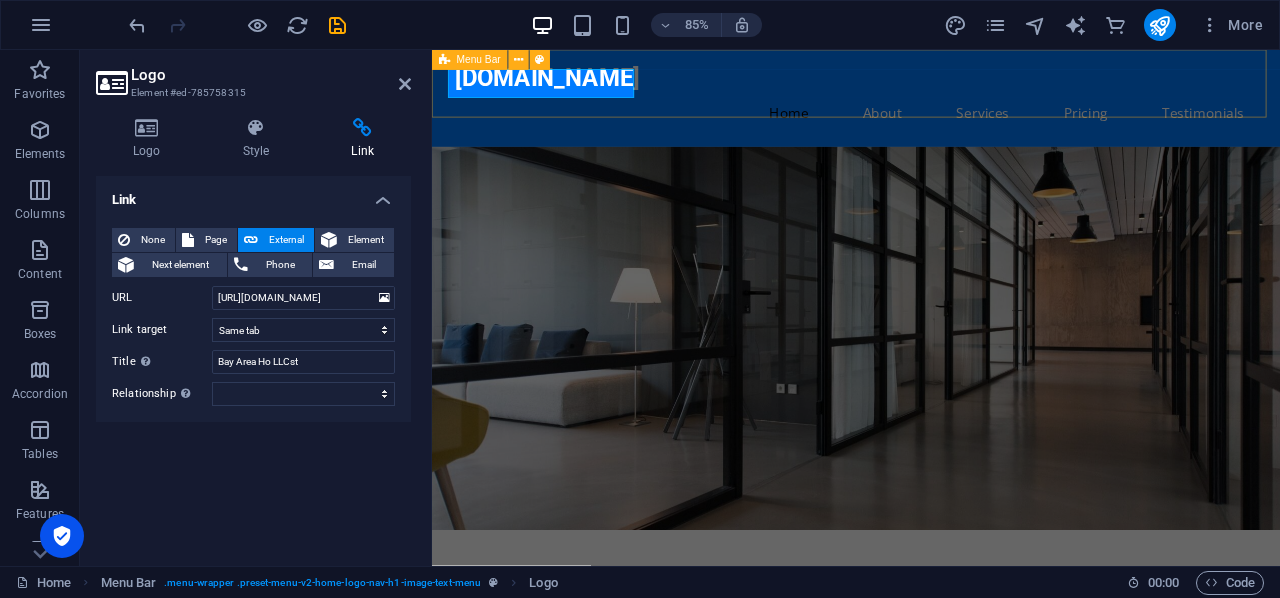 click on "Menu Bar" at bounding box center [479, 60] 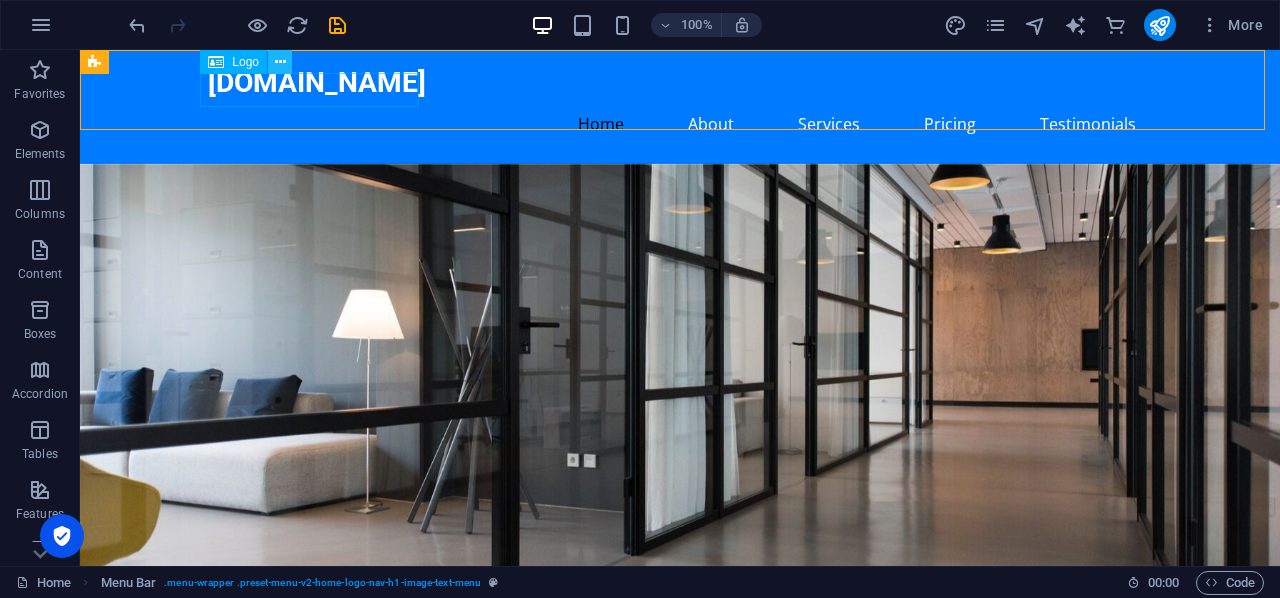 click at bounding box center [280, 62] 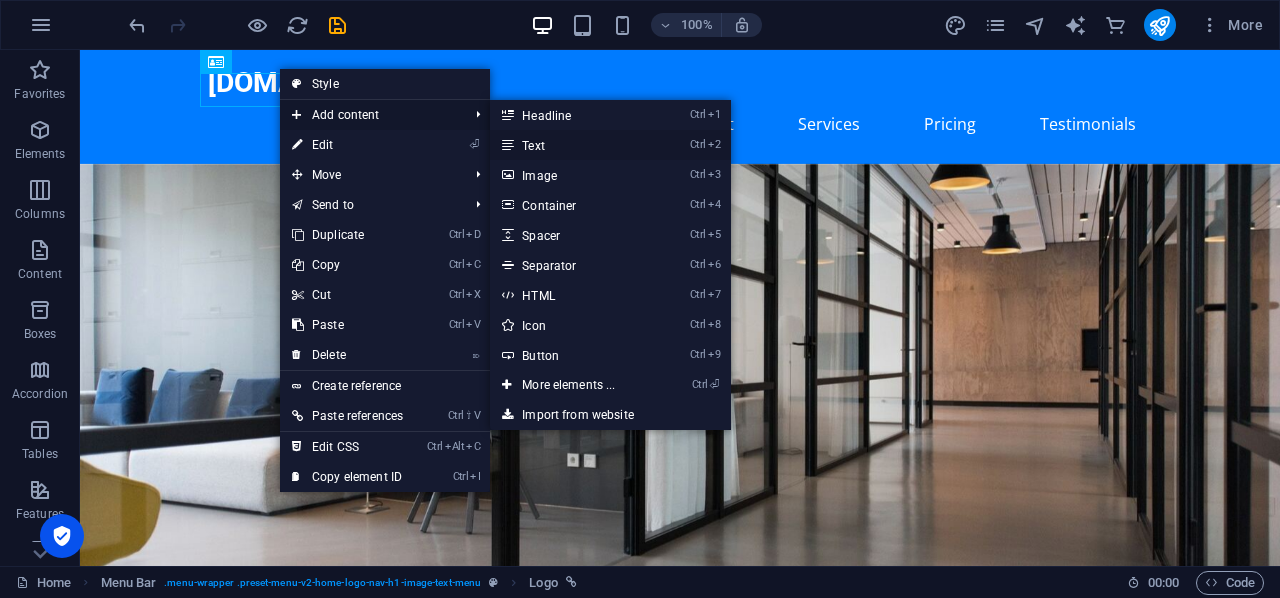 click on "Ctrl 2  Text" at bounding box center [572, 145] 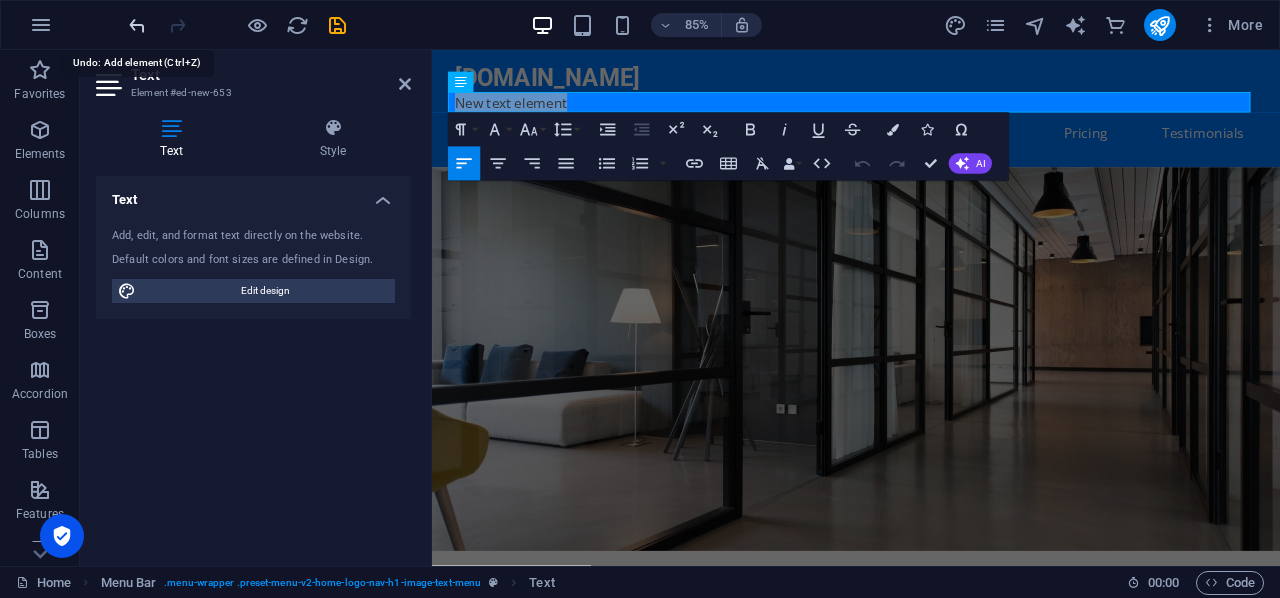 click at bounding box center (137, 25) 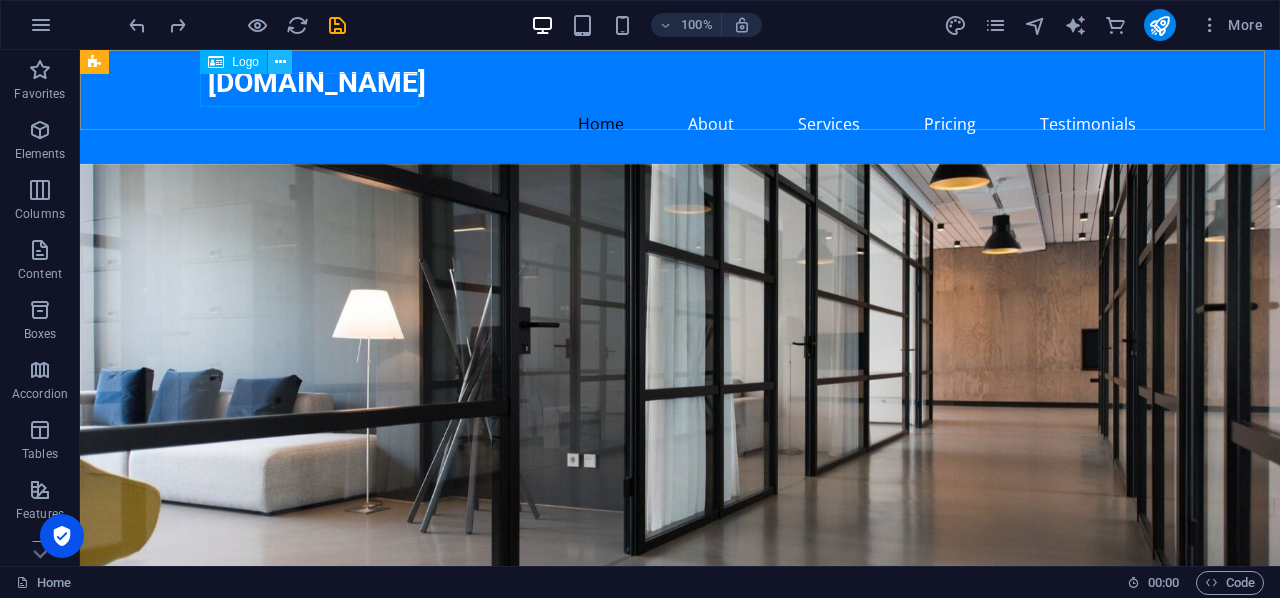 click at bounding box center [280, 62] 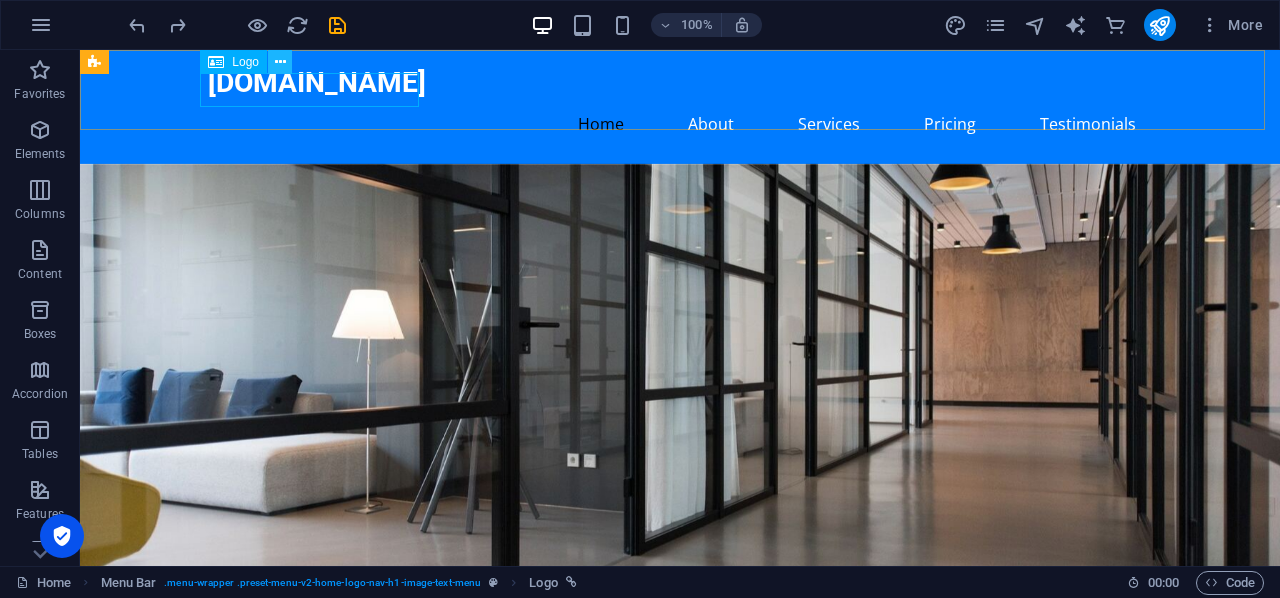 click at bounding box center [280, 62] 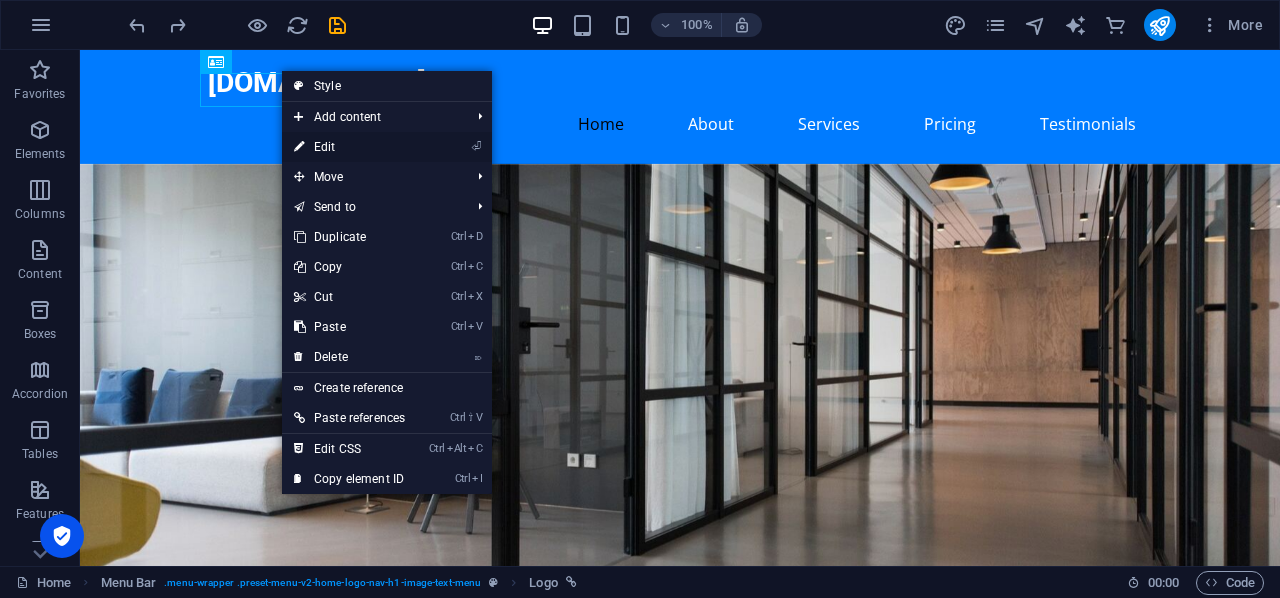 click on "⏎  Edit" at bounding box center [349, 147] 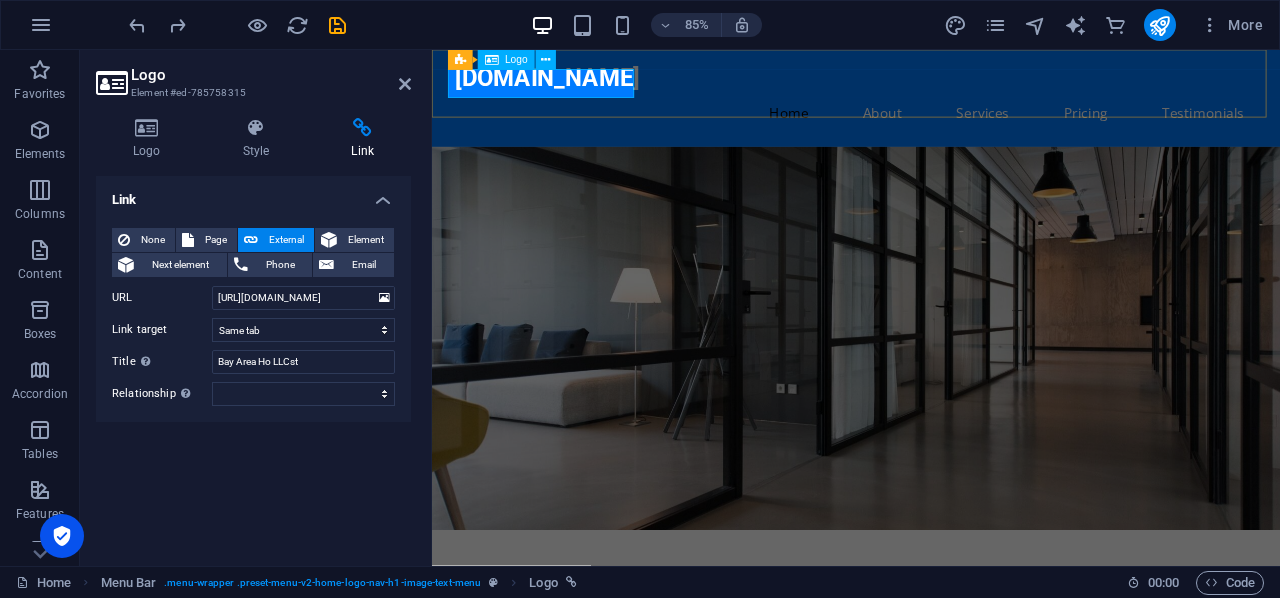 click on "[DOMAIN_NAME]" at bounding box center [931, 83] 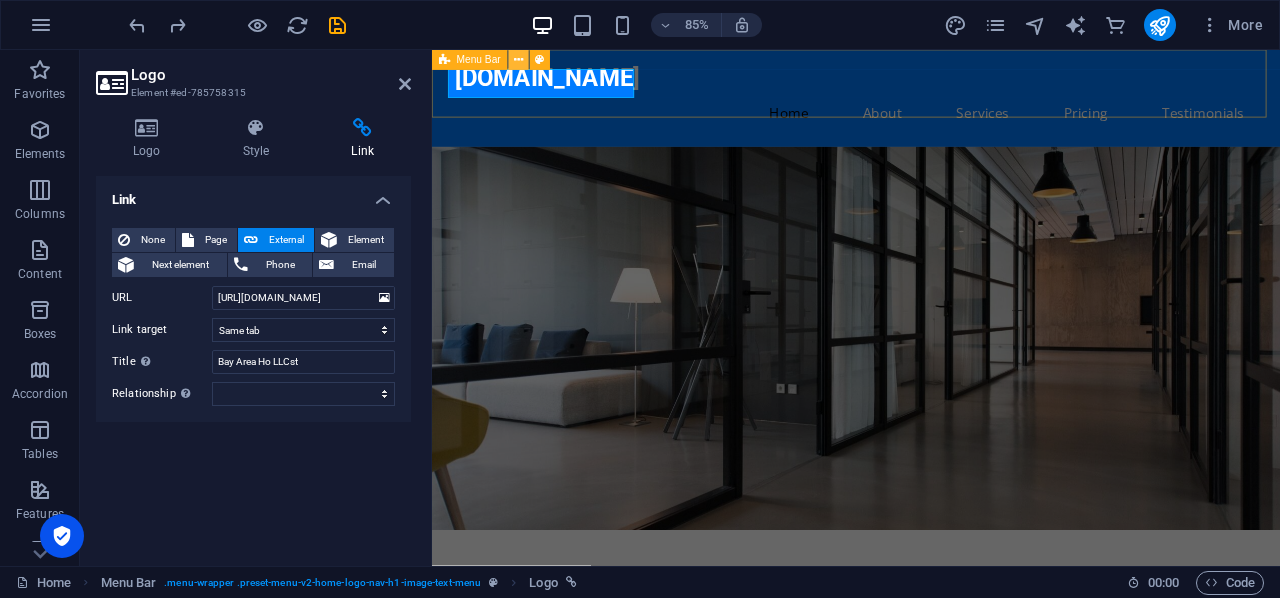 click at bounding box center (518, 60) 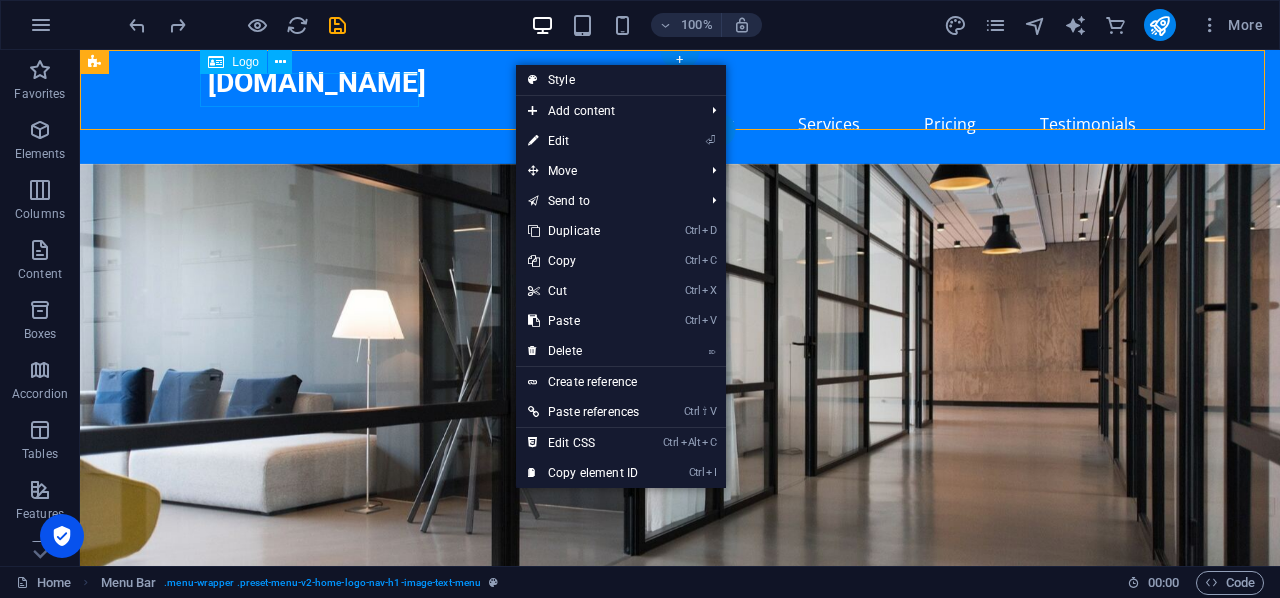 click on "[DOMAIN_NAME]" at bounding box center [680, 83] 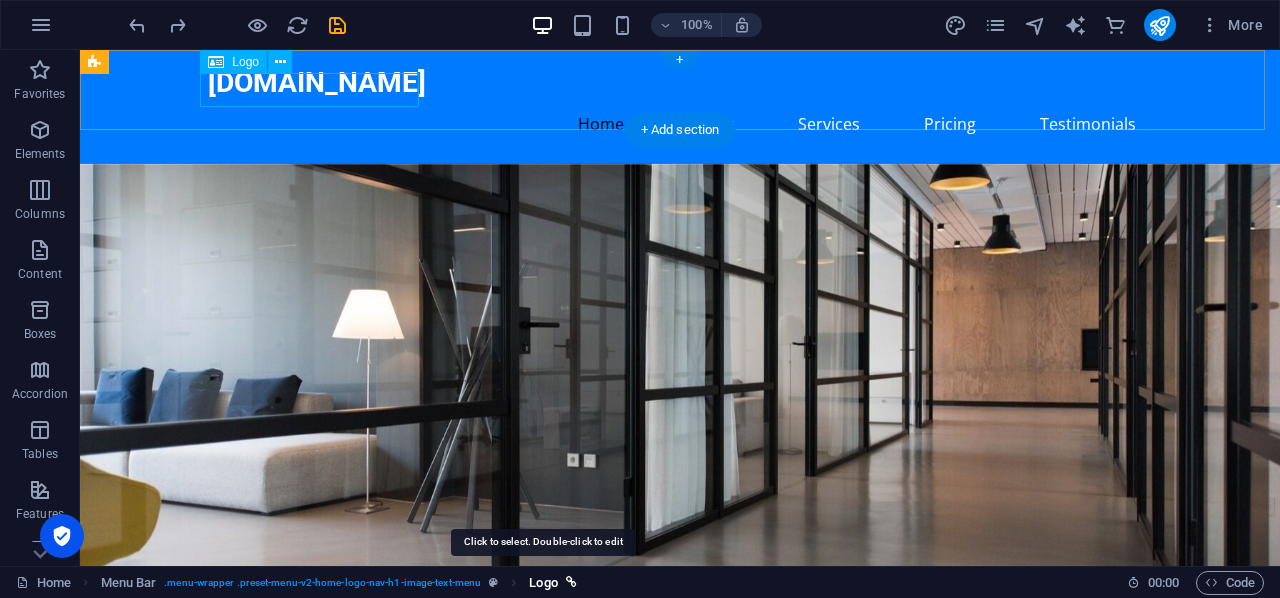 click on "Logo" at bounding box center [543, 583] 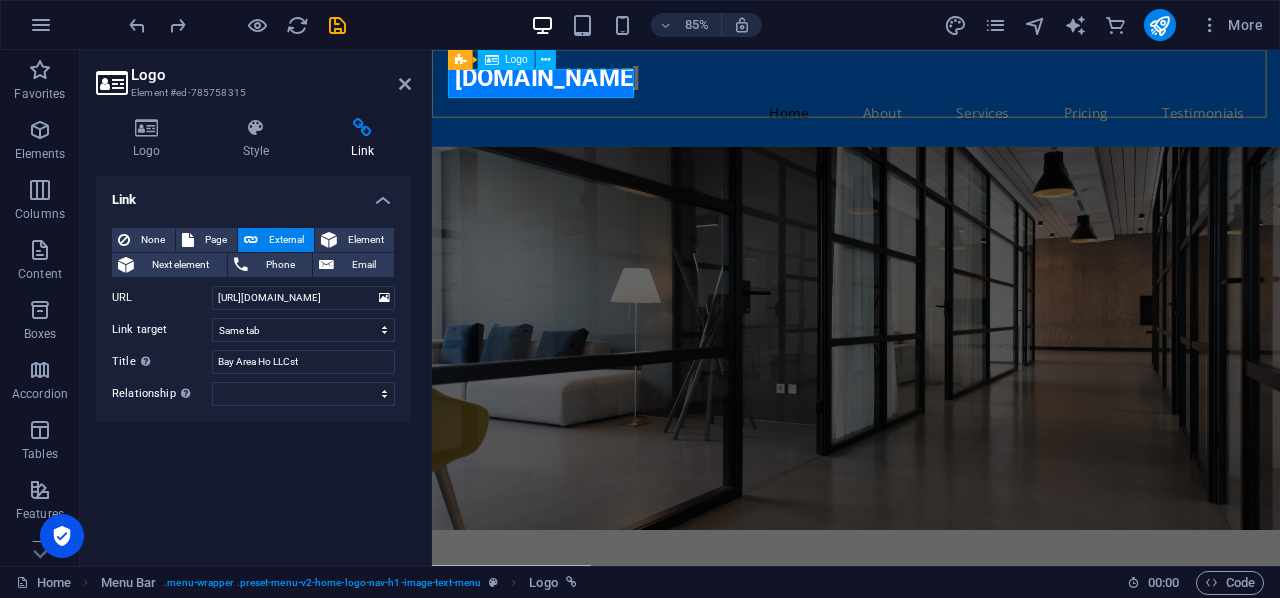 click on "[DOMAIN_NAME]" at bounding box center [931, 83] 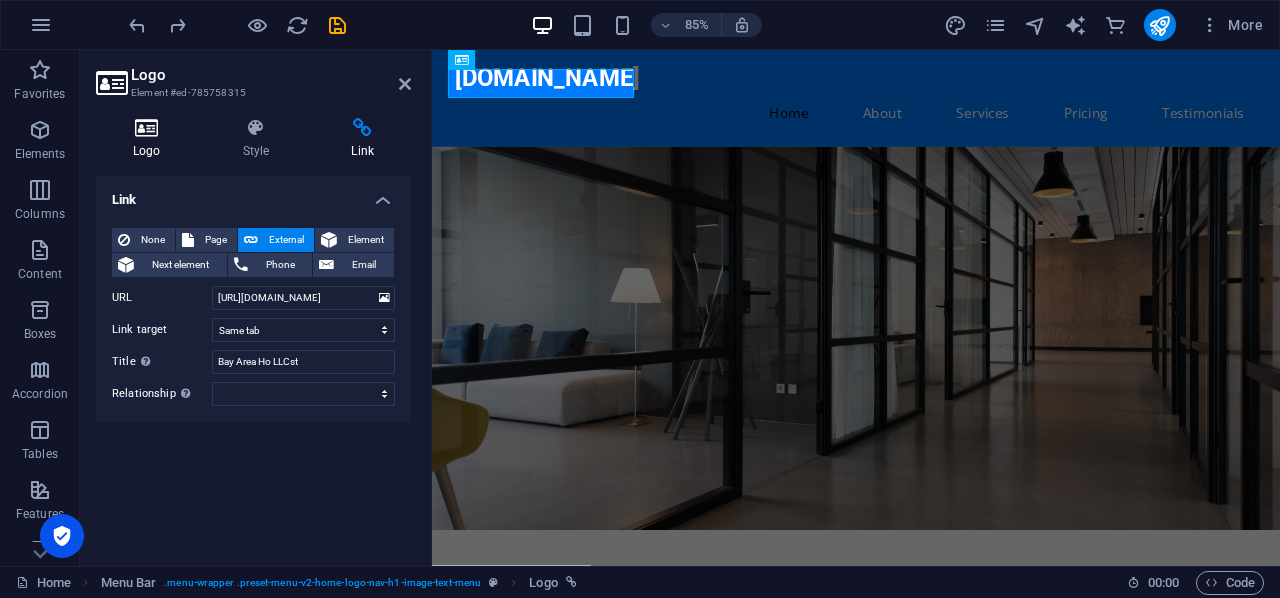 click at bounding box center [147, 128] 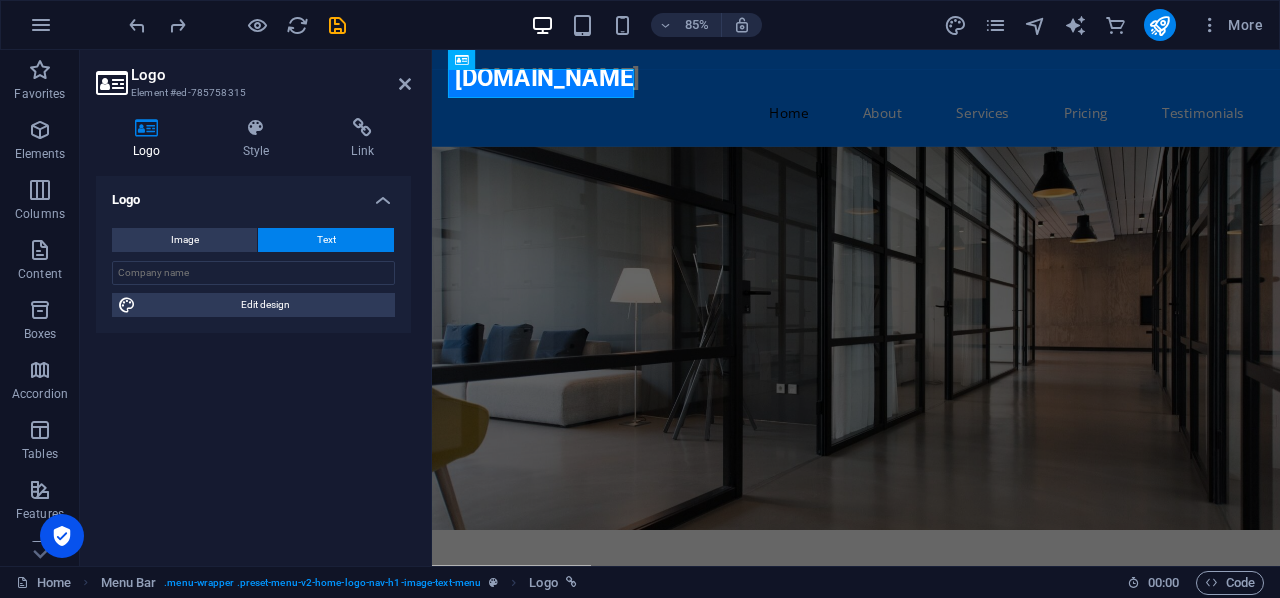 click on "Text" at bounding box center (326, 240) 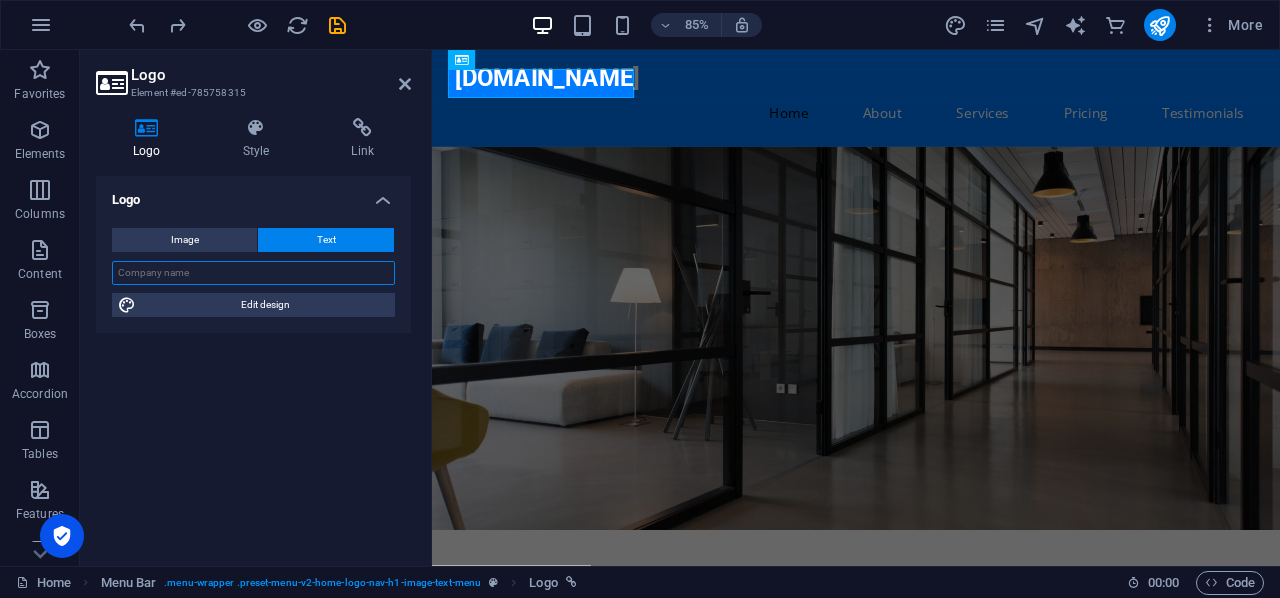 click at bounding box center (253, 273) 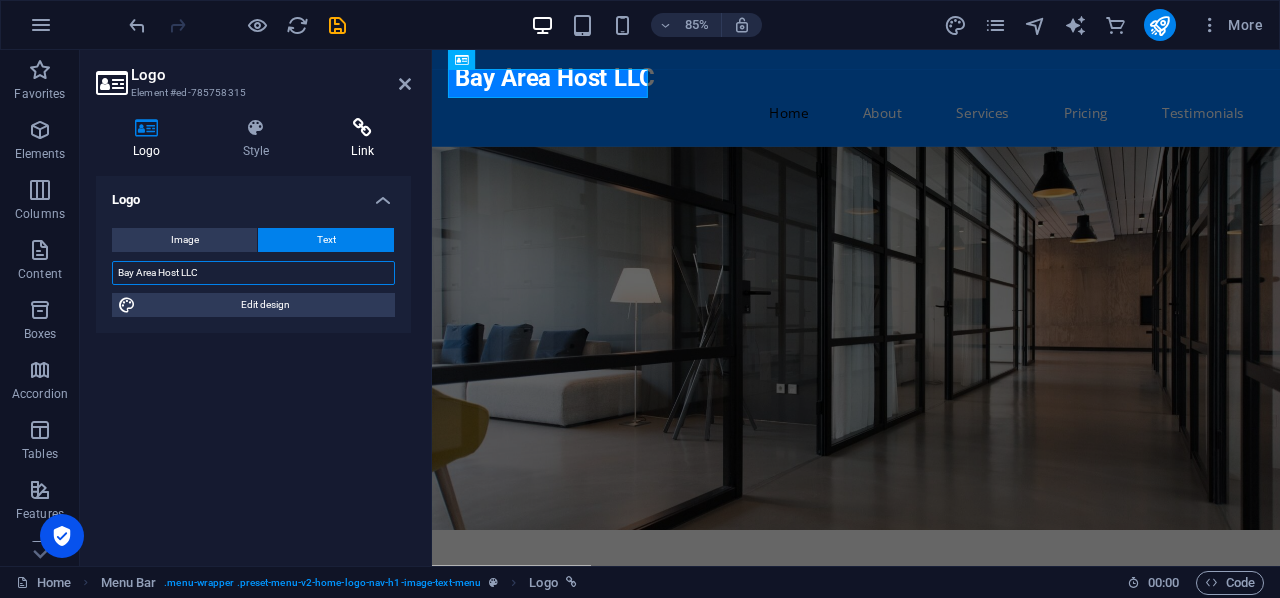type on "Bay Area Host LLC" 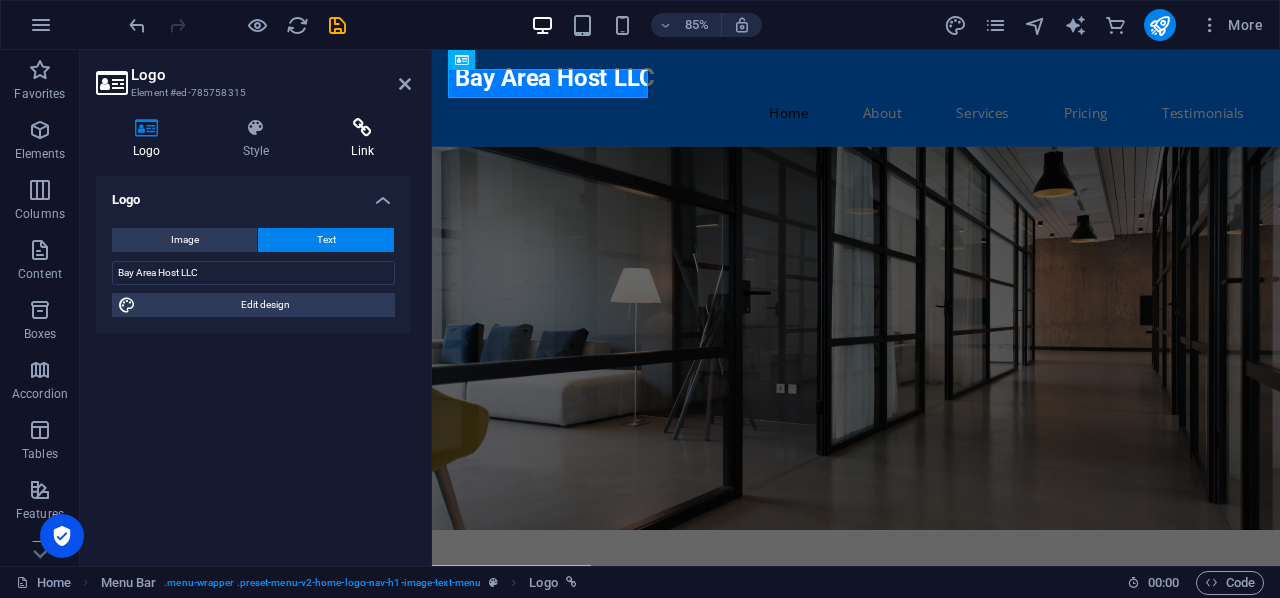 click at bounding box center [362, 128] 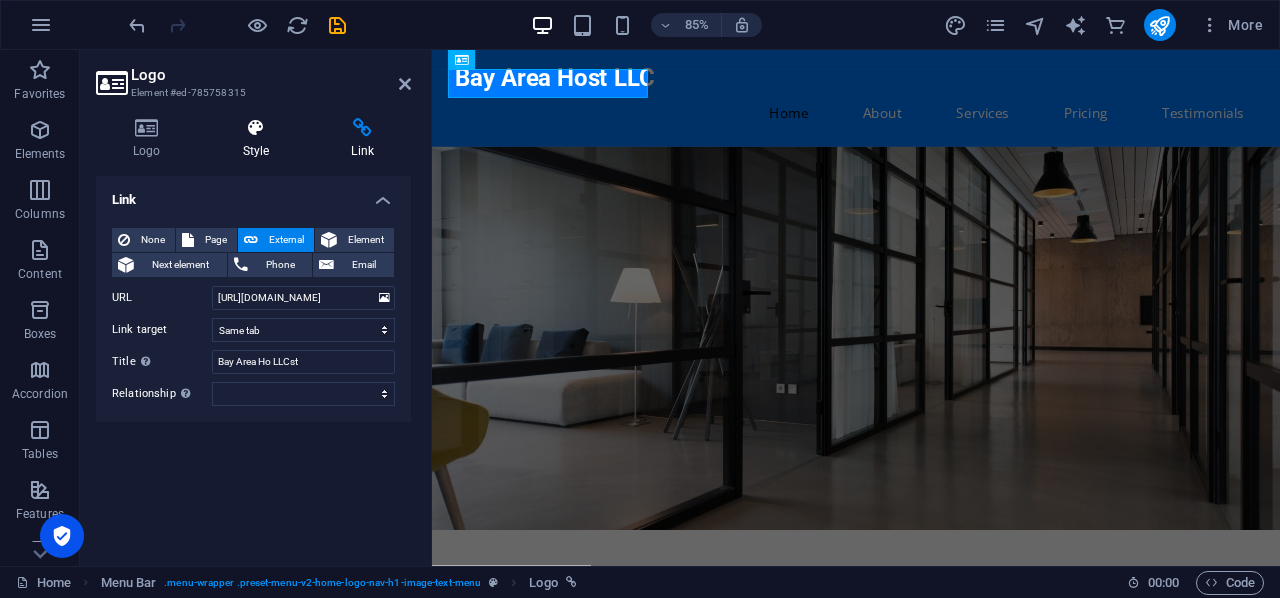 click on "Style" at bounding box center (260, 139) 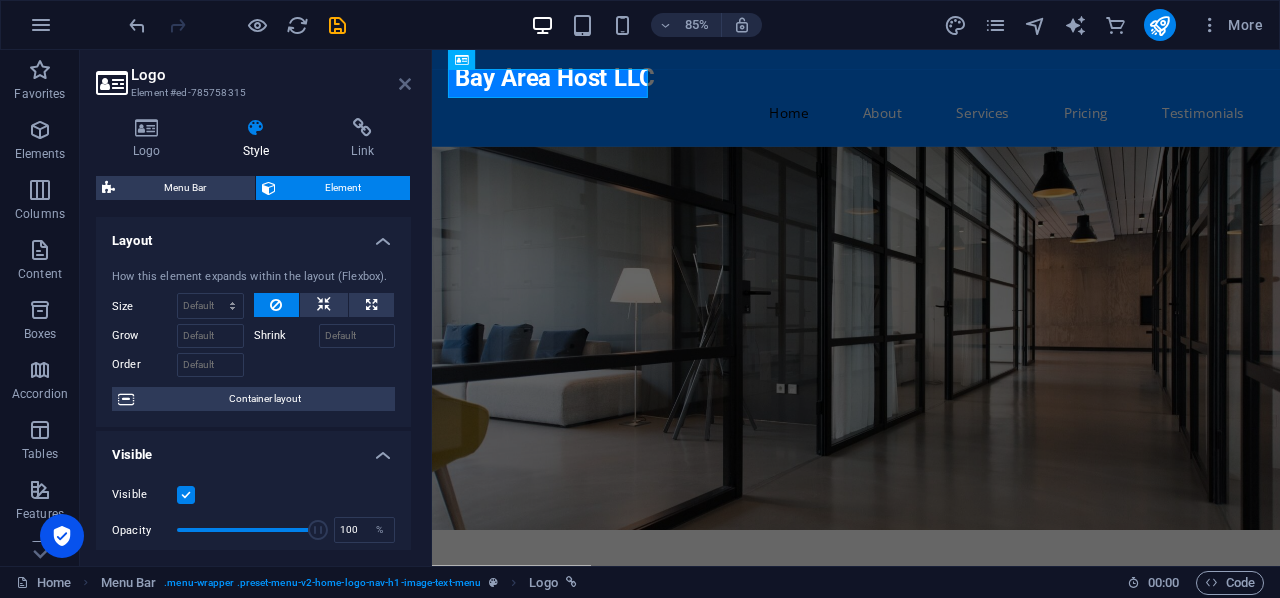 drag, startPoint x: 409, startPoint y: 86, endPoint x: 329, endPoint y: 35, distance: 94.873604 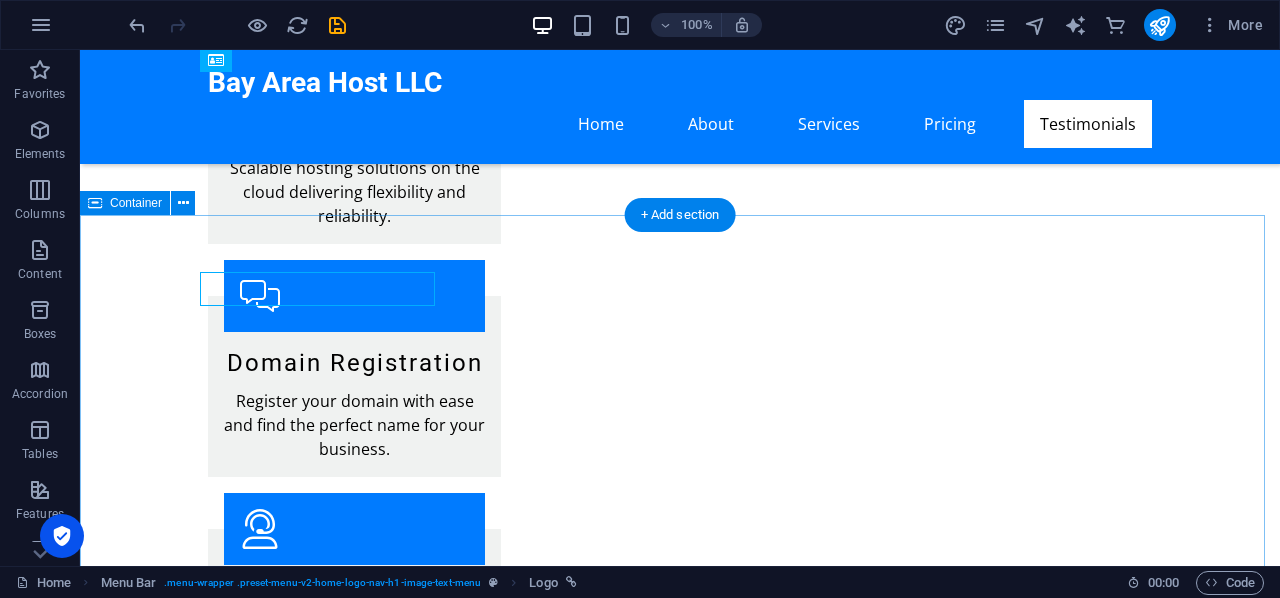 scroll, scrollTop: 2200, scrollLeft: 0, axis: vertical 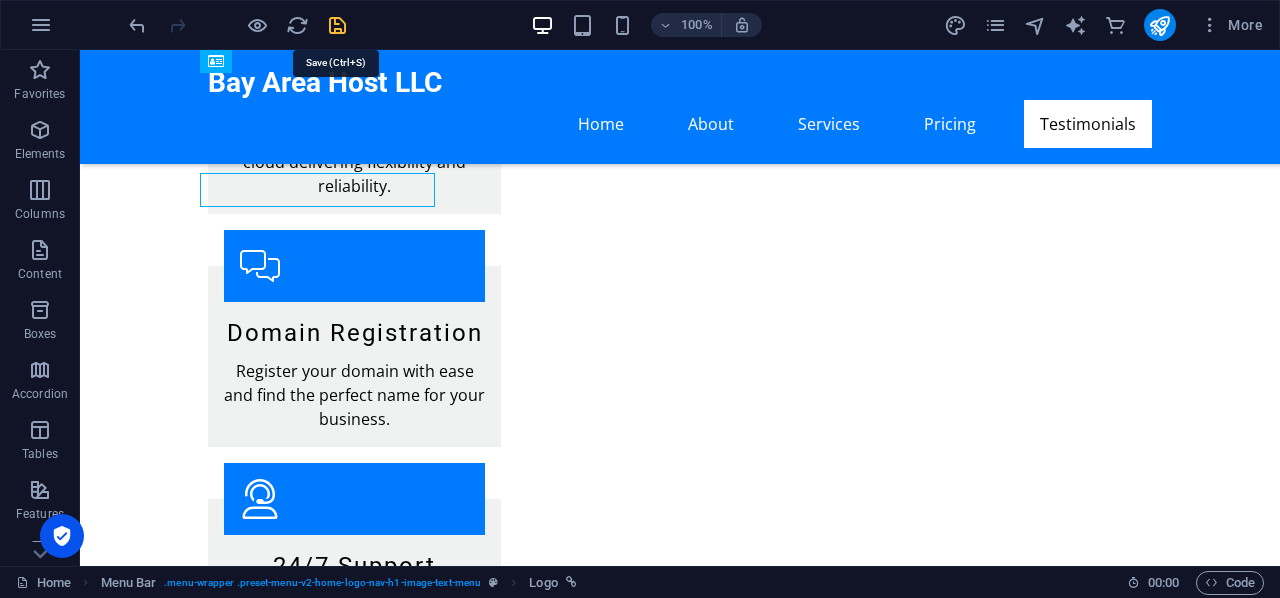 click at bounding box center [337, 25] 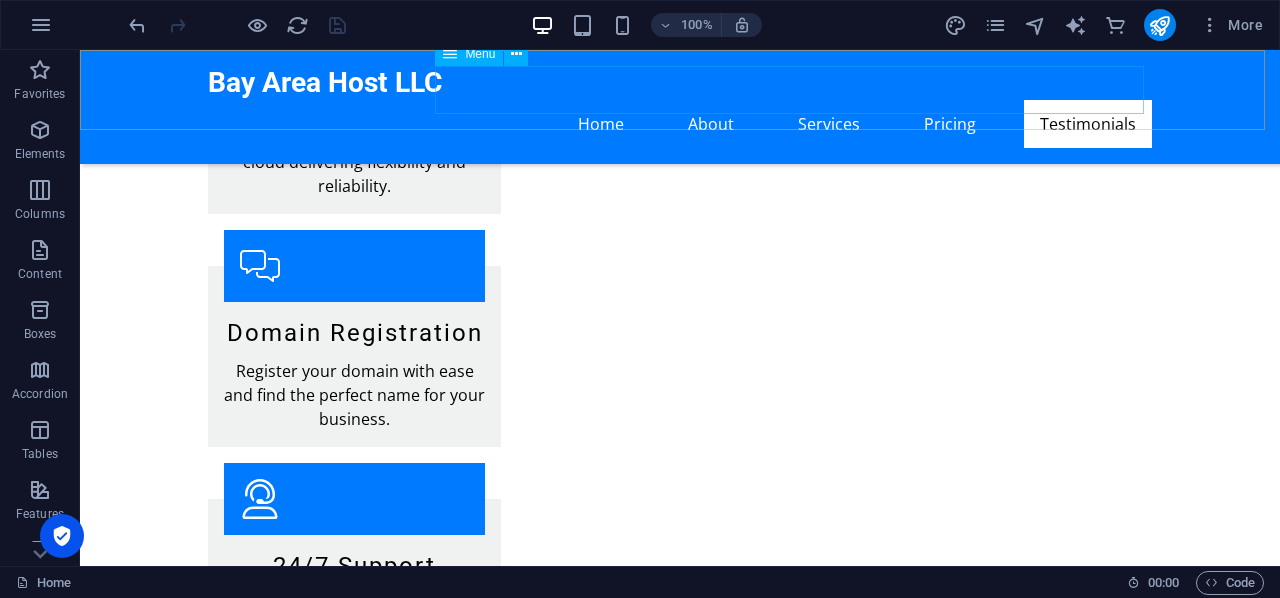 click on "Home About Services Pricing Testimonials" at bounding box center [680, 124] 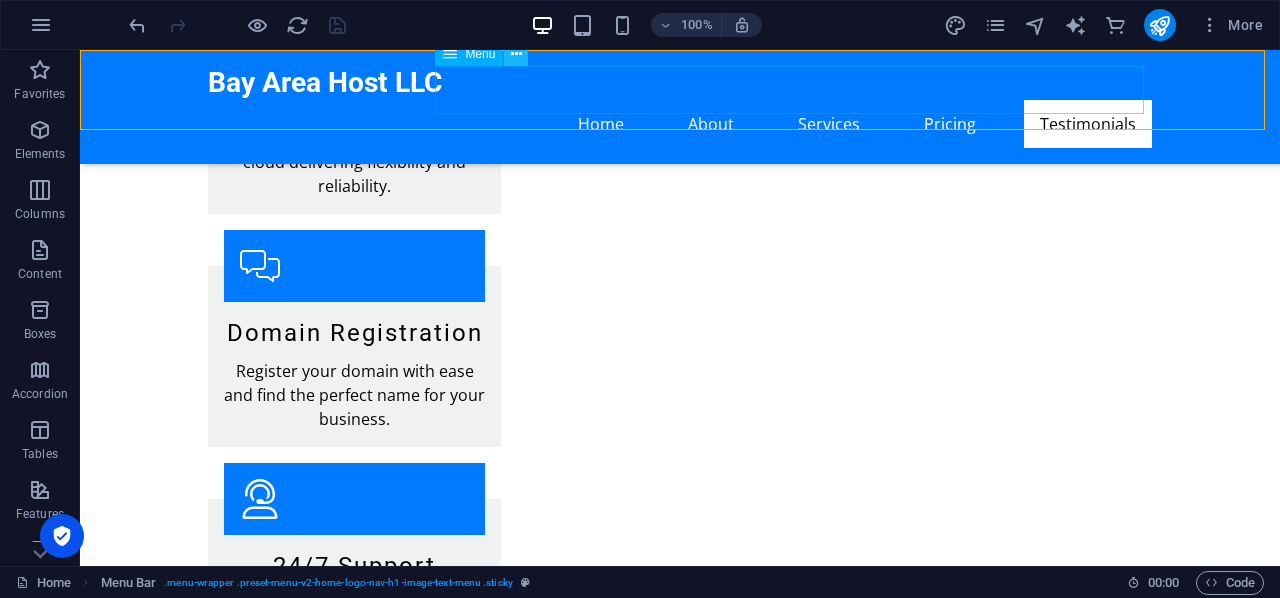 click at bounding box center (516, 54) 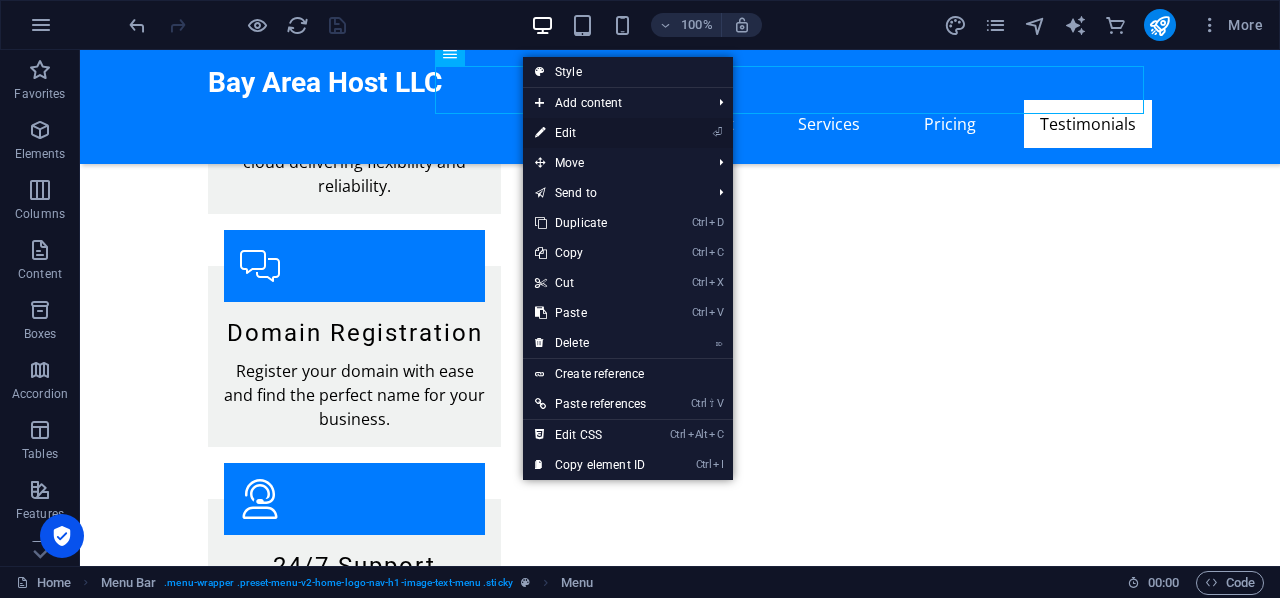 click on "⏎  Edit" at bounding box center (590, 133) 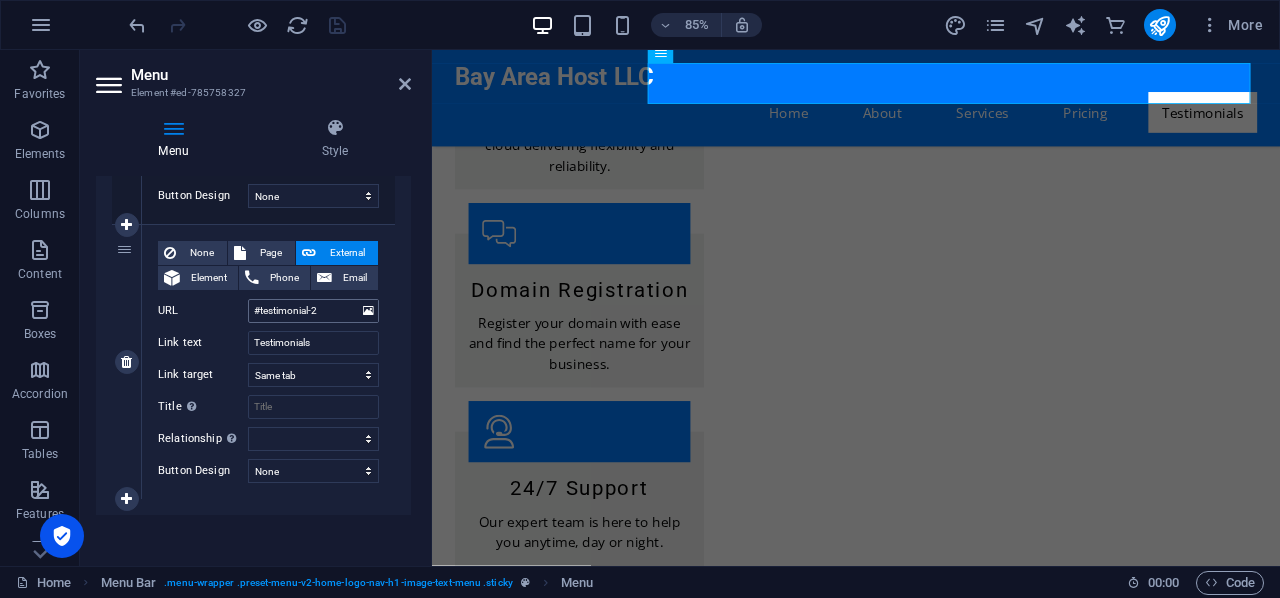 scroll, scrollTop: 1244, scrollLeft: 0, axis: vertical 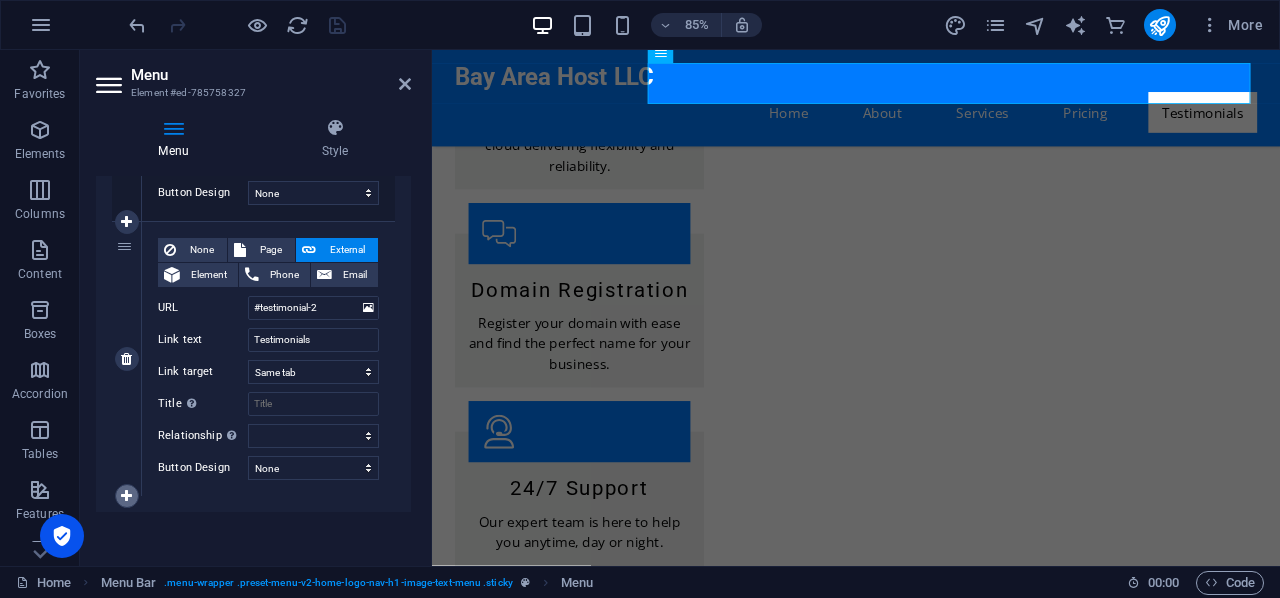 click at bounding box center [126, 496] 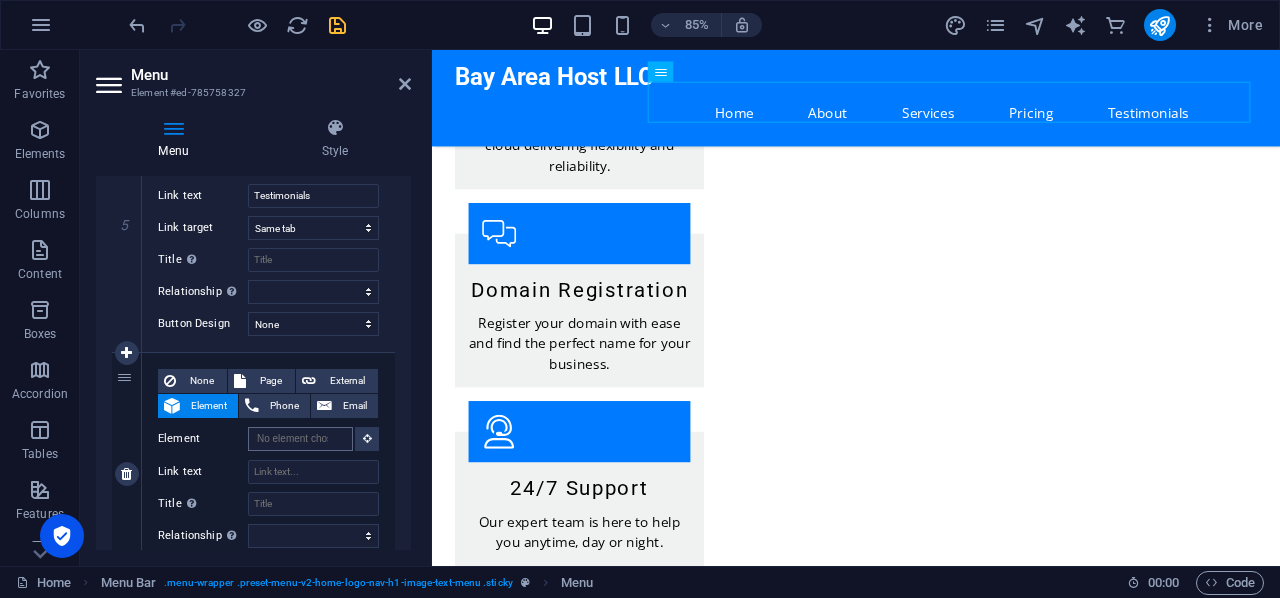 scroll, scrollTop: 1430, scrollLeft: 0, axis: vertical 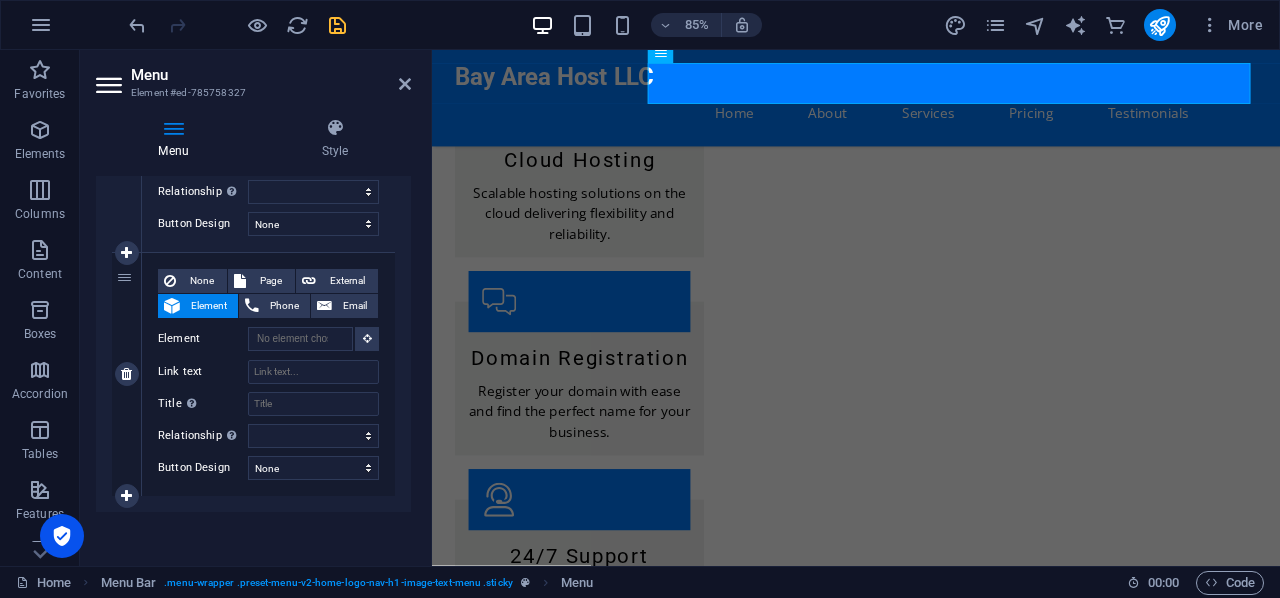 click on "Element" at bounding box center [209, 306] 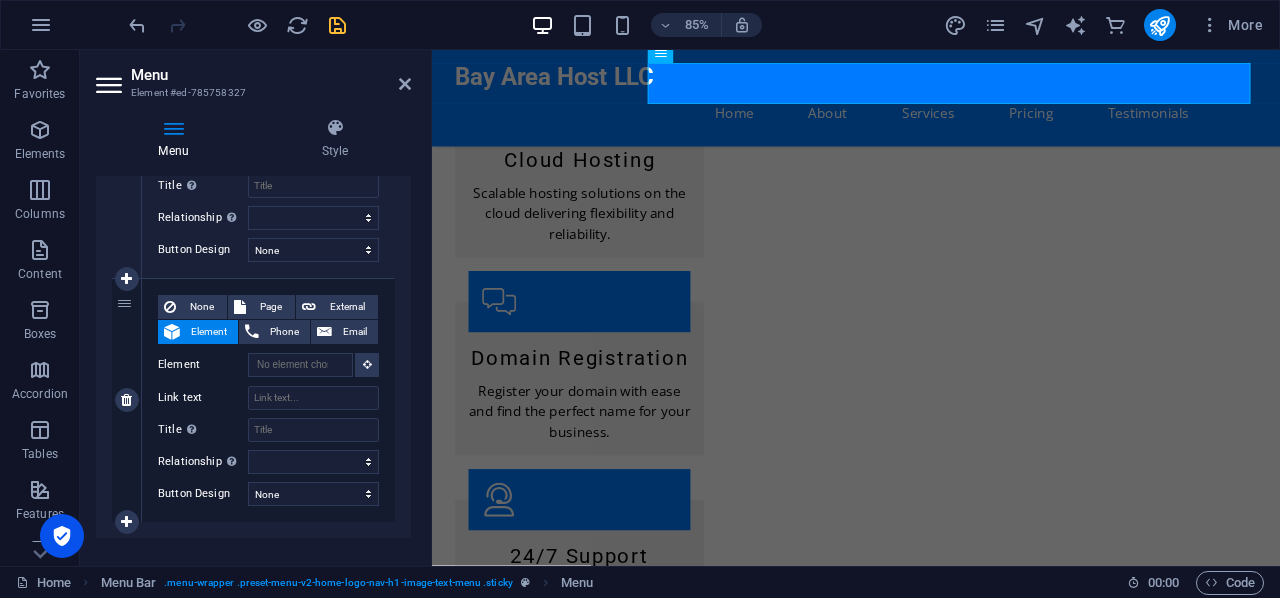 scroll, scrollTop: 1488, scrollLeft: 0, axis: vertical 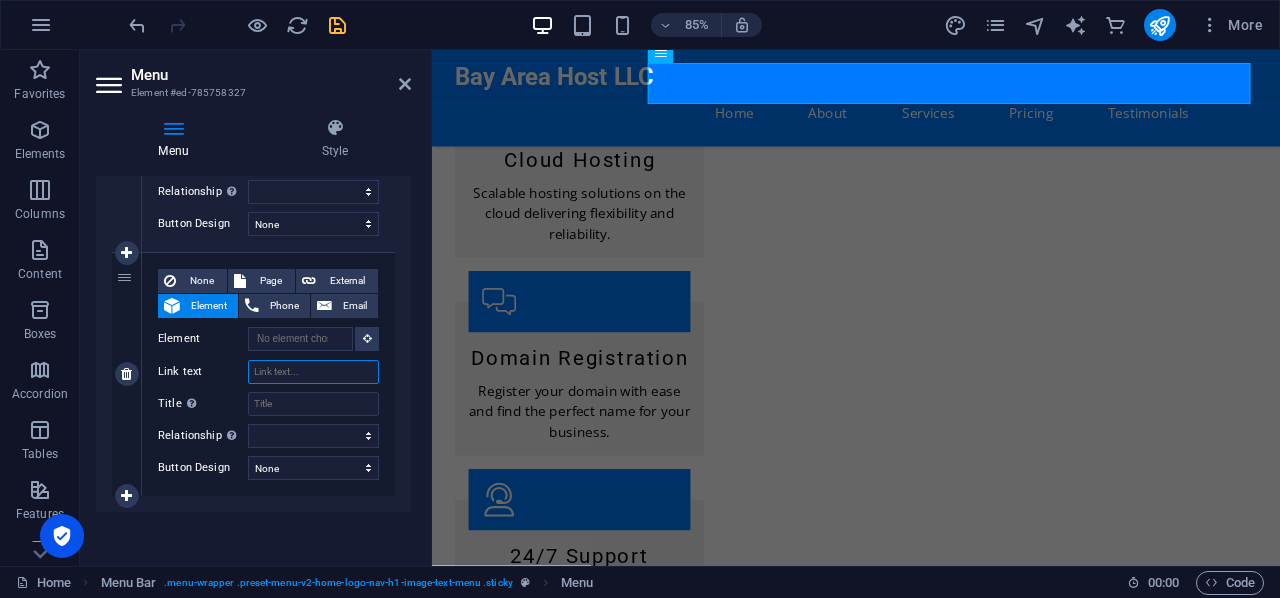 click on "Link text" at bounding box center (313, 372) 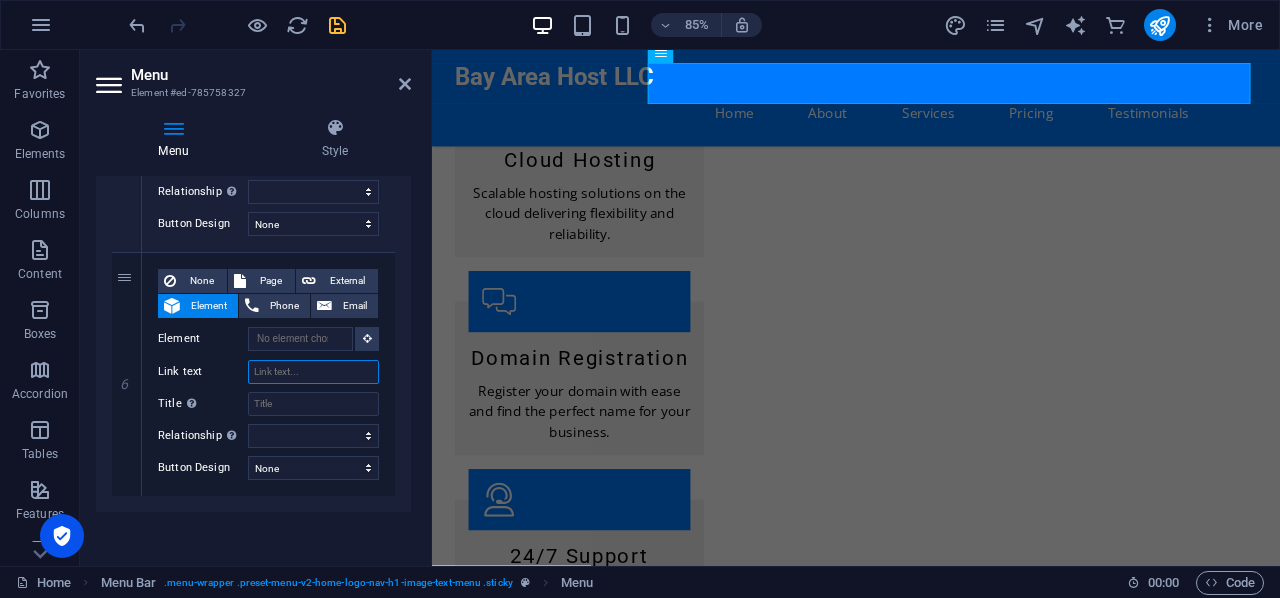 type on "C" 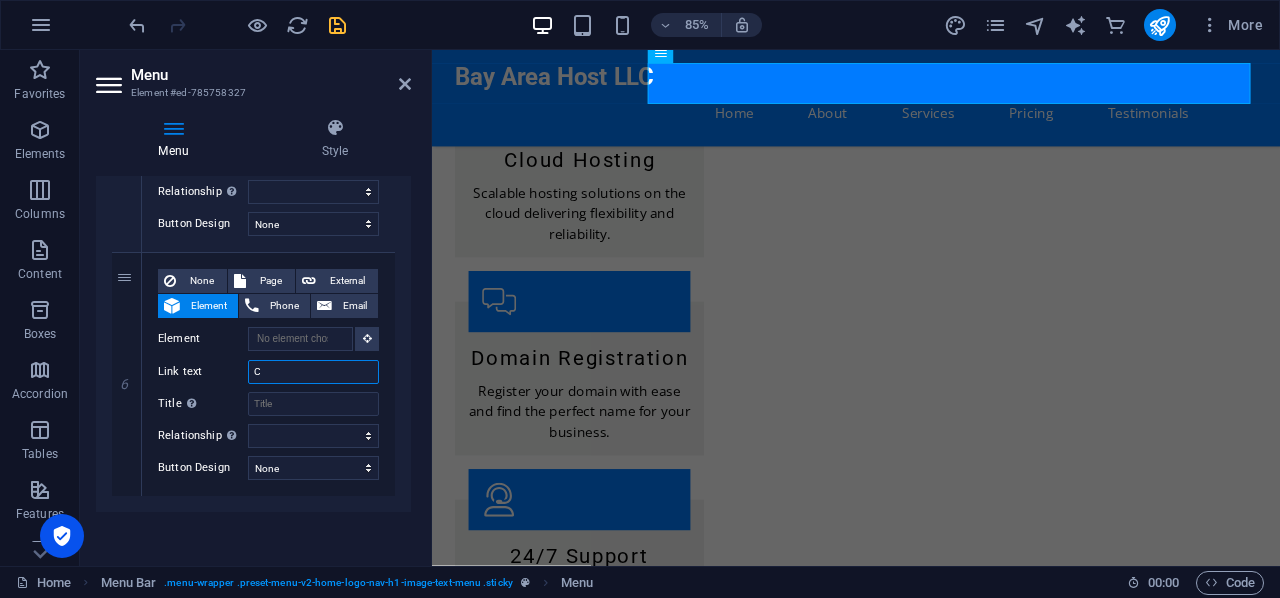 select 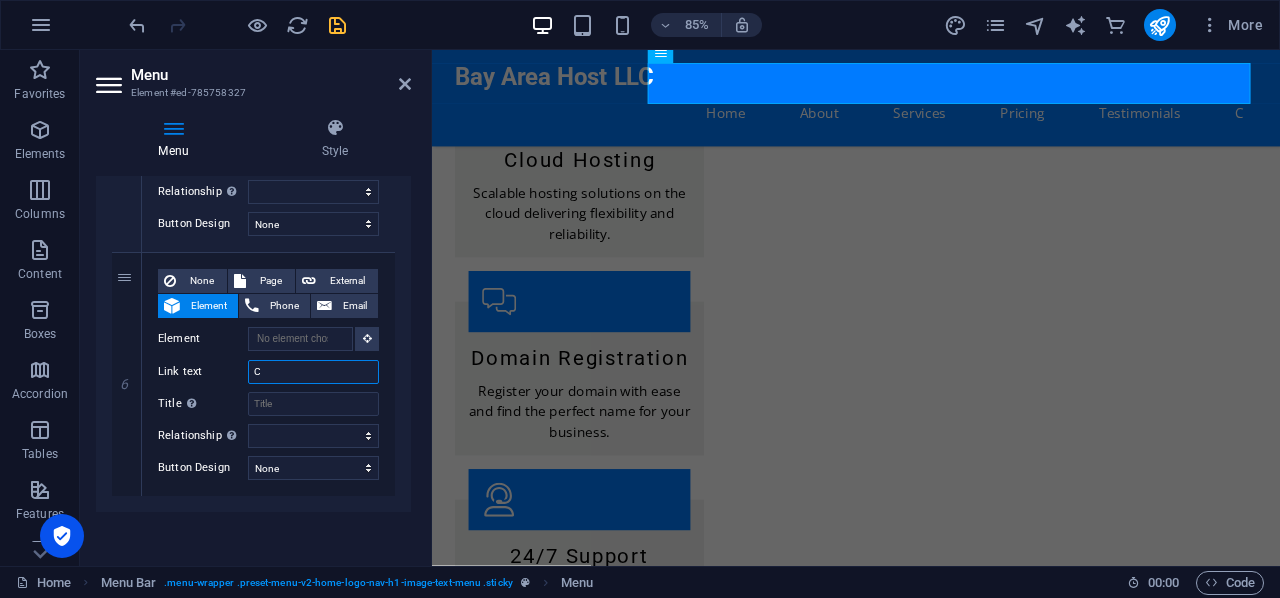 type on "Co" 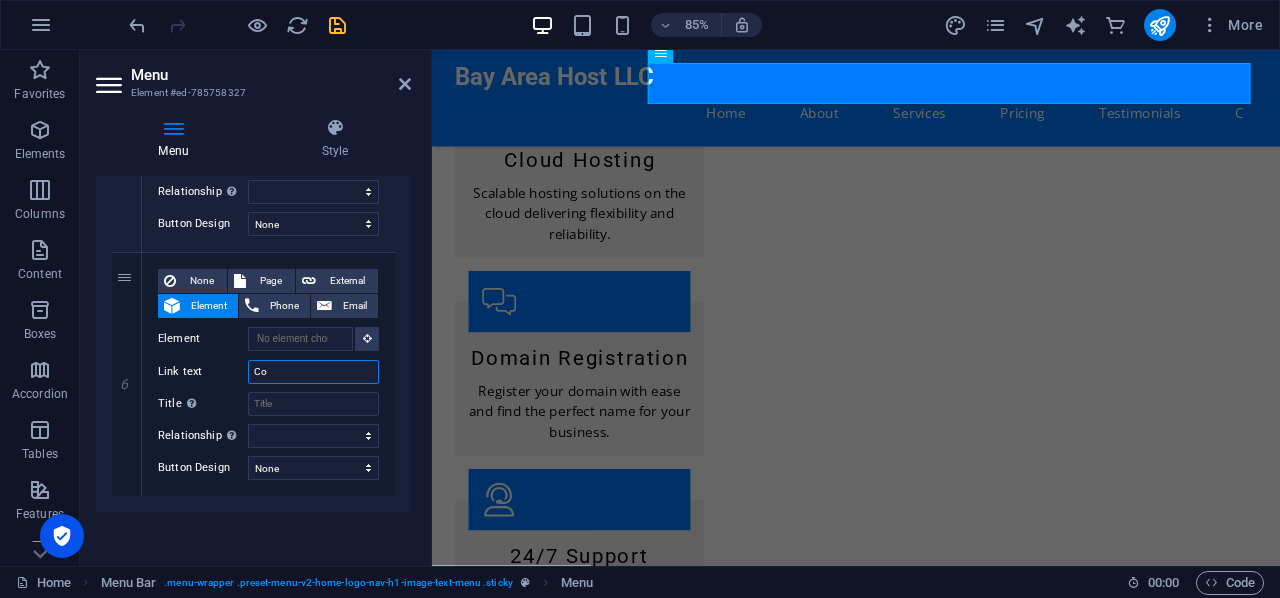 select 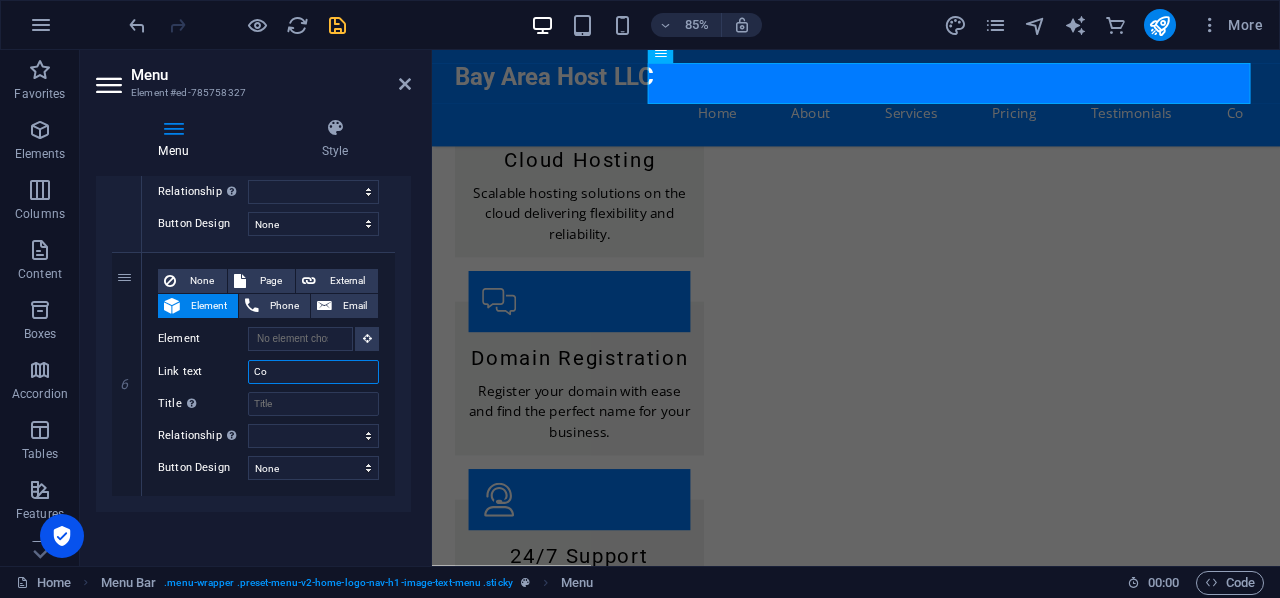 type on "Con" 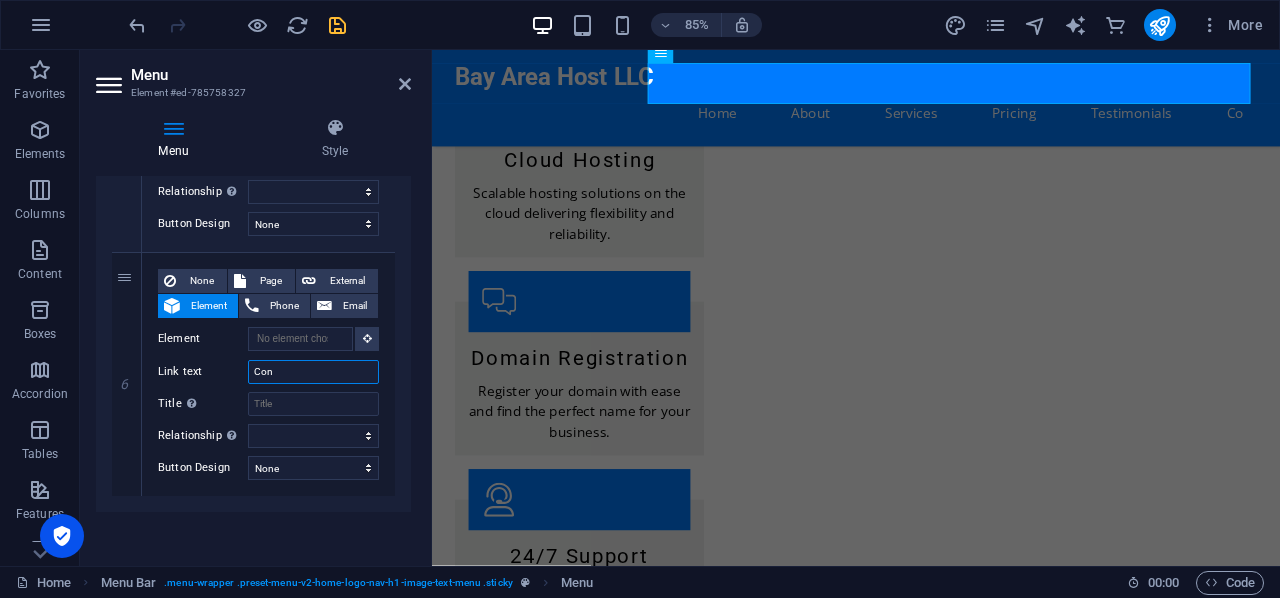 select 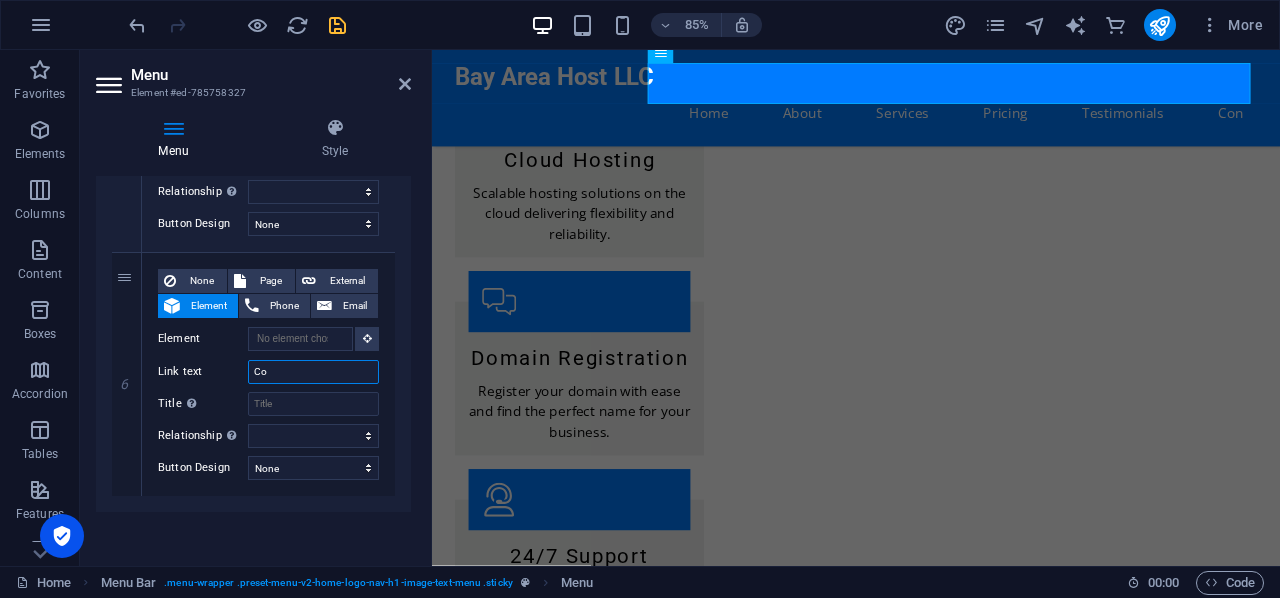 type on "C" 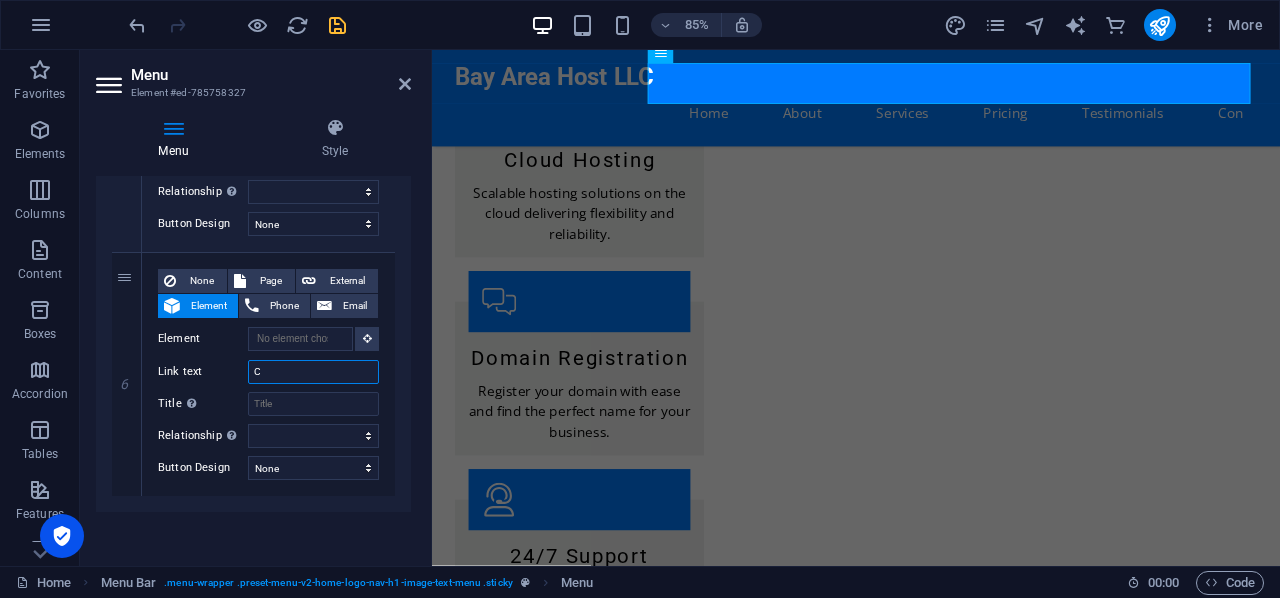 select 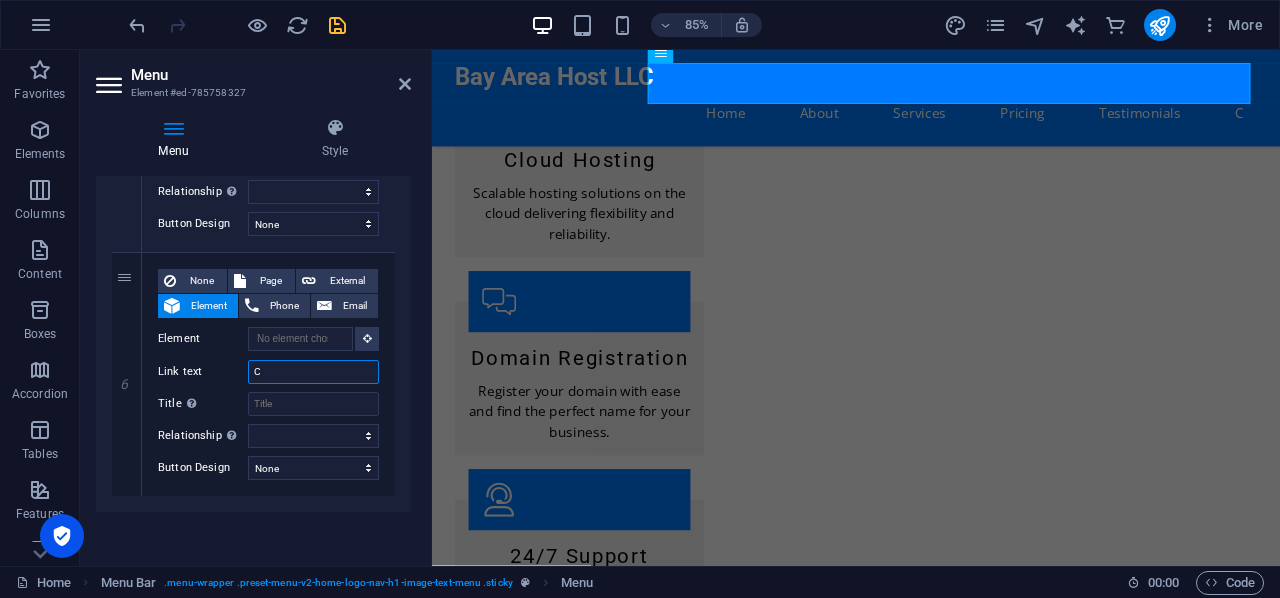 type 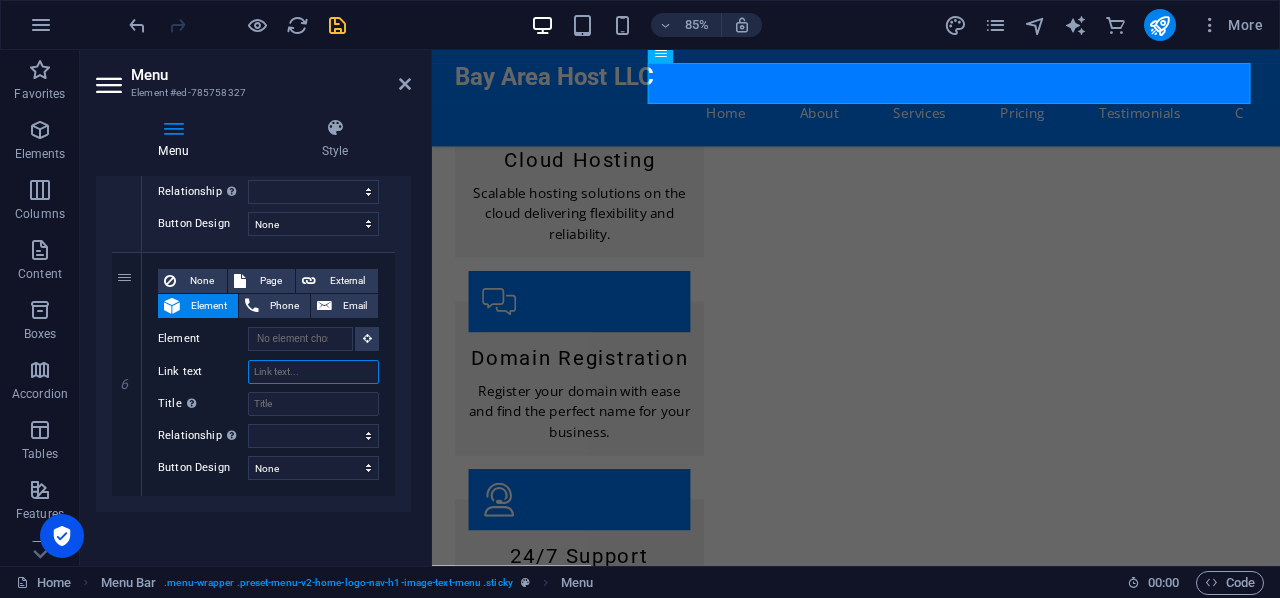 select 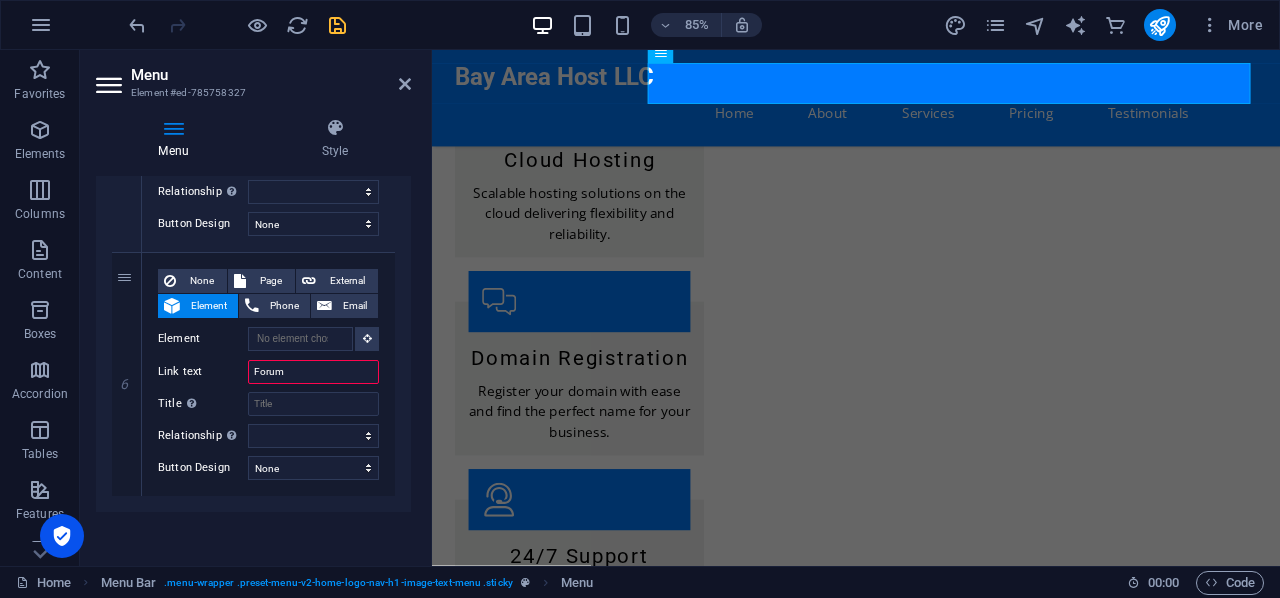 type on "Forums" 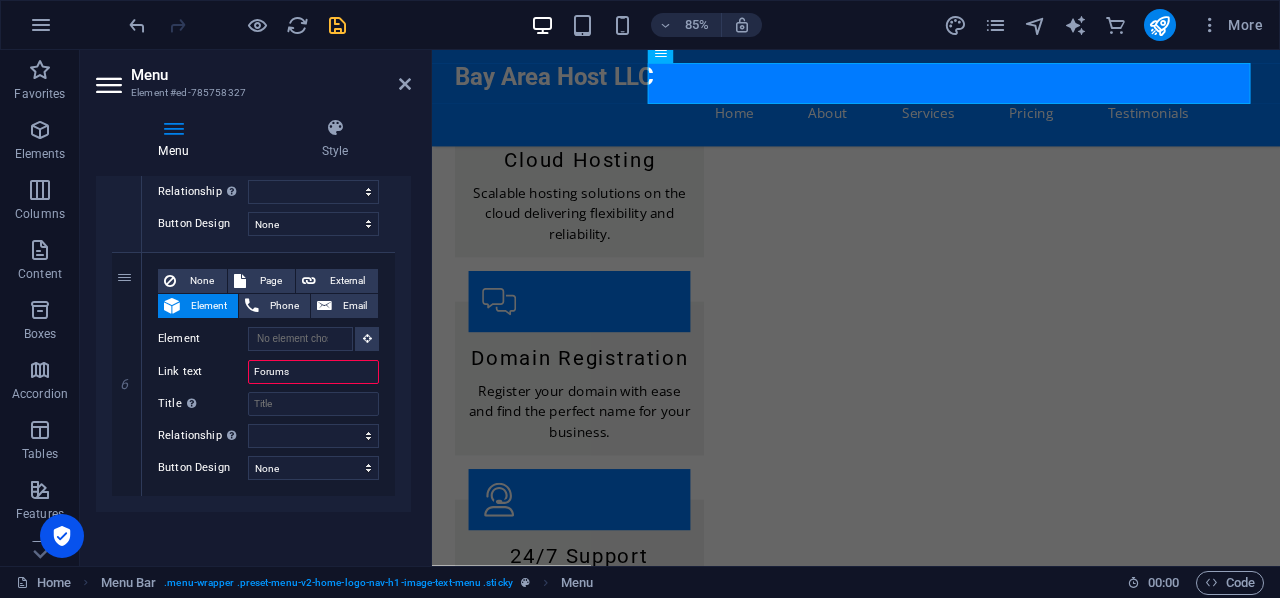 select 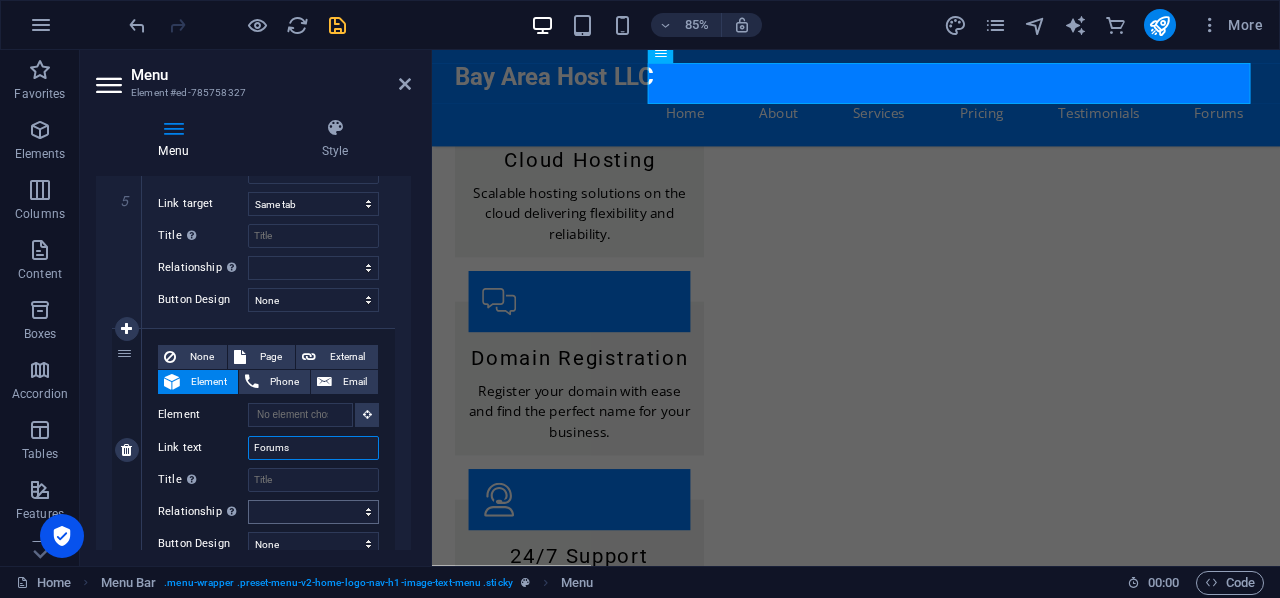 scroll, scrollTop: 1388, scrollLeft: 0, axis: vertical 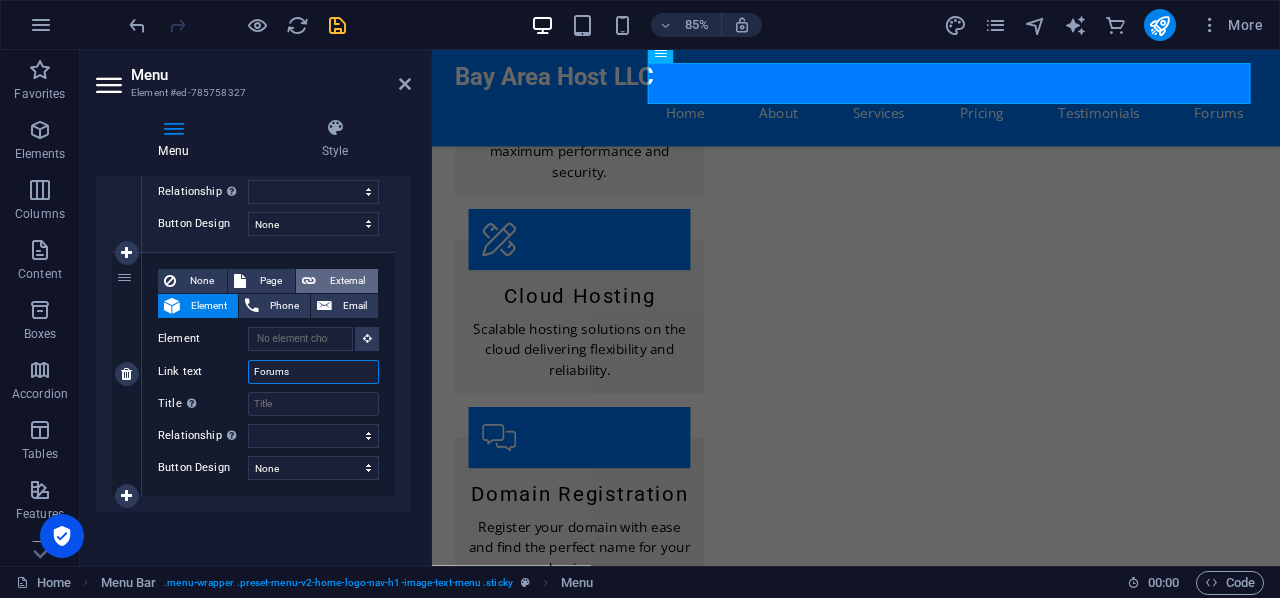 type on "Forums" 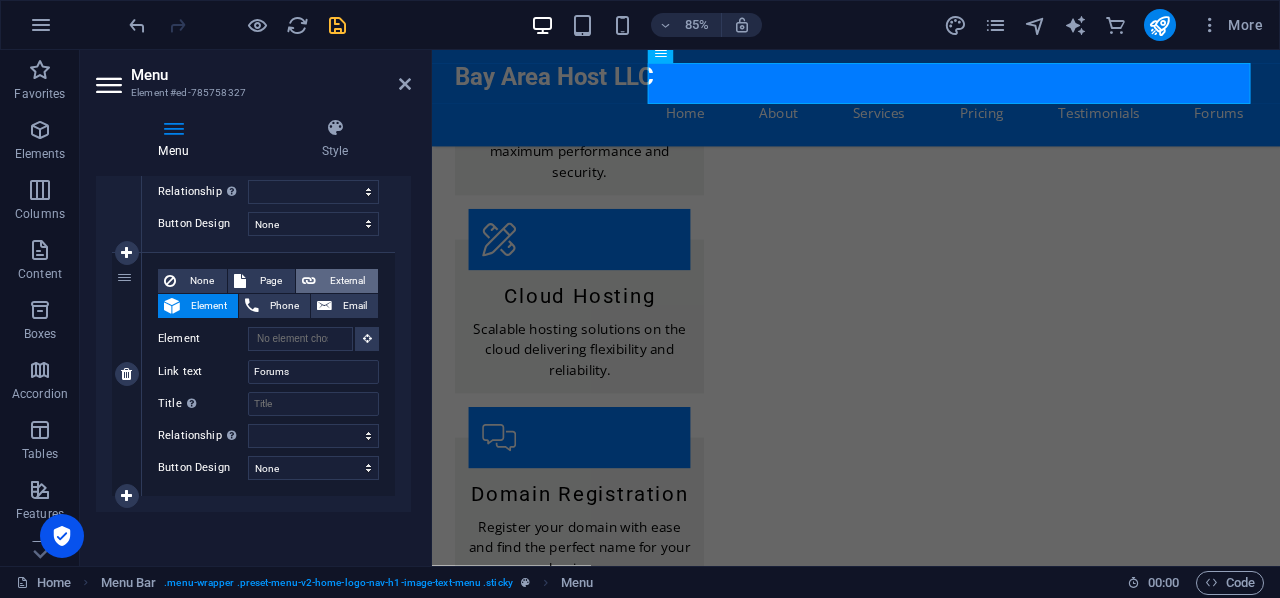 click on "External" at bounding box center [347, 281] 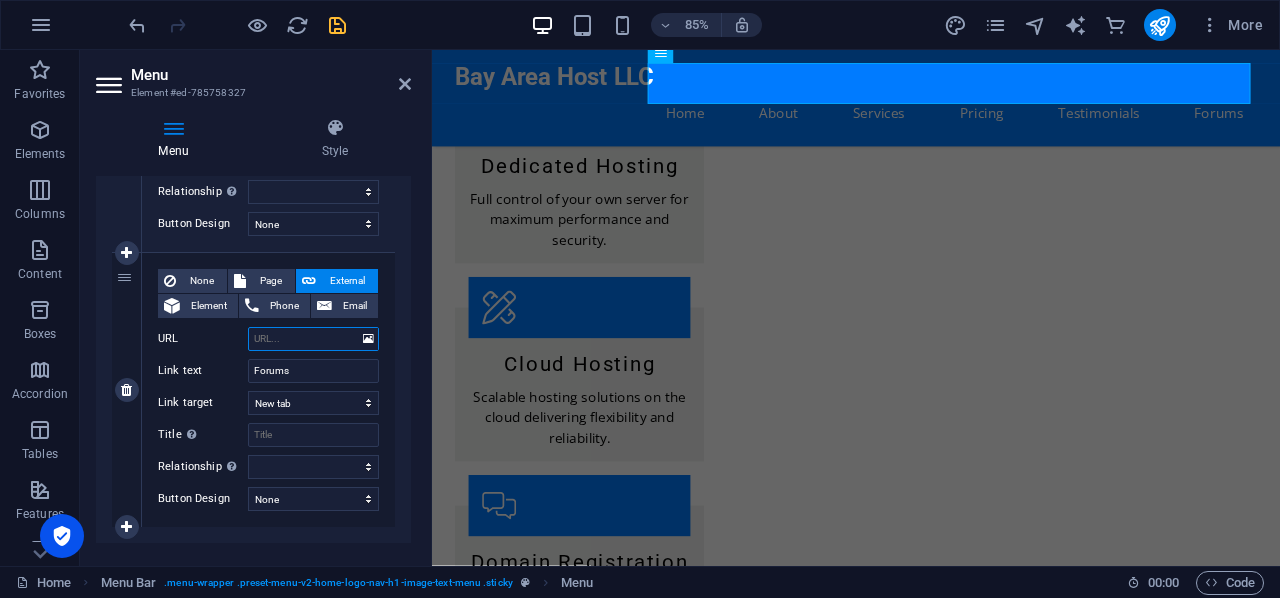type on "#" 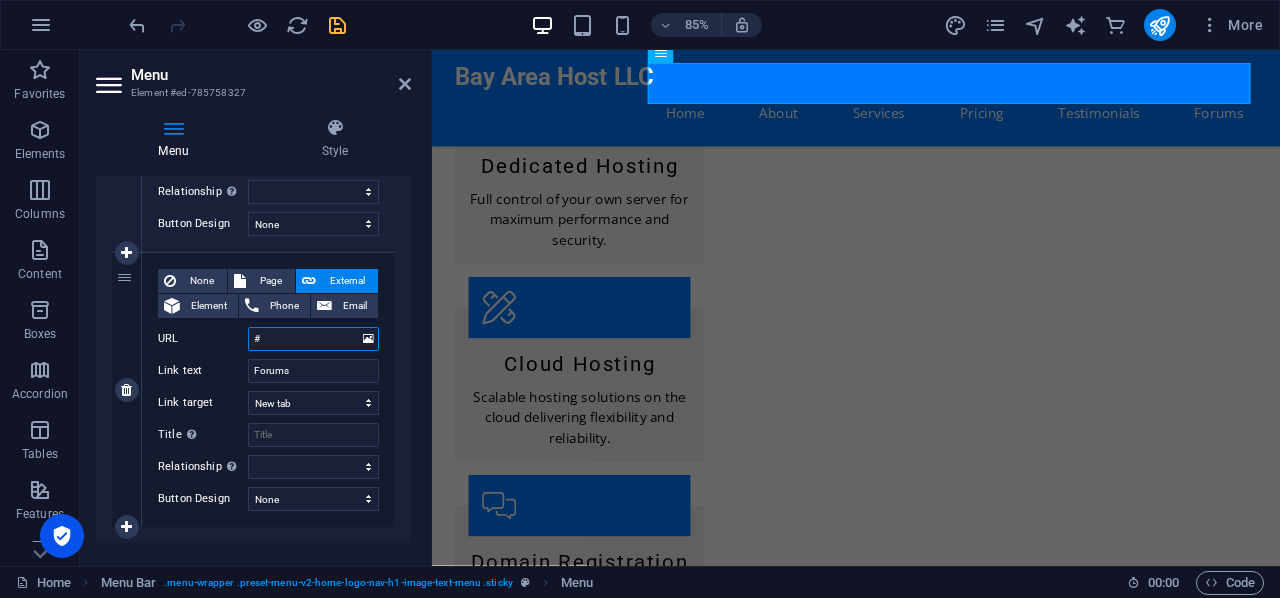 select 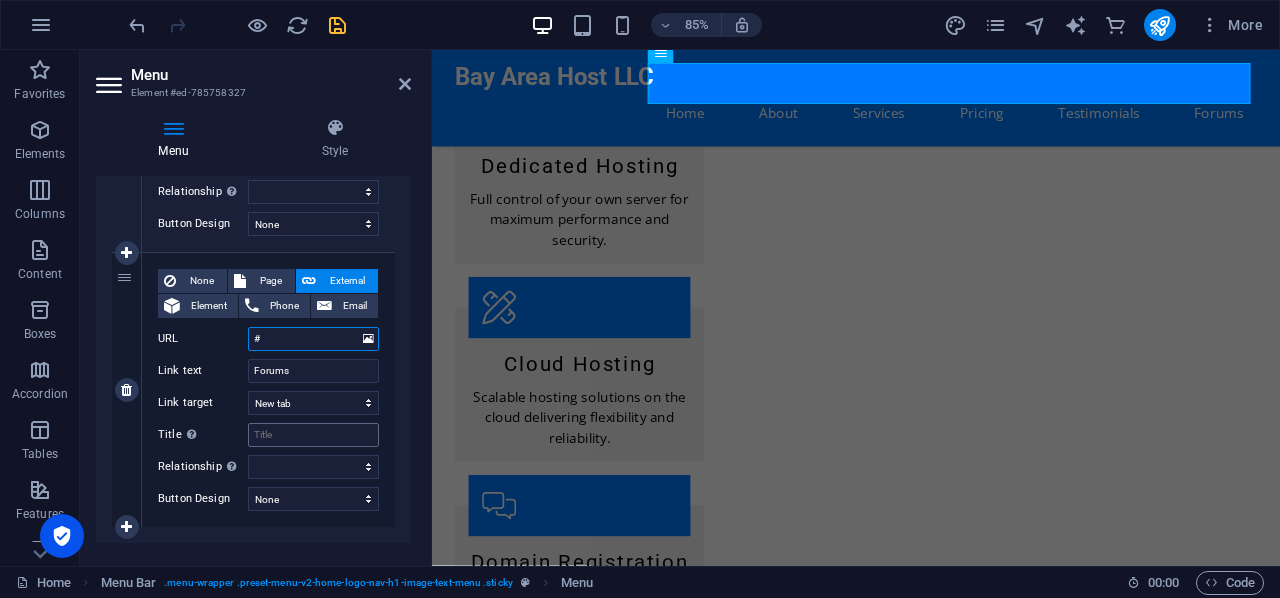 type on "#" 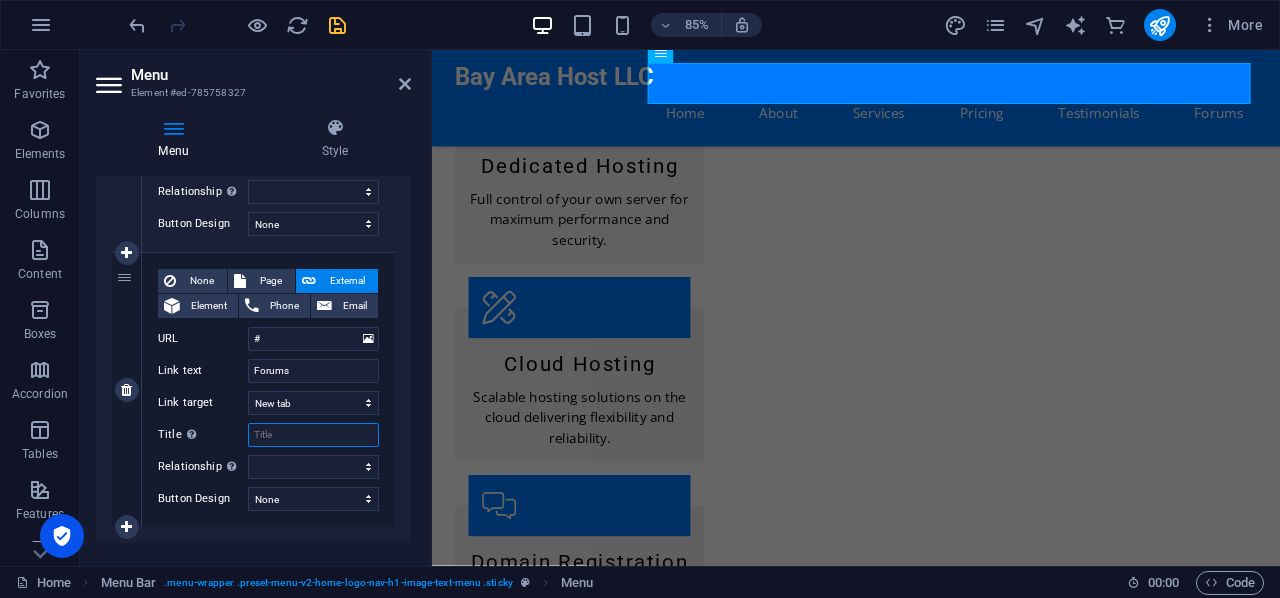 click on "None Page External Element Phone Email Page Home Subpage Legal Notice Privacy Element
URL # Phone Email Link text Forums Link target New tab Same tab Overlay Title Additional link description, should not be the same as the link text. The title is most often shown as a tooltip text when the mouse moves over the element. Leave empty if uncertain. Relationship Sets the  relationship of this link to the link target . For example, the value "nofollow" instructs search engines not to follow the link. Can be left empty. alternate author bookmark external help license next nofollow noreferrer noopener prev search tag" at bounding box center (268, 374) 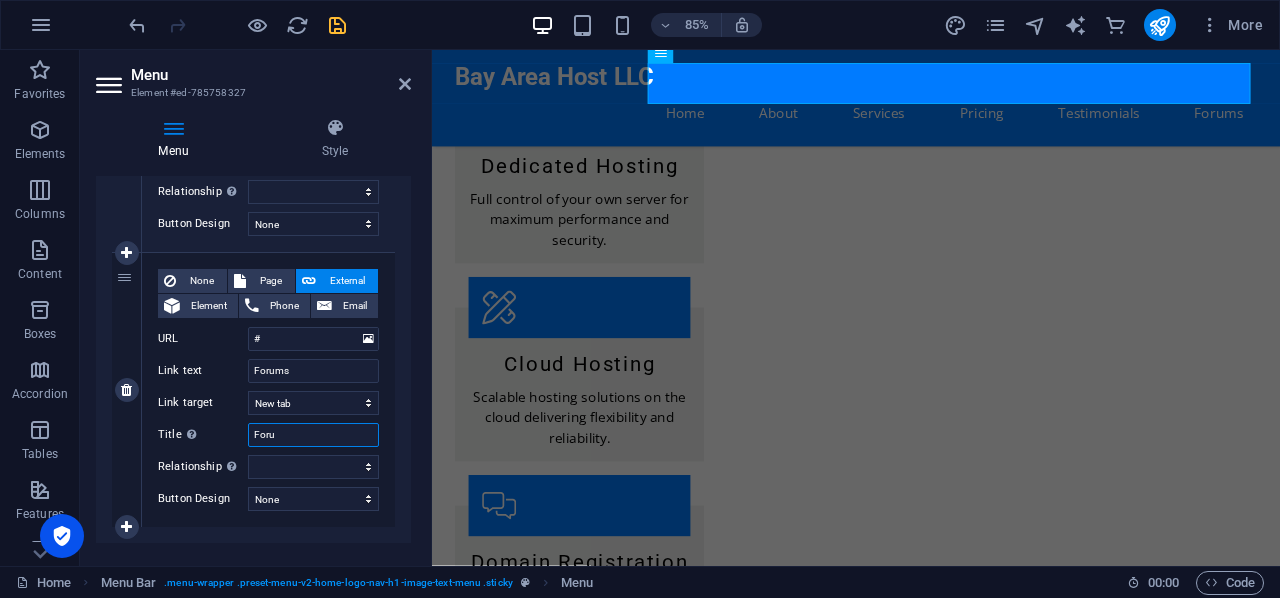 type on "Forum" 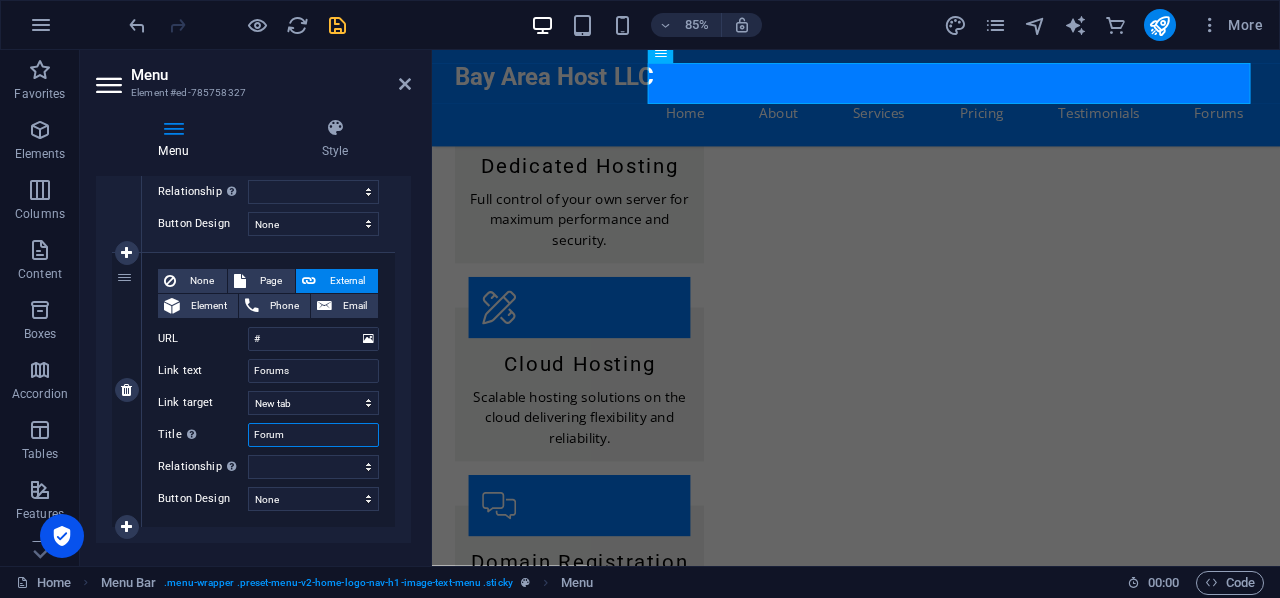 select 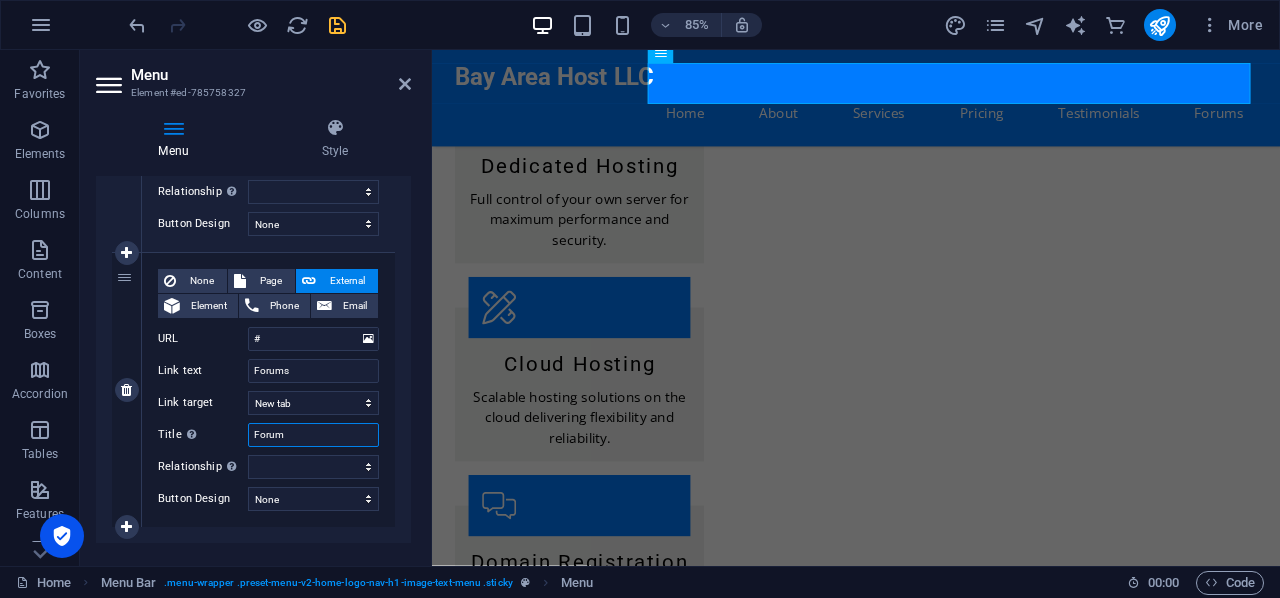 type on "Forums" 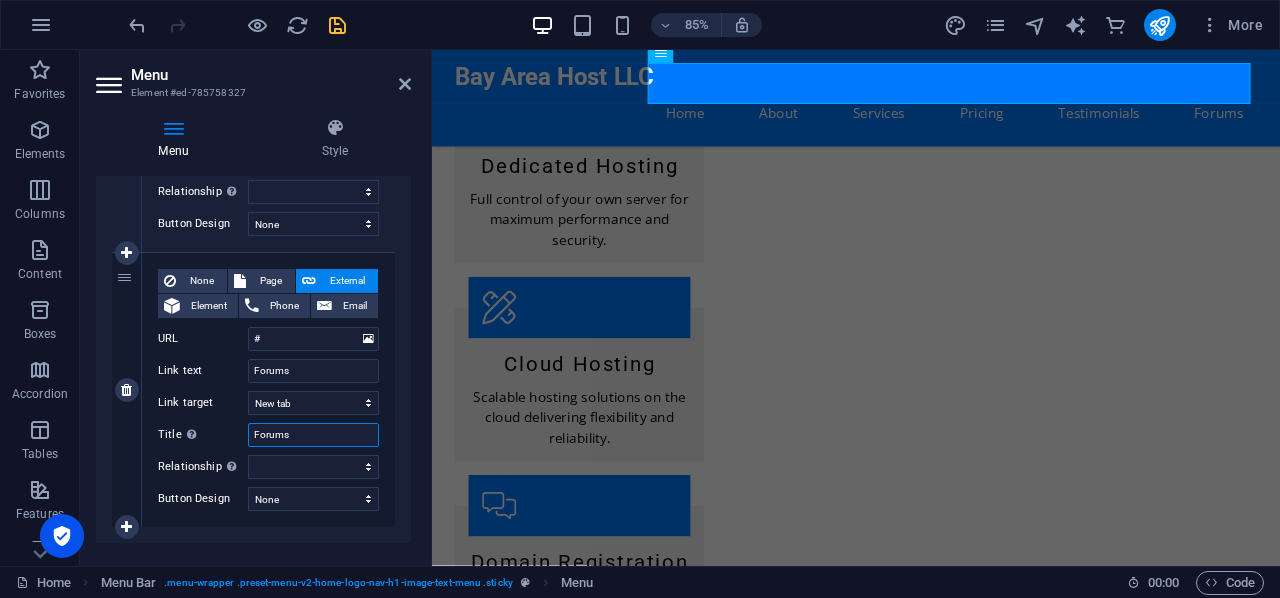 select 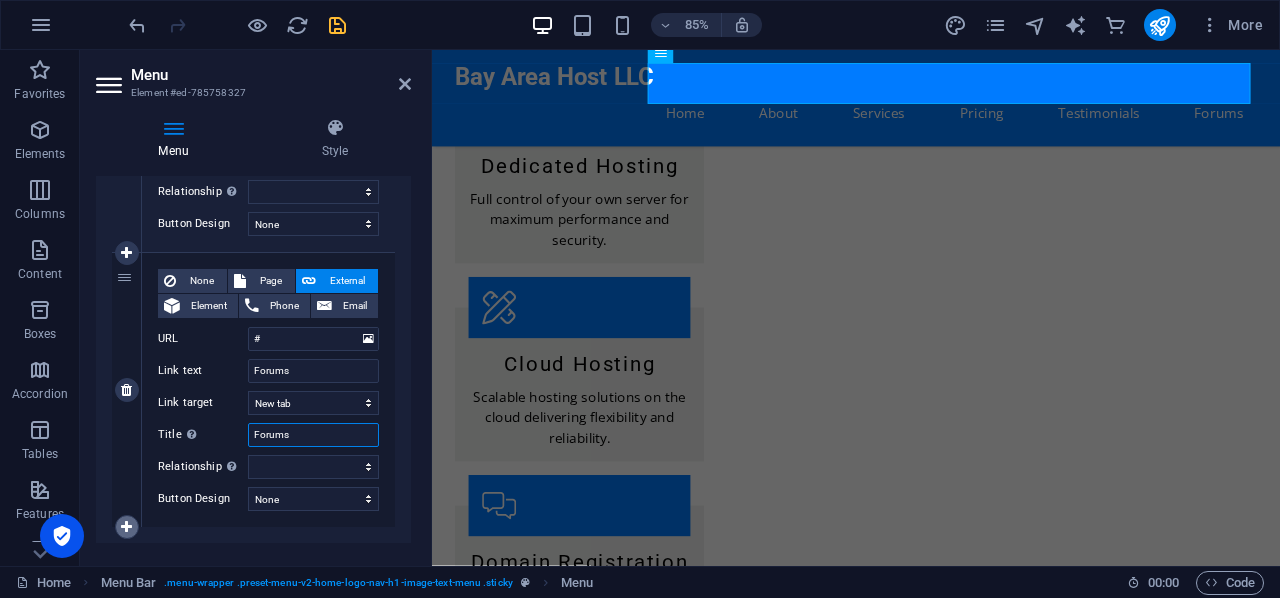 type on "Forums" 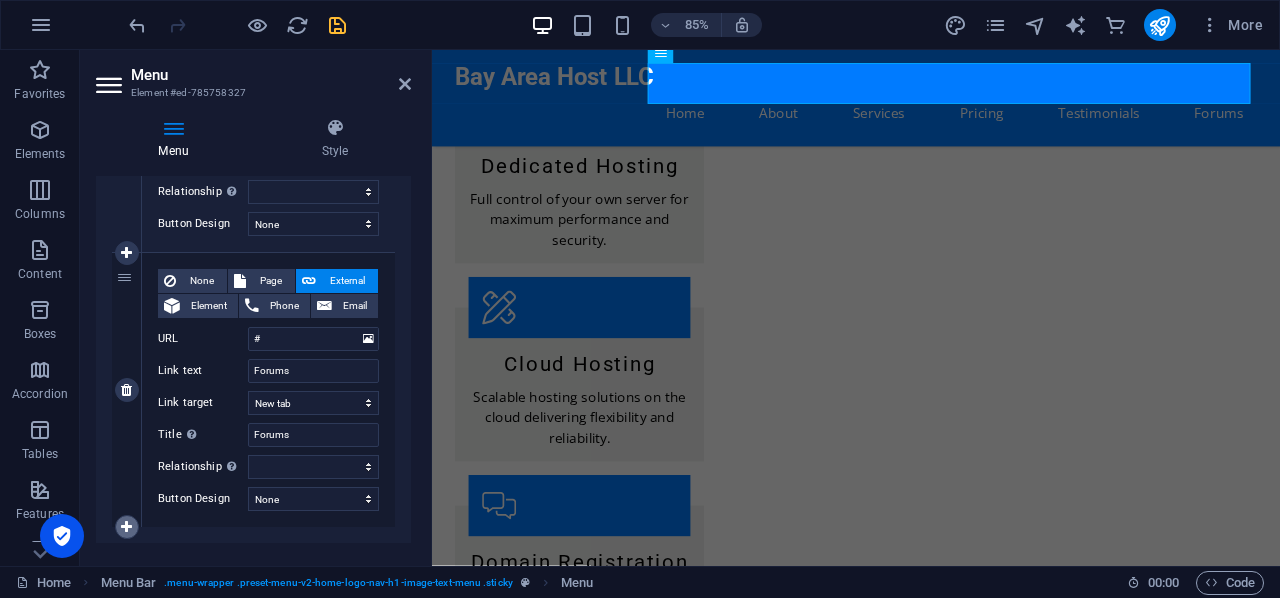 click at bounding box center (126, 527) 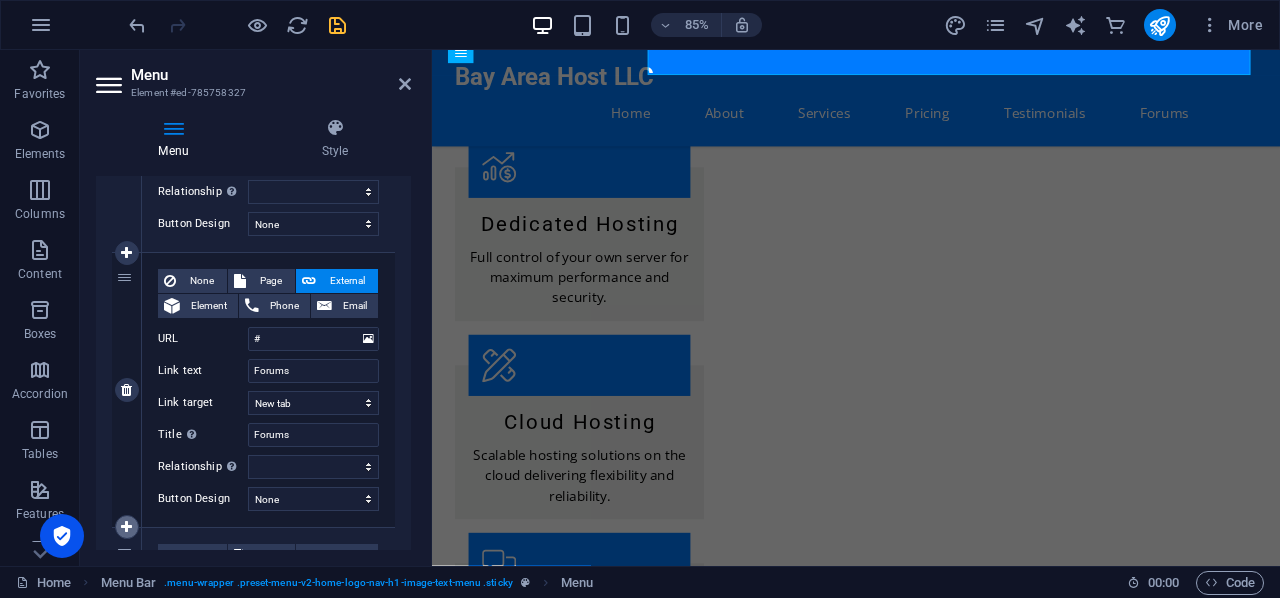 scroll, scrollTop: 1914, scrollLeft: 0, axis: vertical 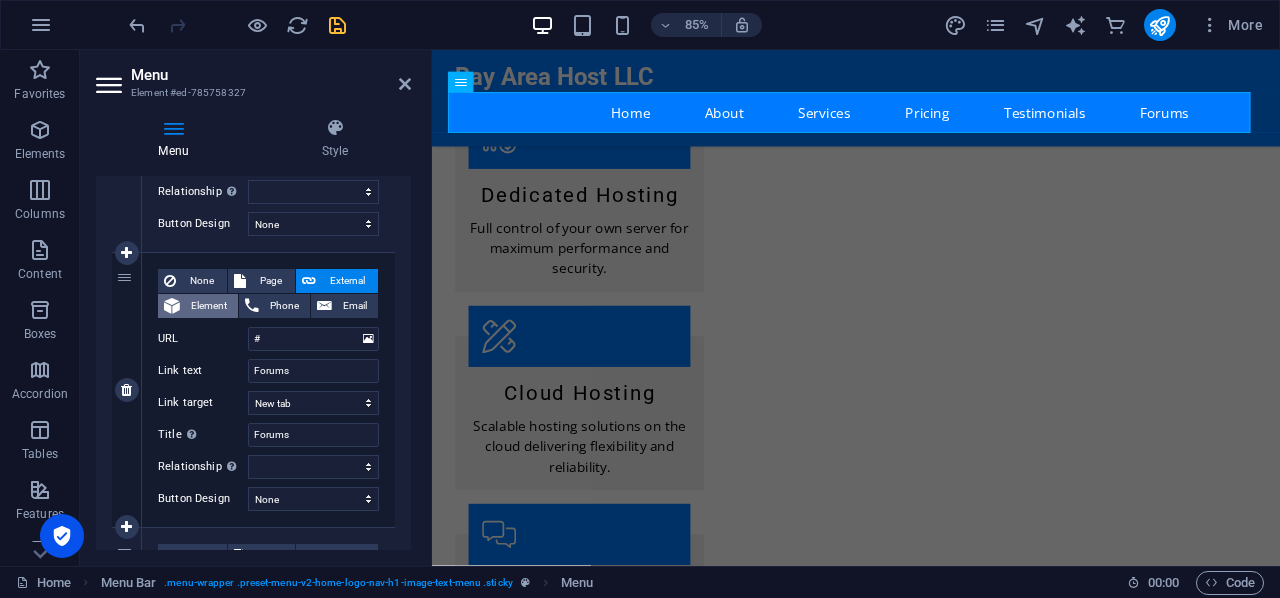 click on "Element" at bounding box center (209, 306) 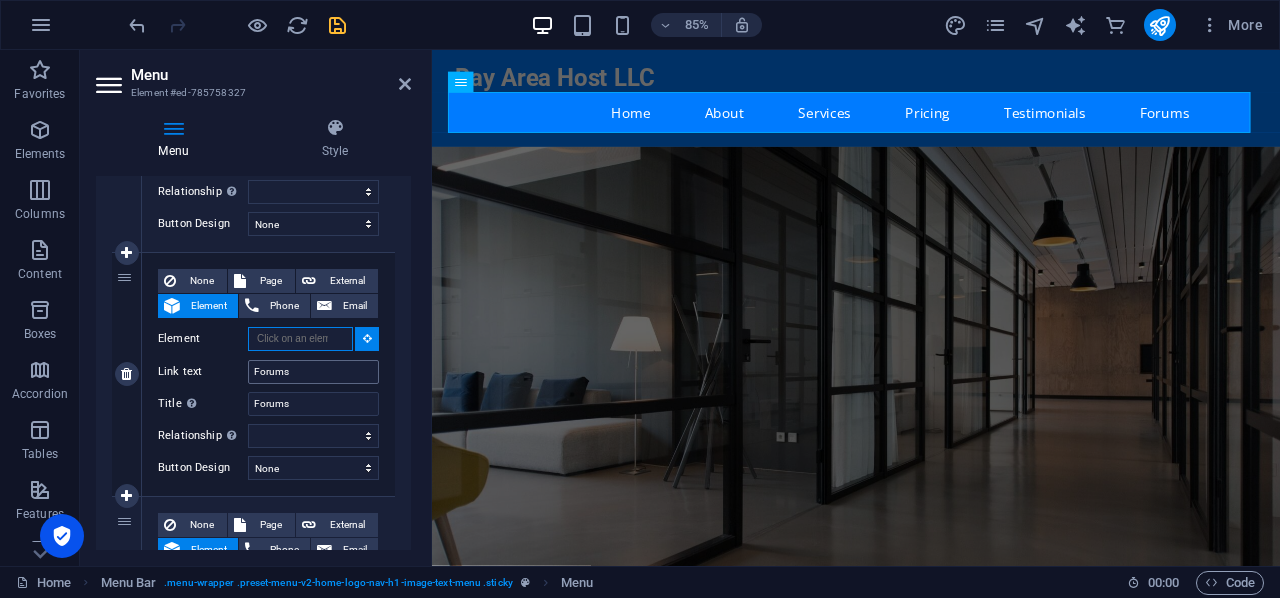 scroll, scrollTop: 7, scrollLeft: 0, axis: vertical 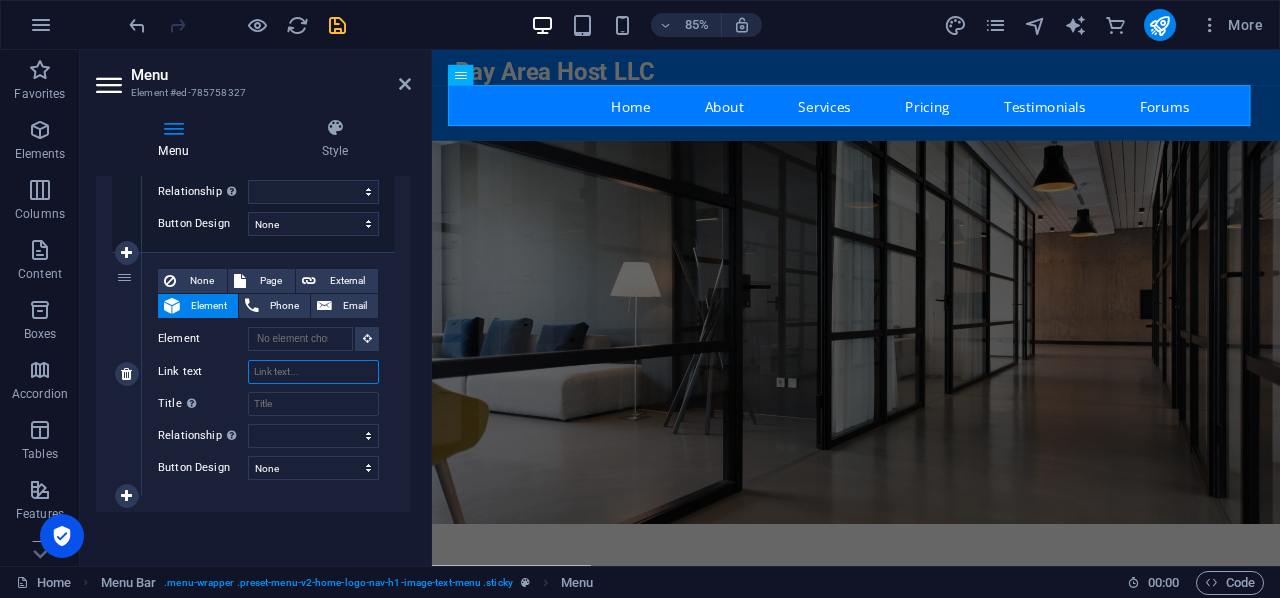 click on "Link text" at bounding box center [313, 372] 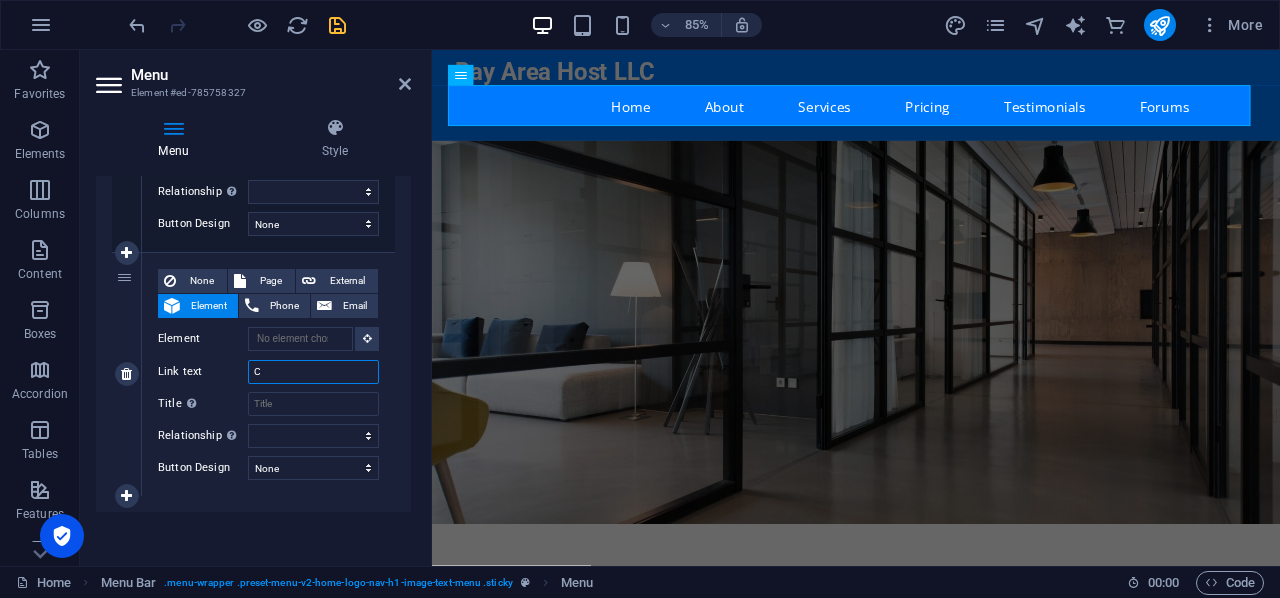 type on "Co" 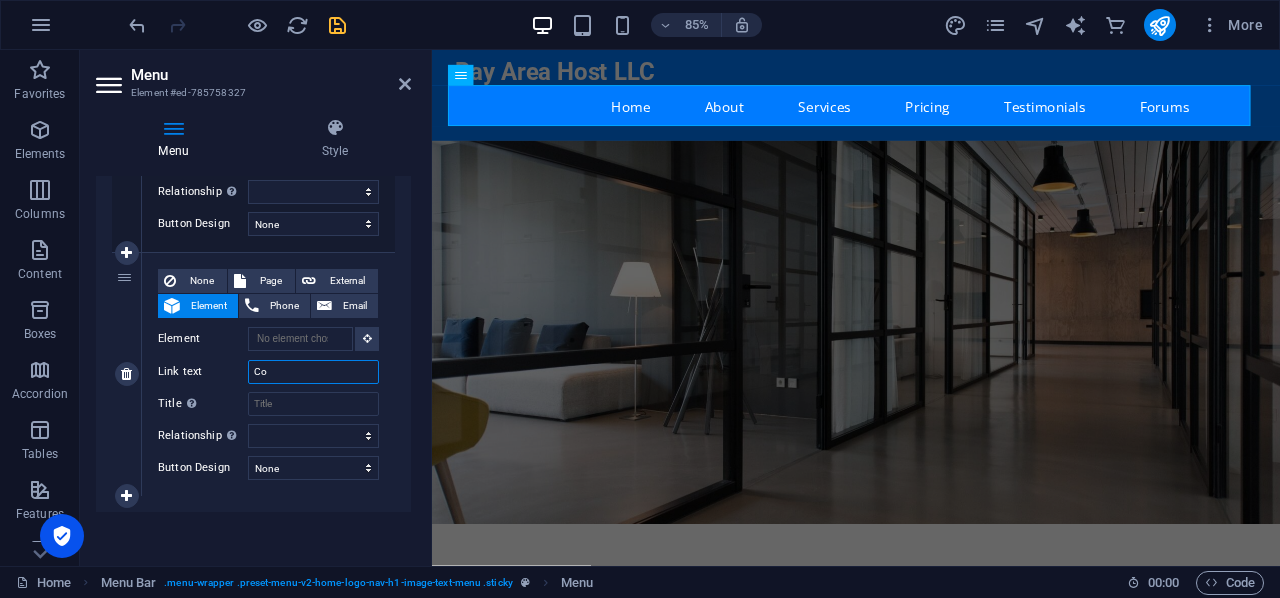 select 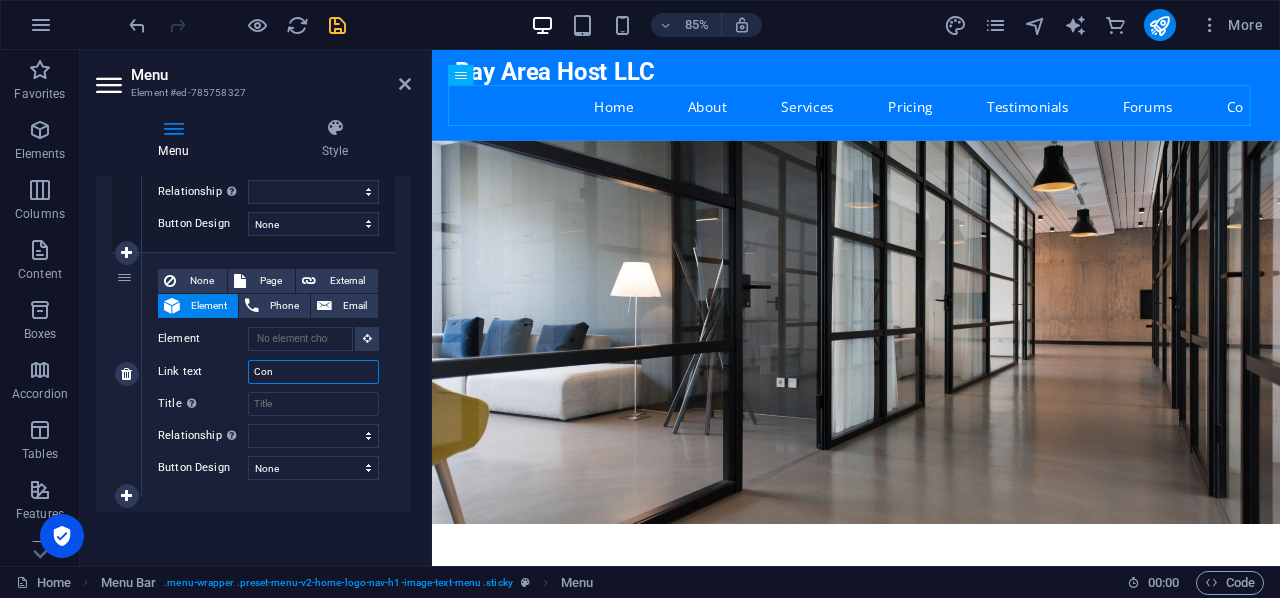type on "Cont" 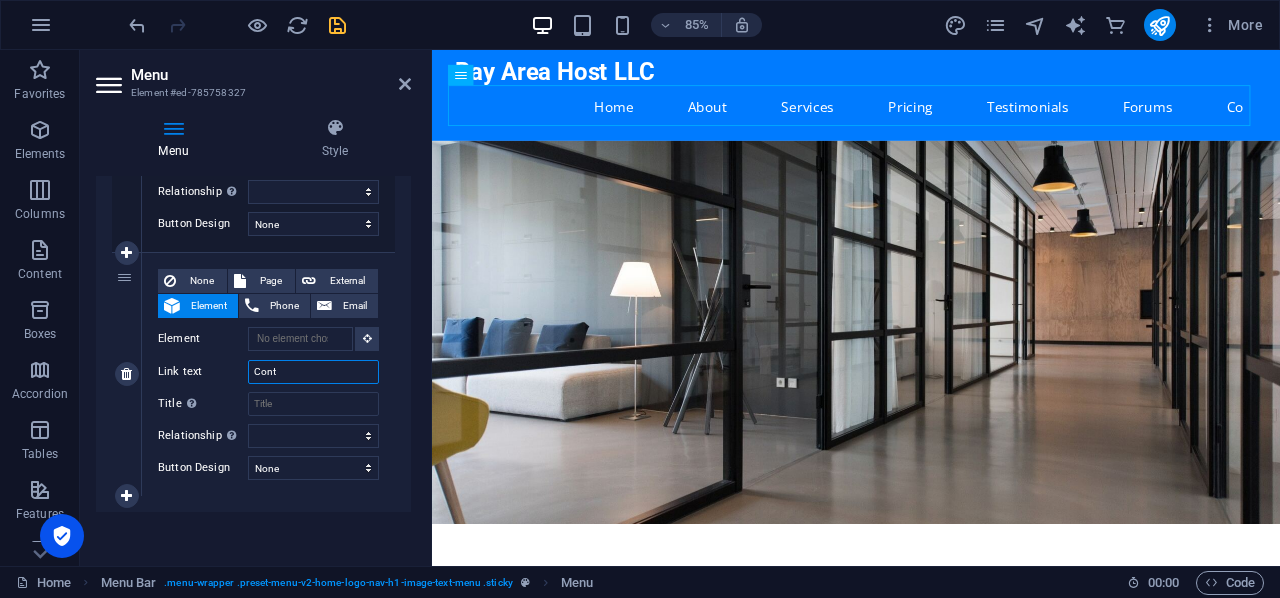 select 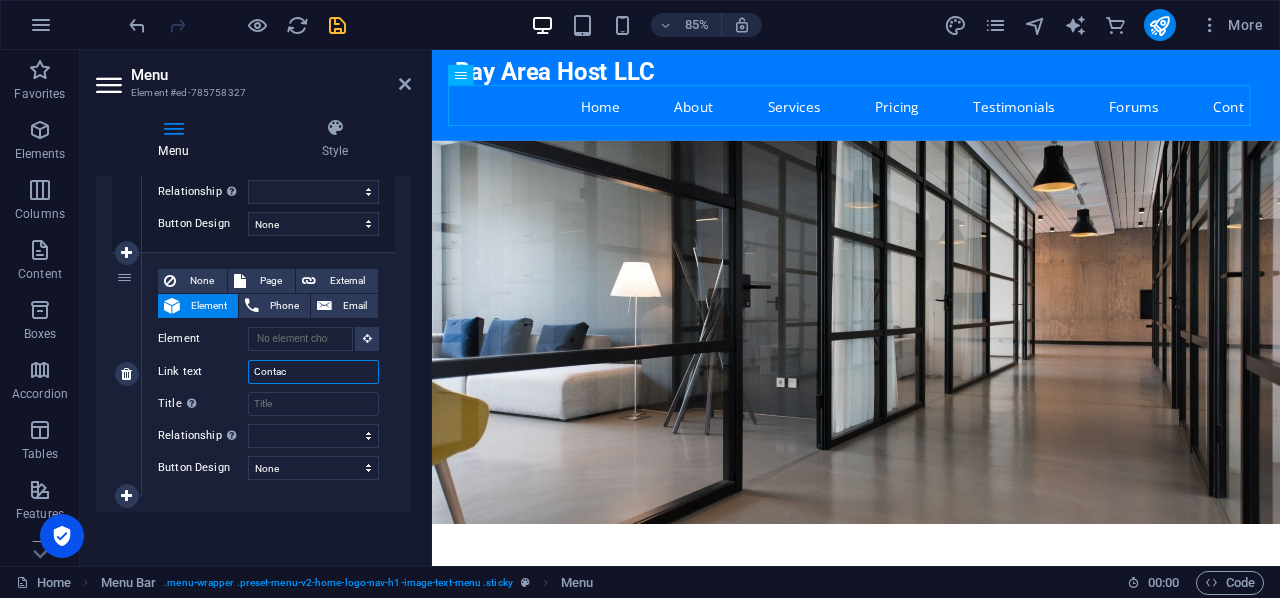 type on "Contact" 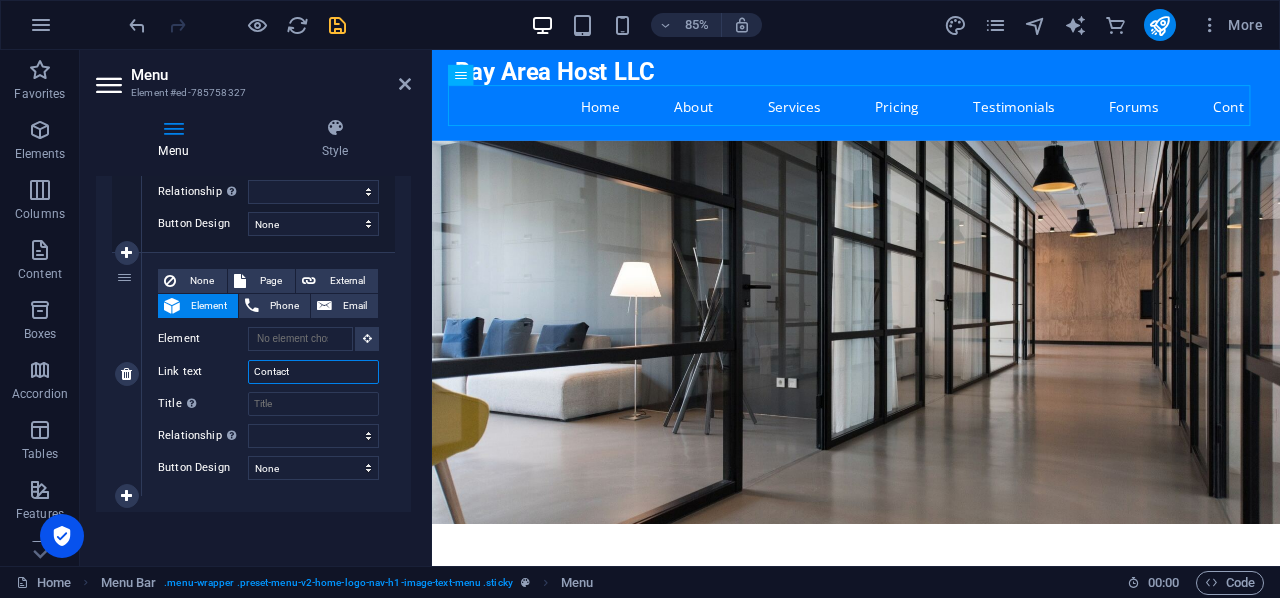 select 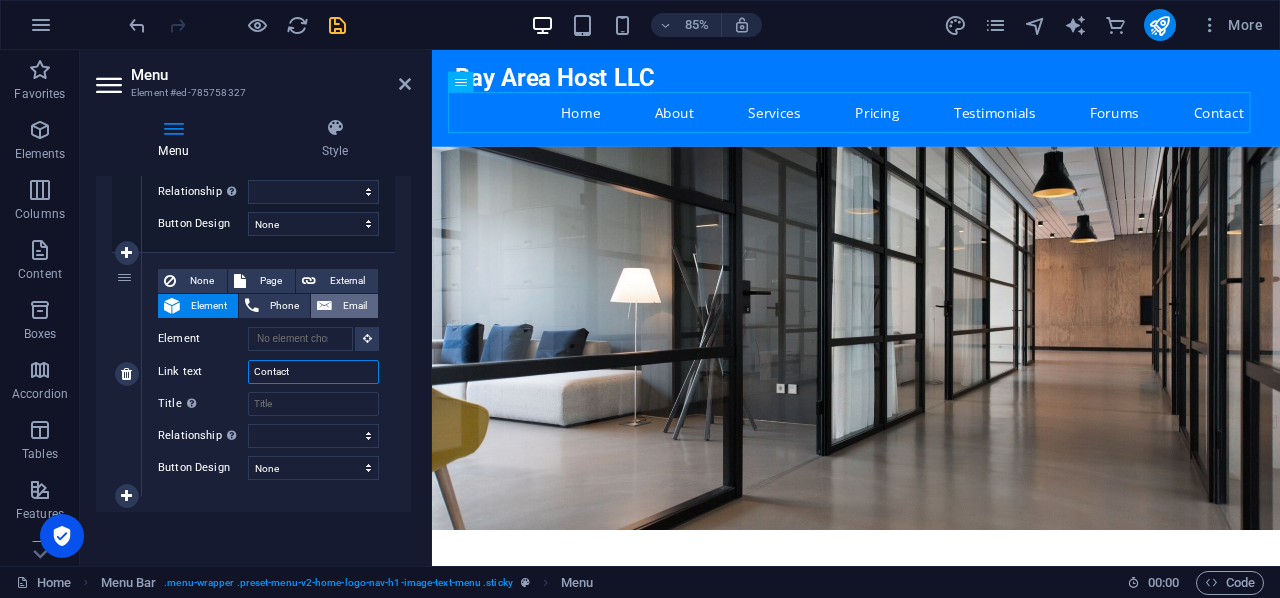 scroll, scrollTop: 7, scrollLeft: 0, axis: vertical 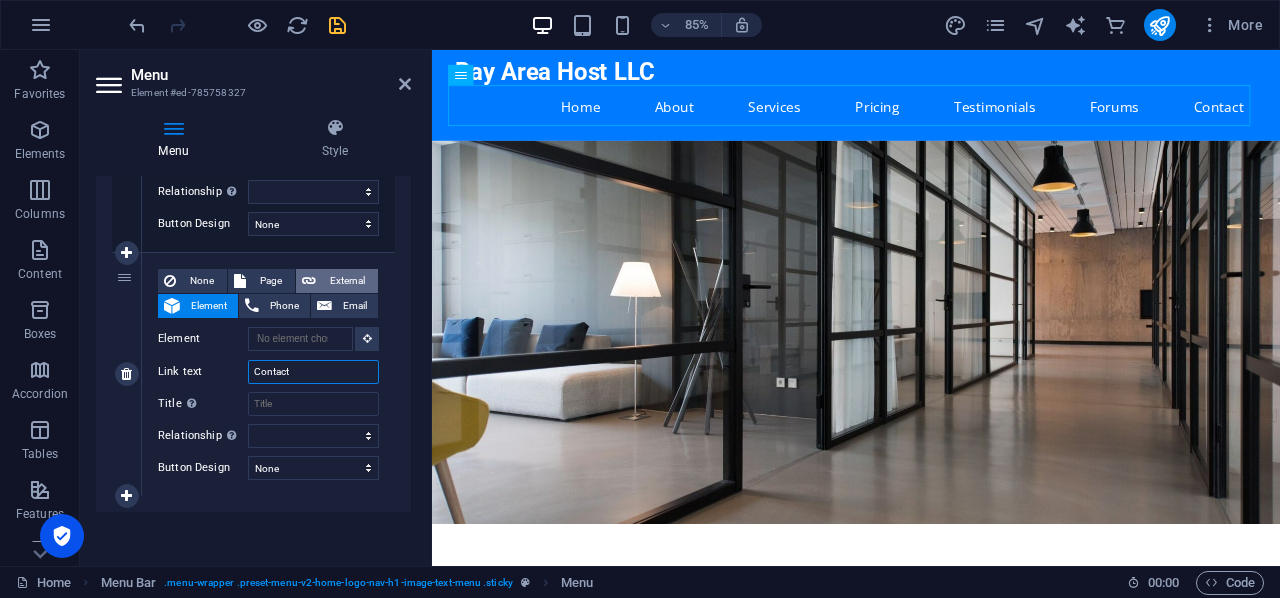type on "Contact" 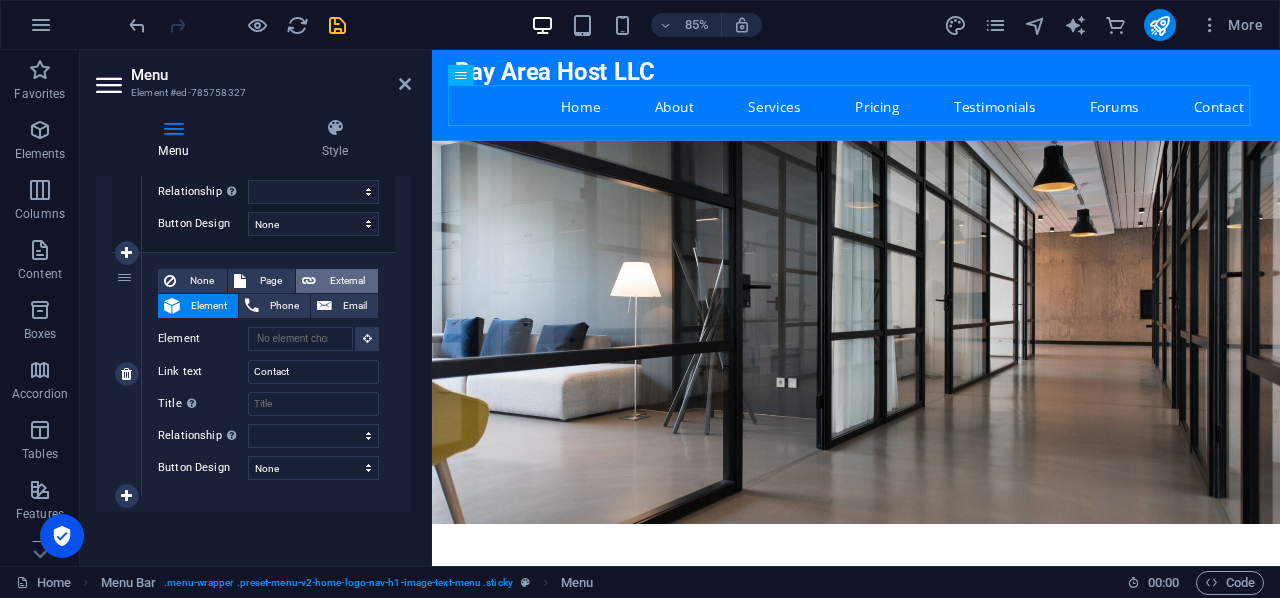 click on "External" at bounding box center (347, 281) 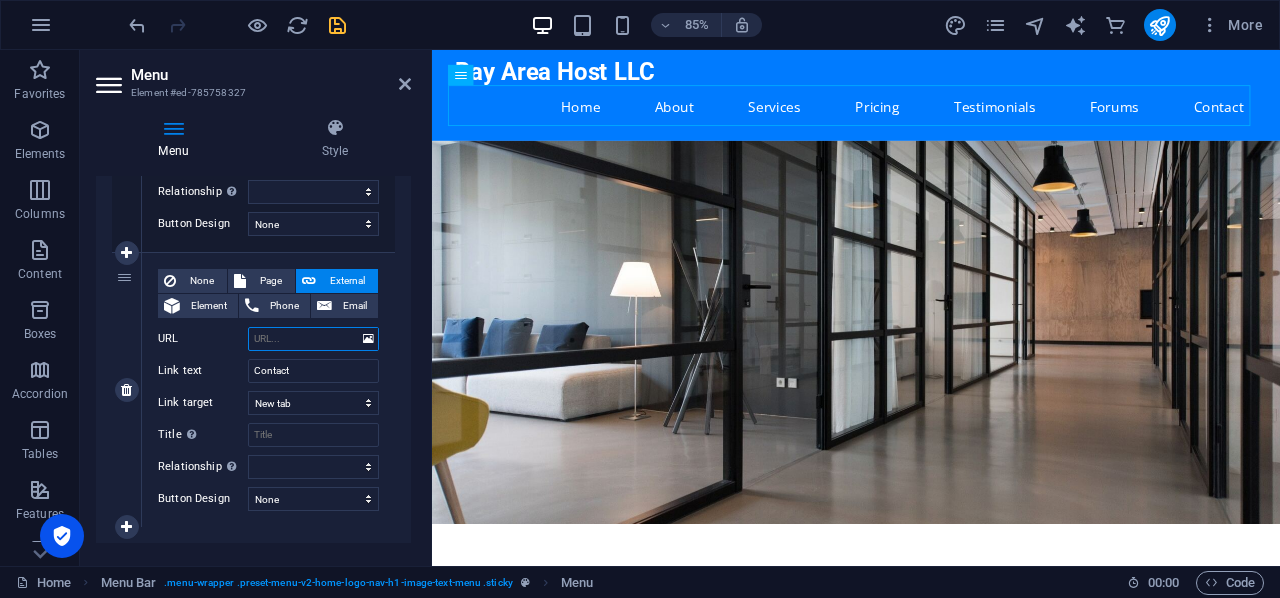 type on "#" 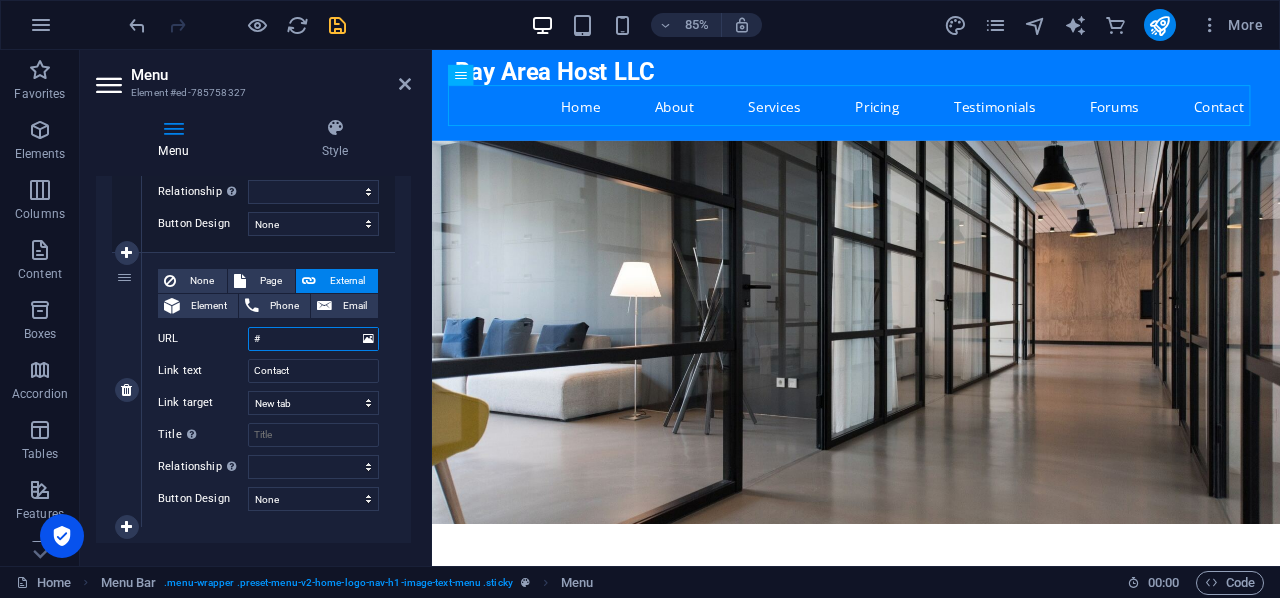 select 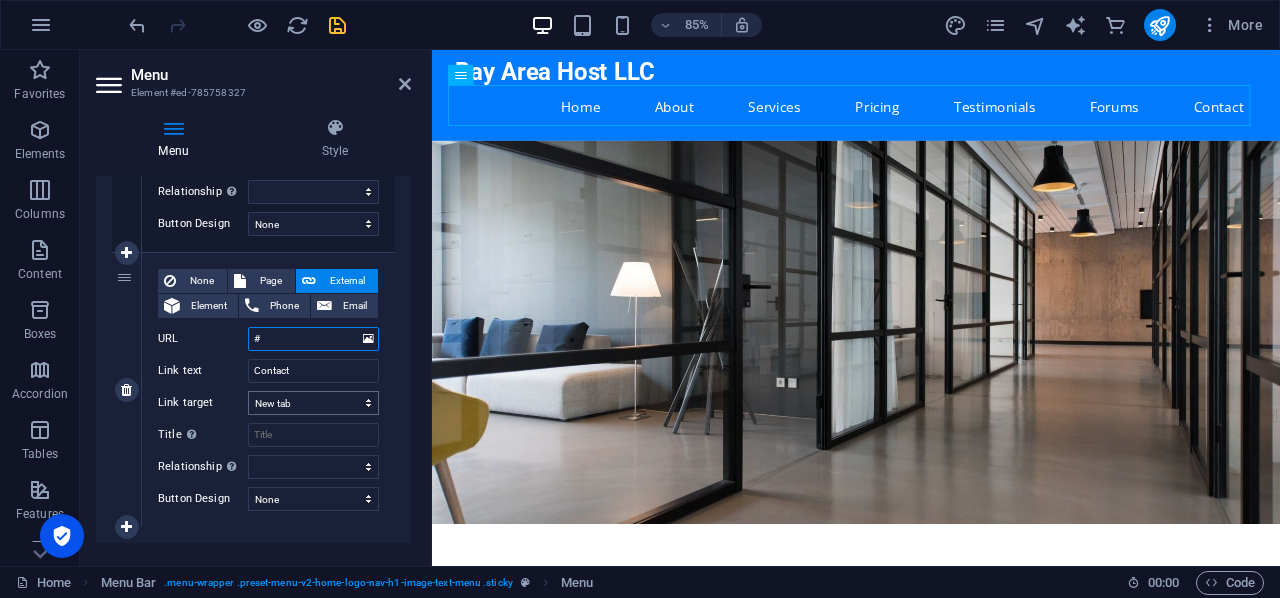 type on "#" 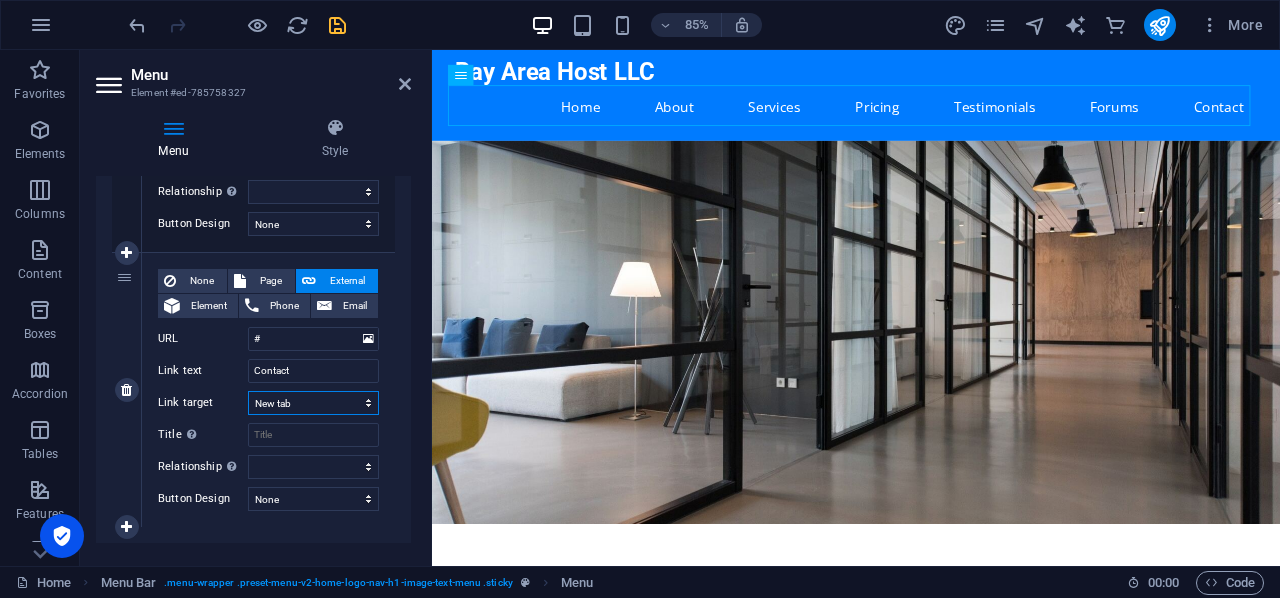 click on "New tab Same tab Overlay" at bounding box center (313, 403) 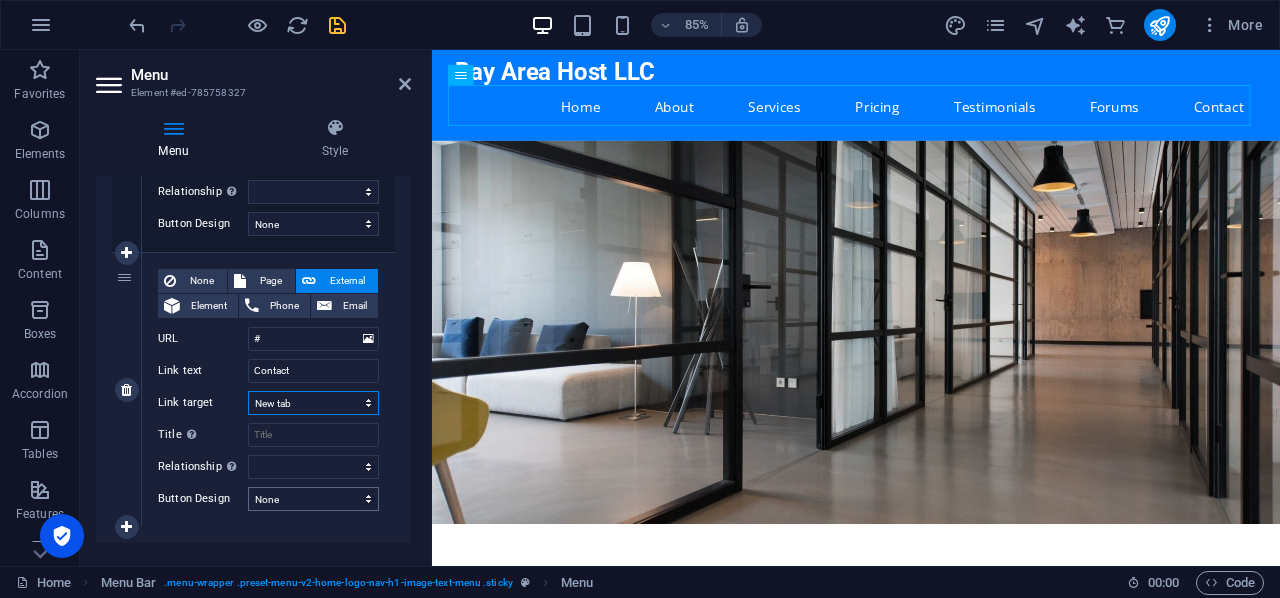 select 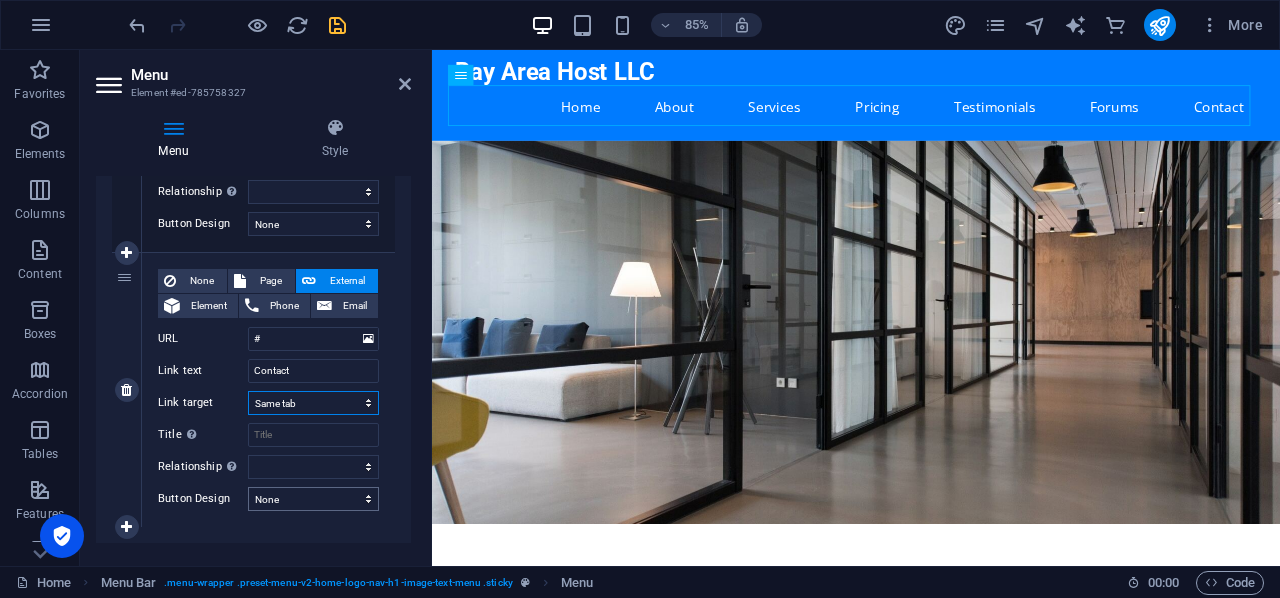 click on "New tab Same tab Overlay" at bounding box center (313, 403) 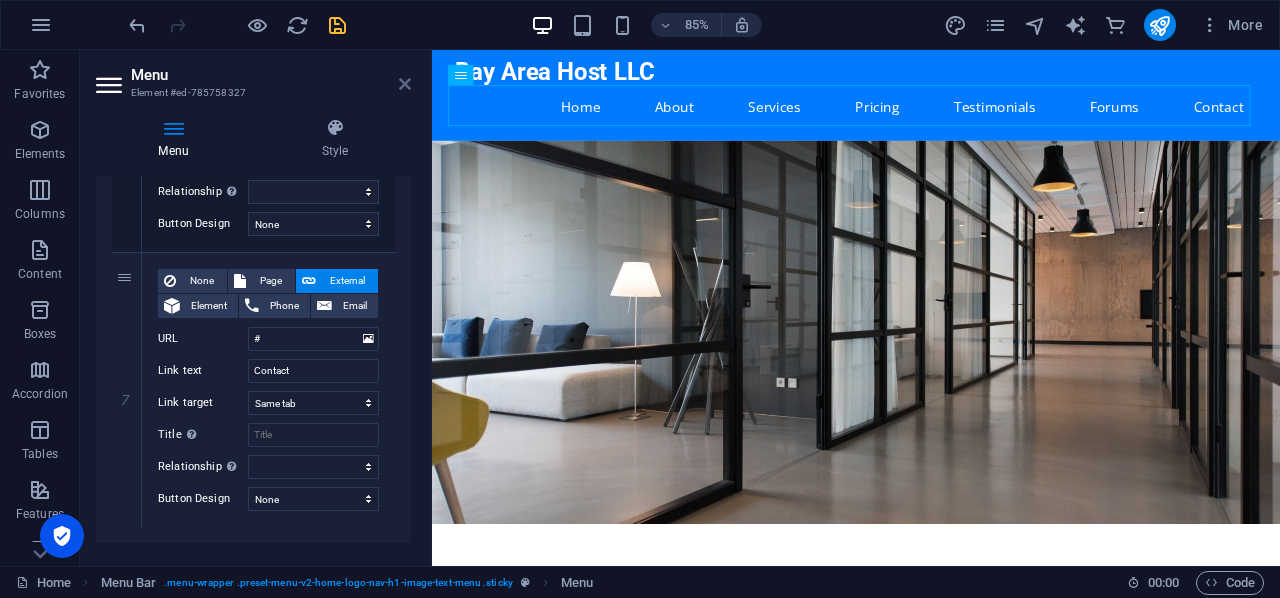 click at bounding box center [405, 84] 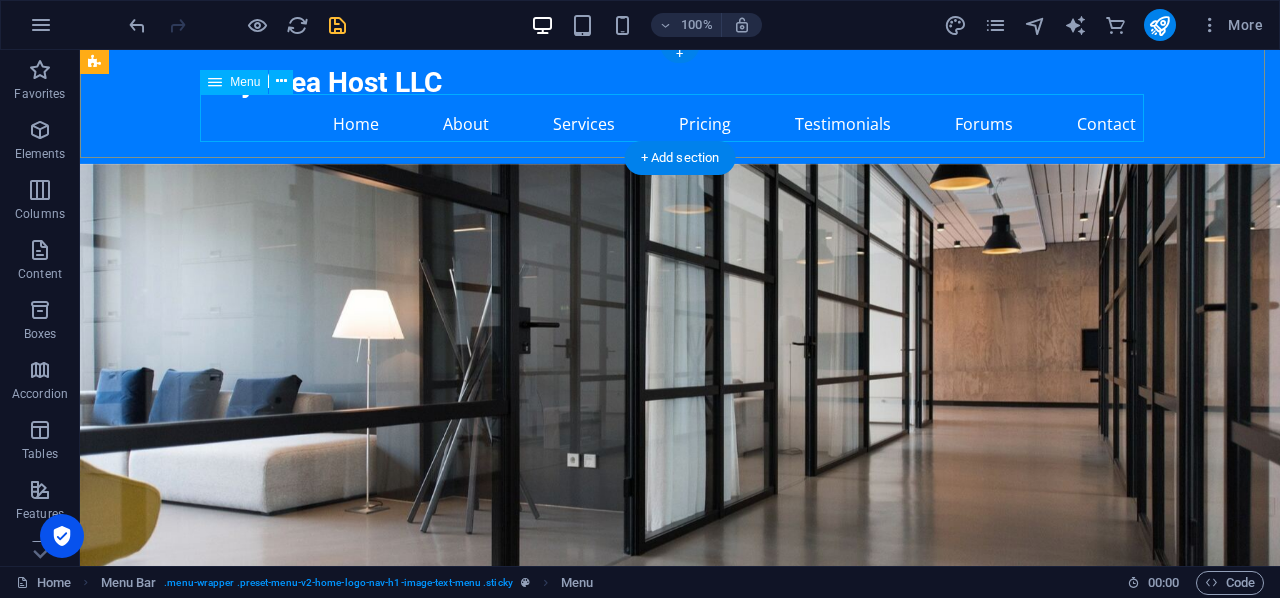 scroll, scrollTop: 0, scrollLeft: 0, axis: both 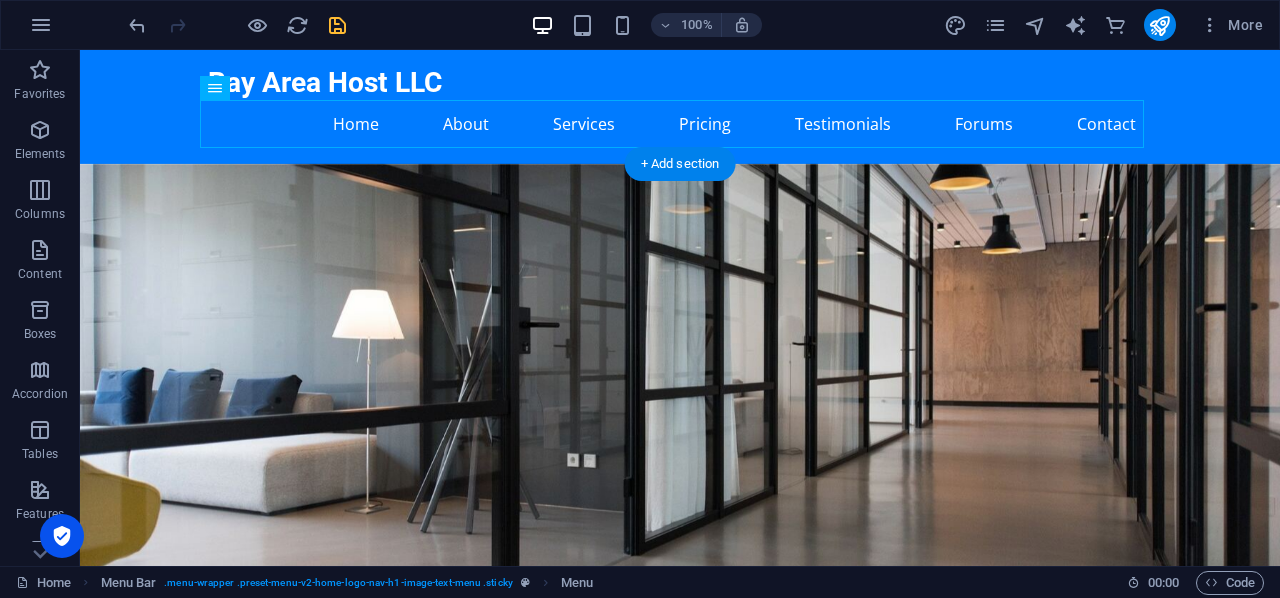 click at bounding box center [680, 389] 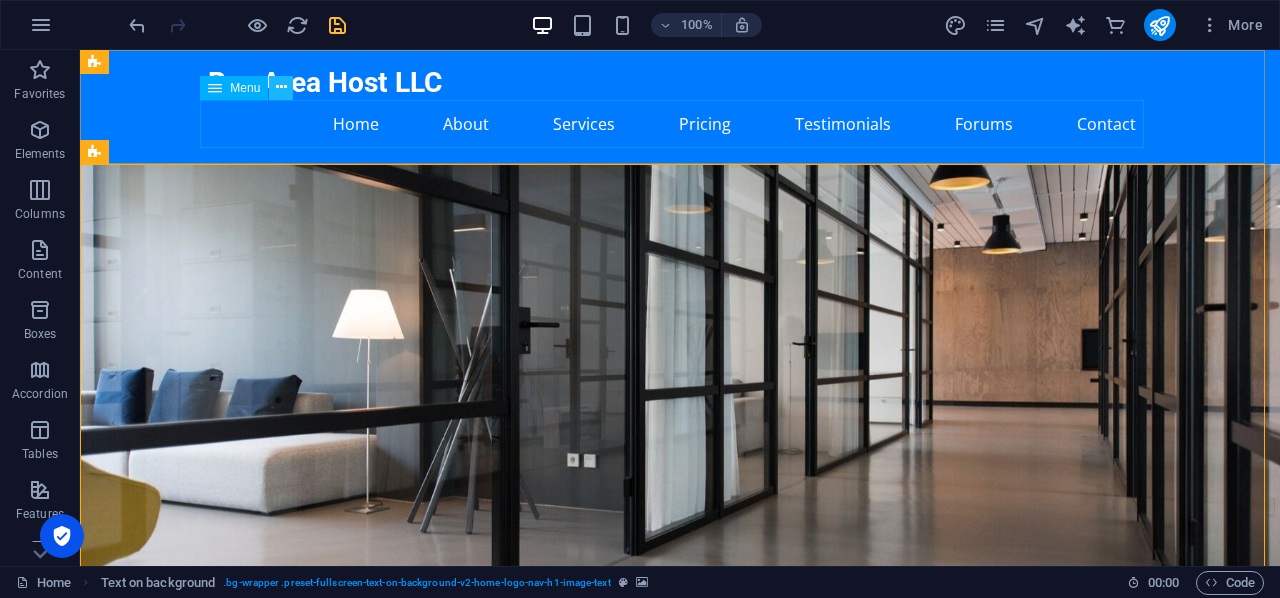 click at bounding box center (281, 87) 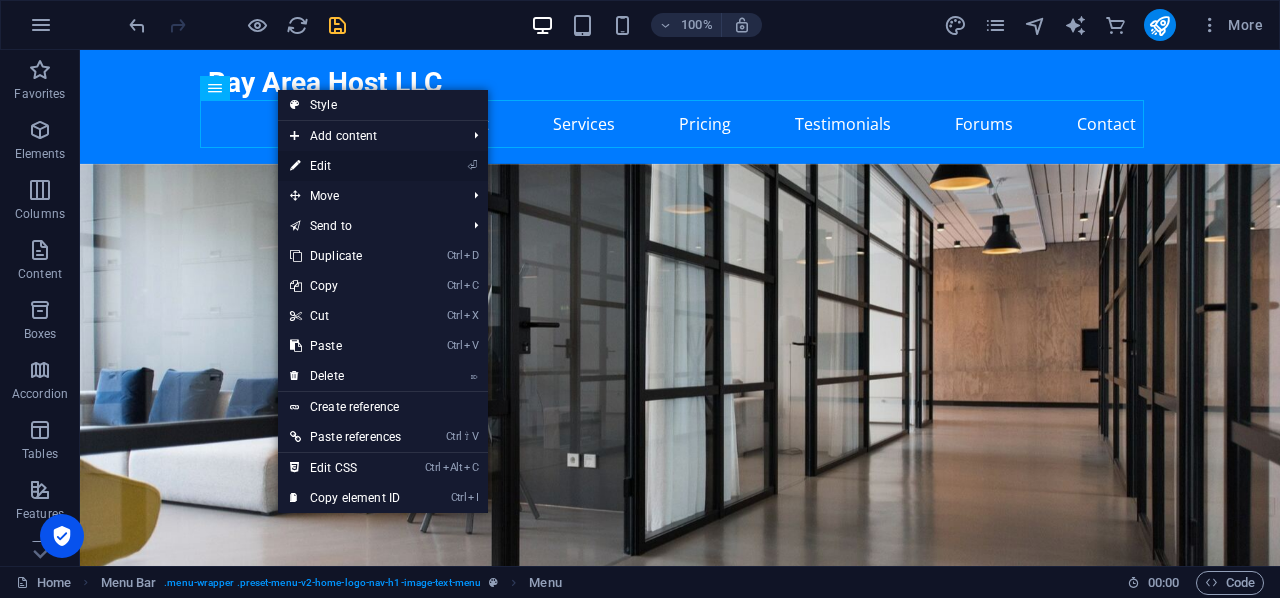 click on "⏎  Edit" at bounding box center [345, 166] 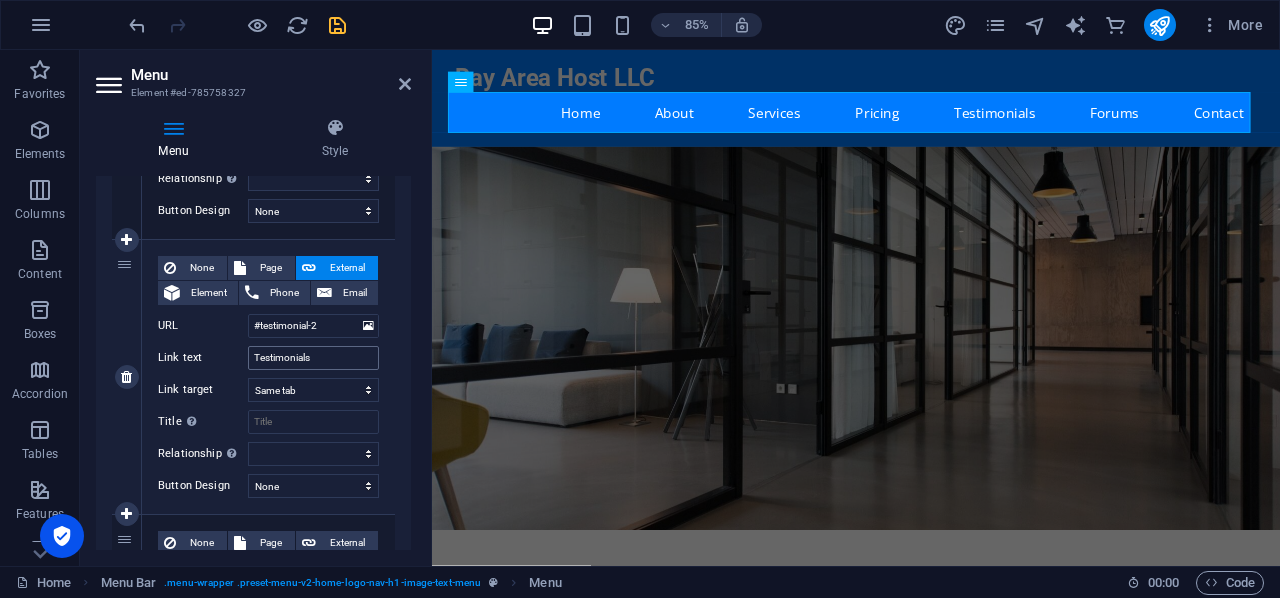 scroll, scrollTop: 1200, scrollLeft: 0, axis: vertical 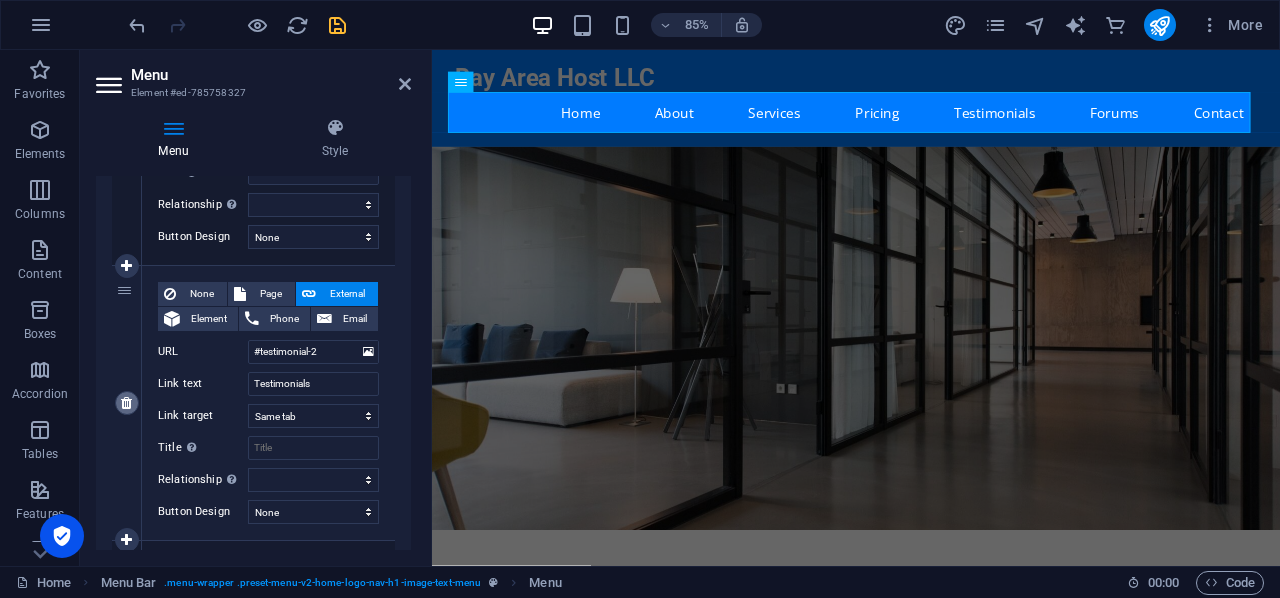 click at bounding box center [126, 403] 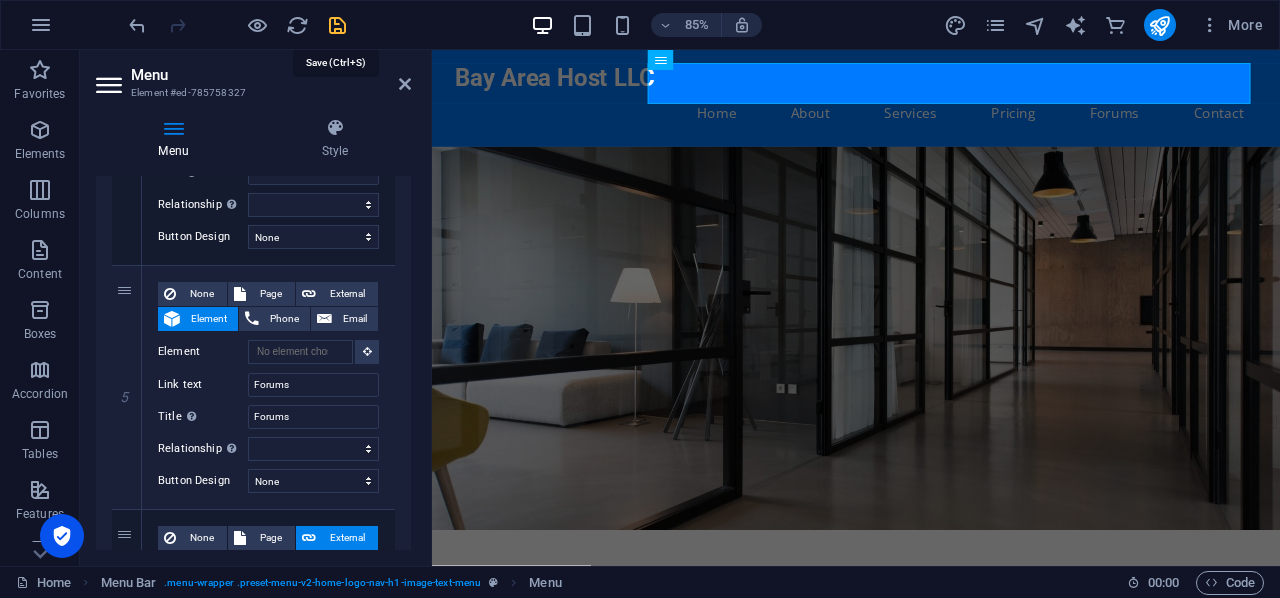 click at bounding box center (337, 25) 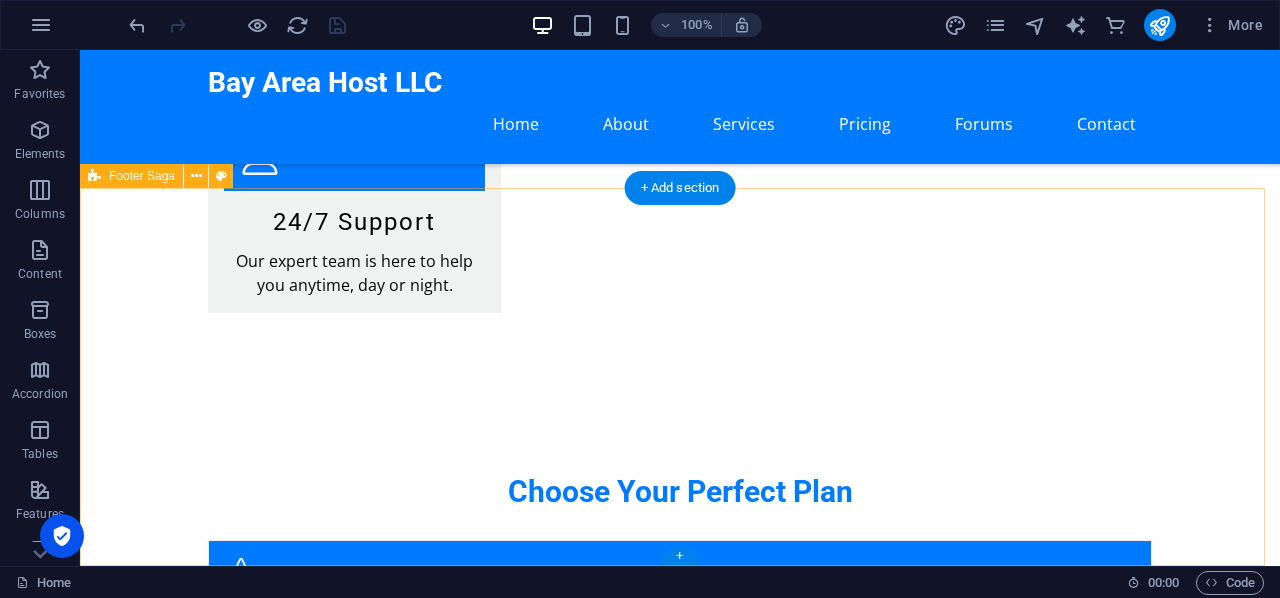 scroll, scrollTop: 2545, scrollLeft: 0, axis: vertical 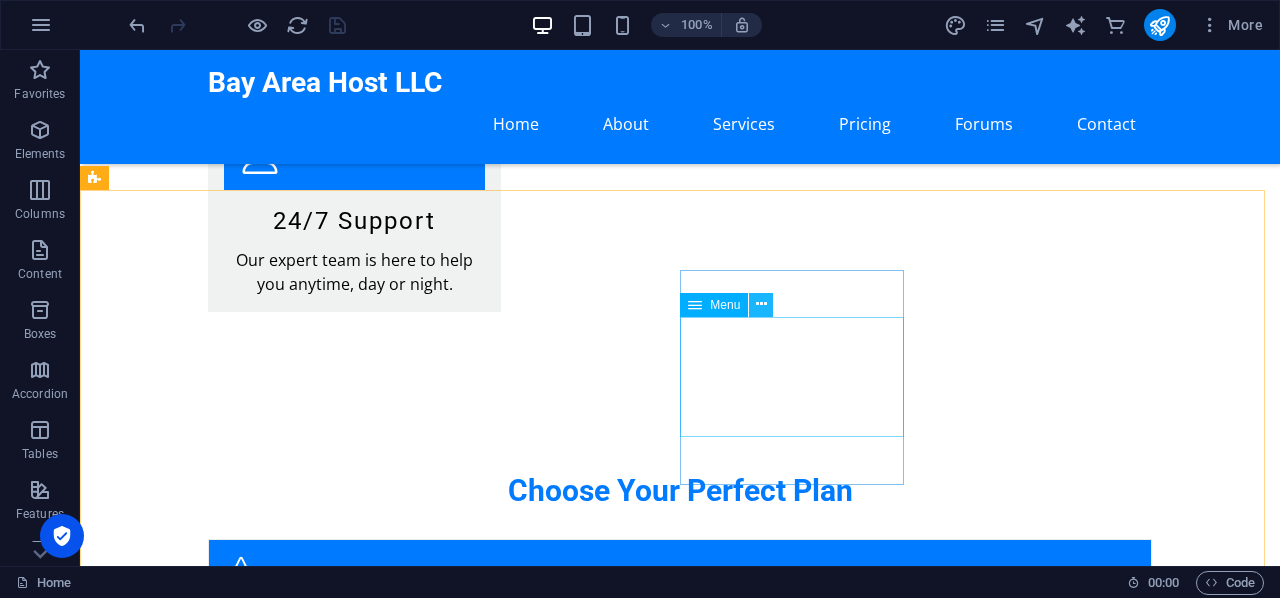 click at bounding box center [761, 304] 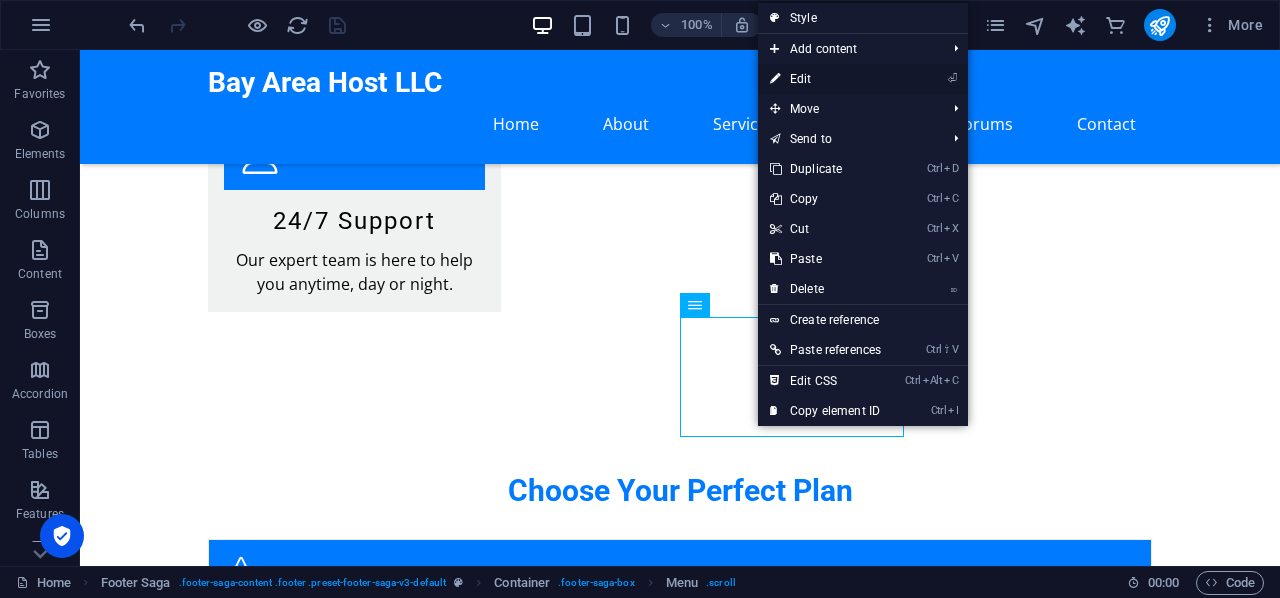 click on "⏎  Edit" at bounding box center [825, 79] 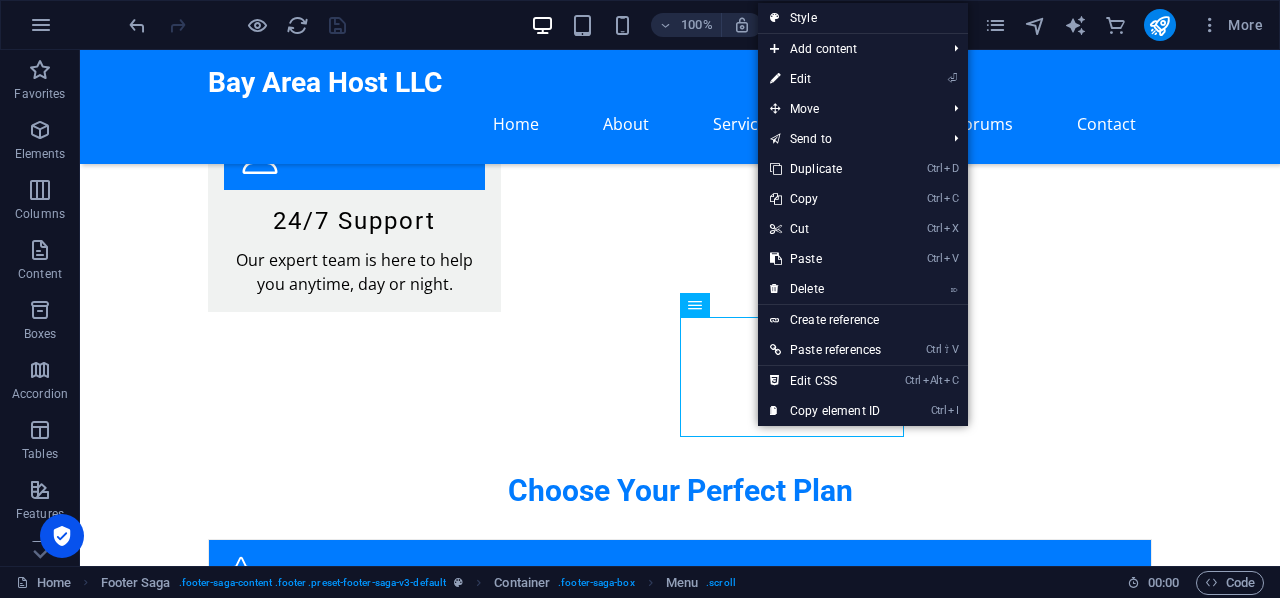 select 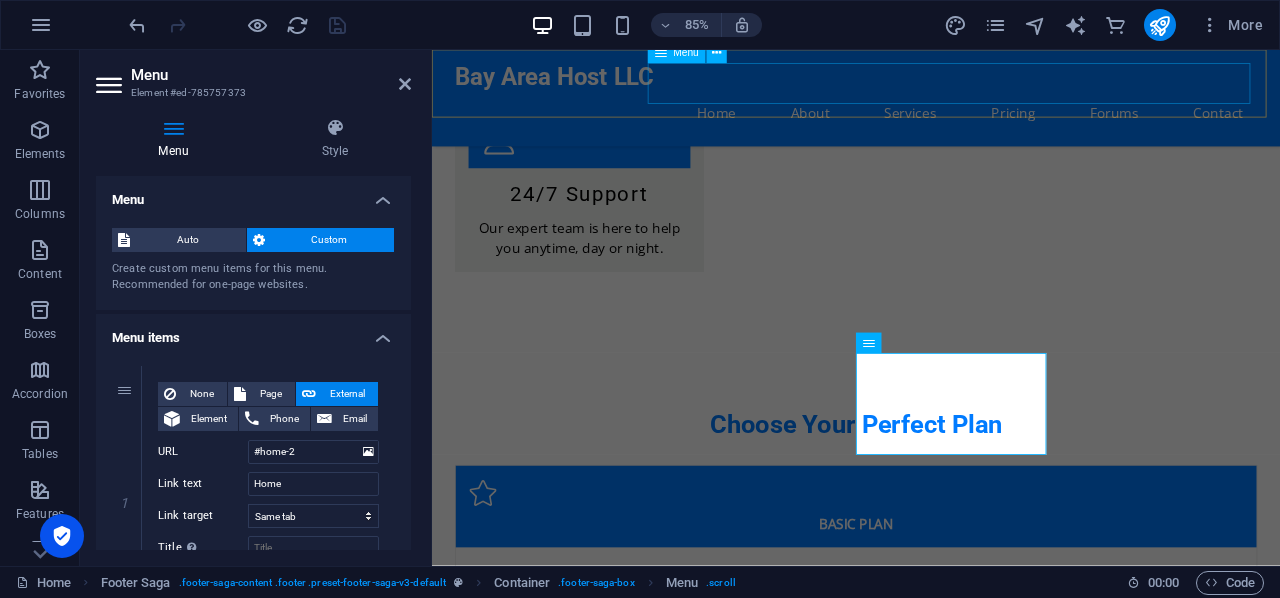 scroll, scrollTop: 2455, scrollLeft: 0, axis: vertical 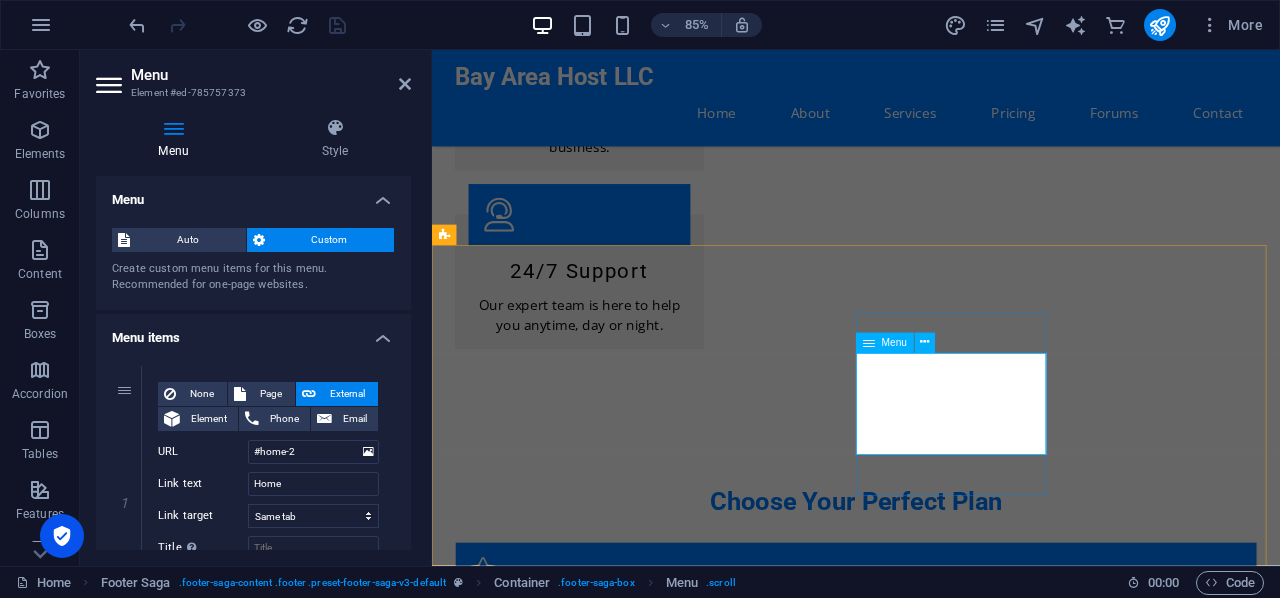 click on "Home About Services Pricing Testimonials" at bounding box center (560, 3151) 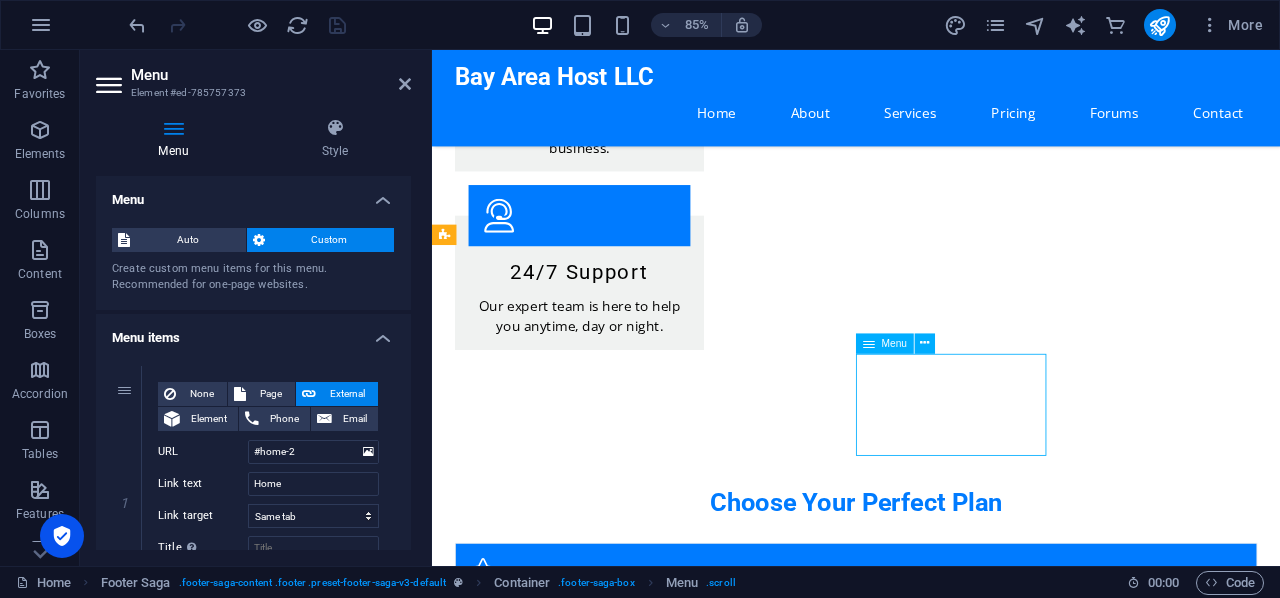 scroll, scrollTop: 2454, scrollLeft: 0, axis: vertical 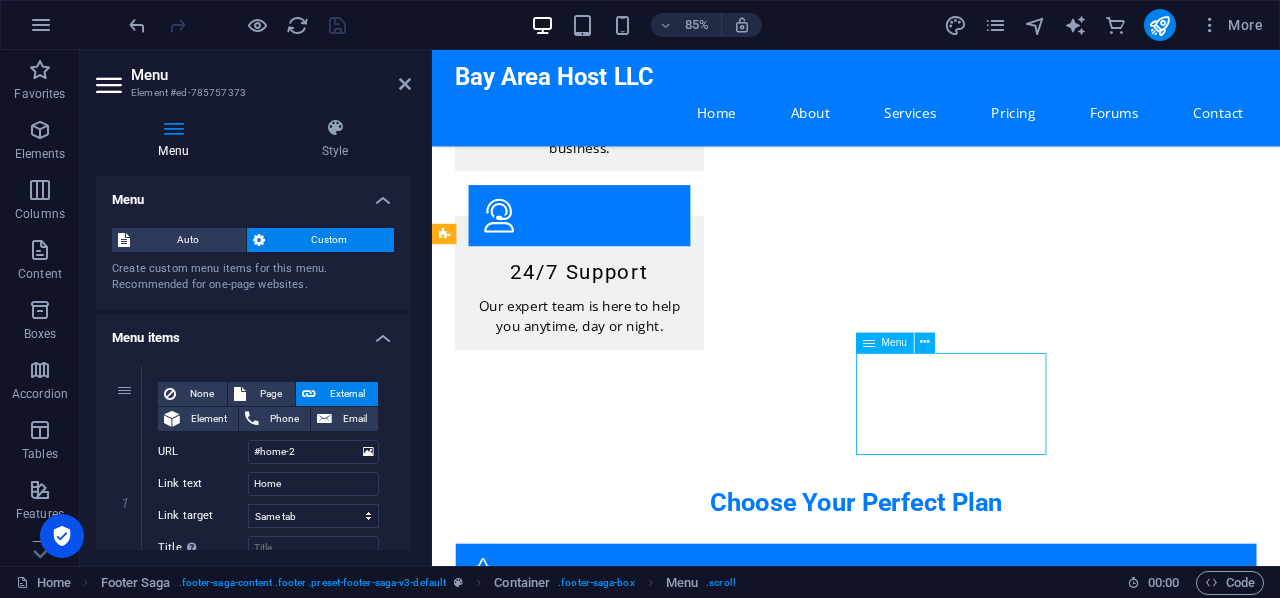 click on "Home About Services Pricing Testimonials" at bounding box center (560, 3150) 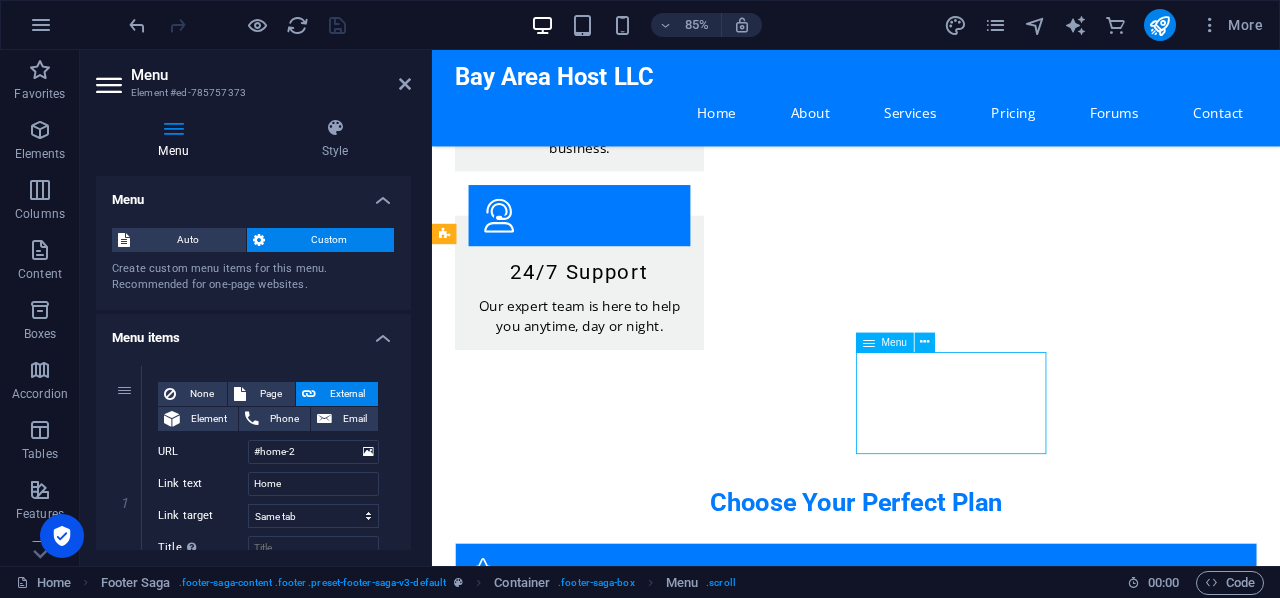 scroll, scrollTop: 2455, scrollLeft: 0, axis: vertical 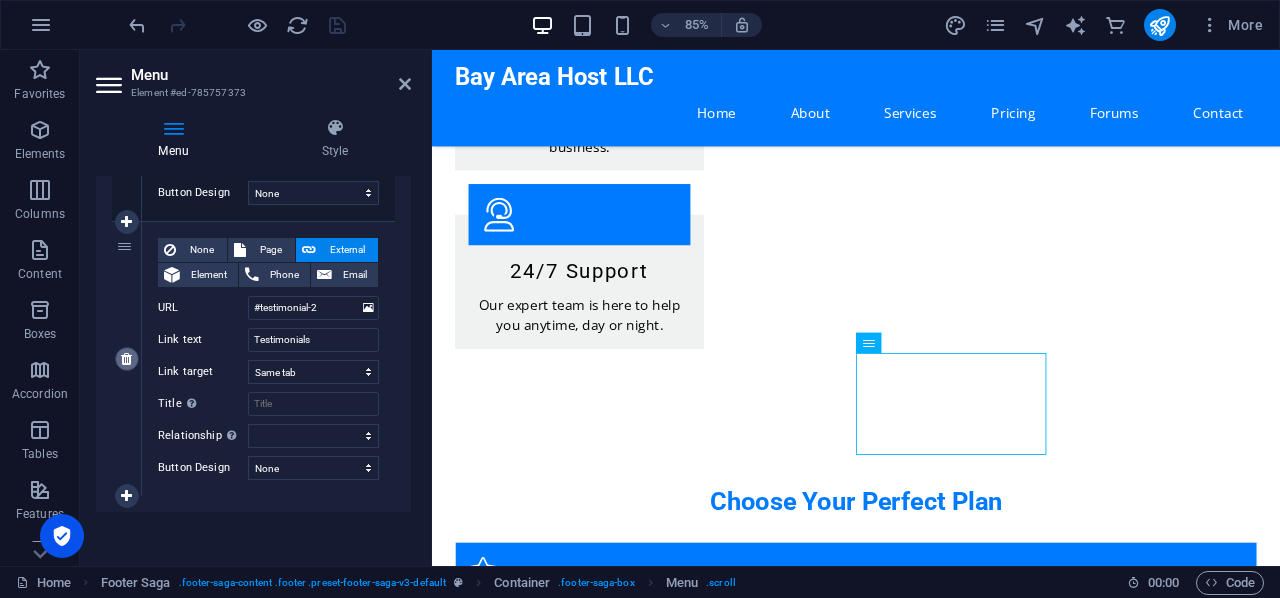 click at bounding box center [126, 359] 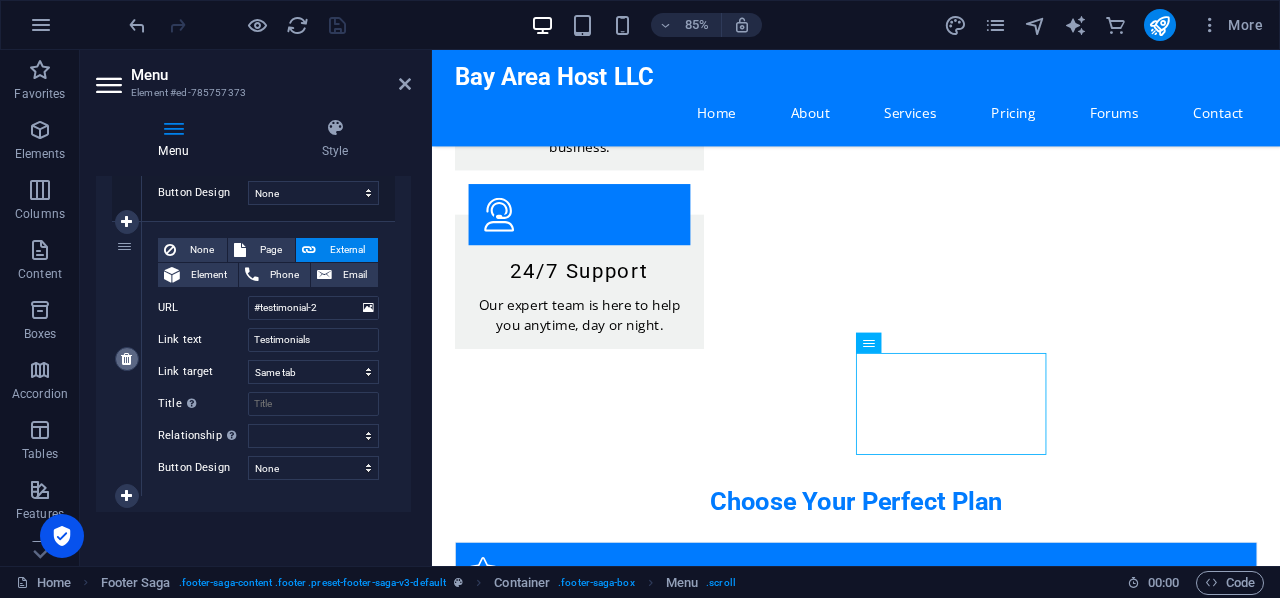 scroll, scrollTop: 970, scrollLeft: 0, axis: vertical 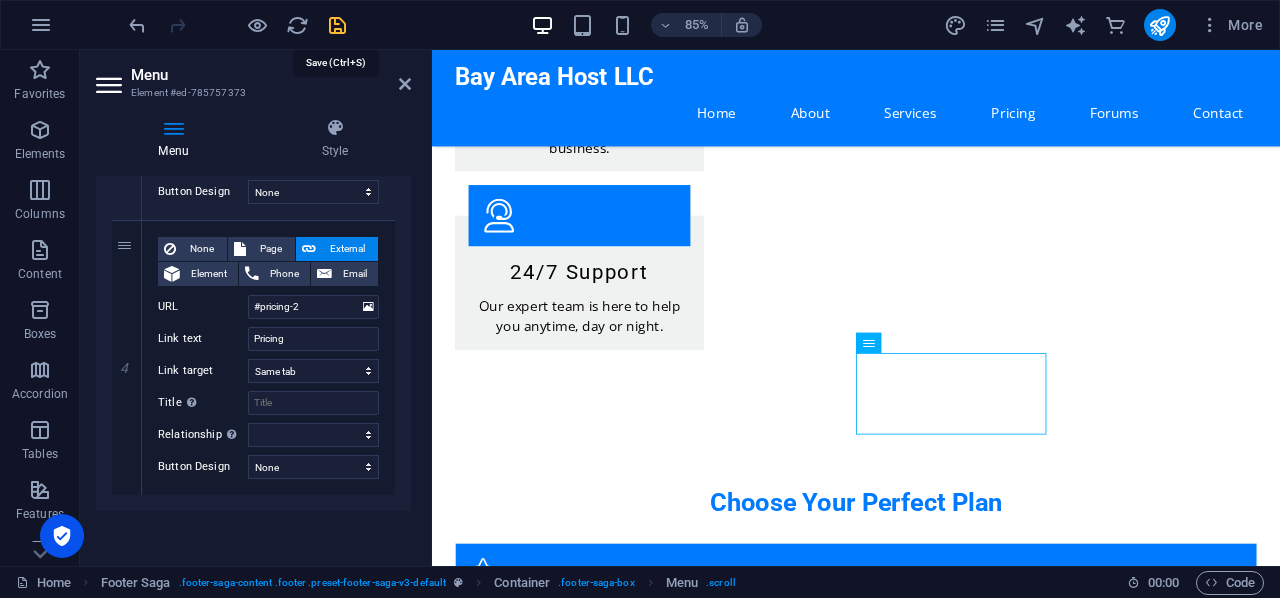 click at bounding box center (337, 25) 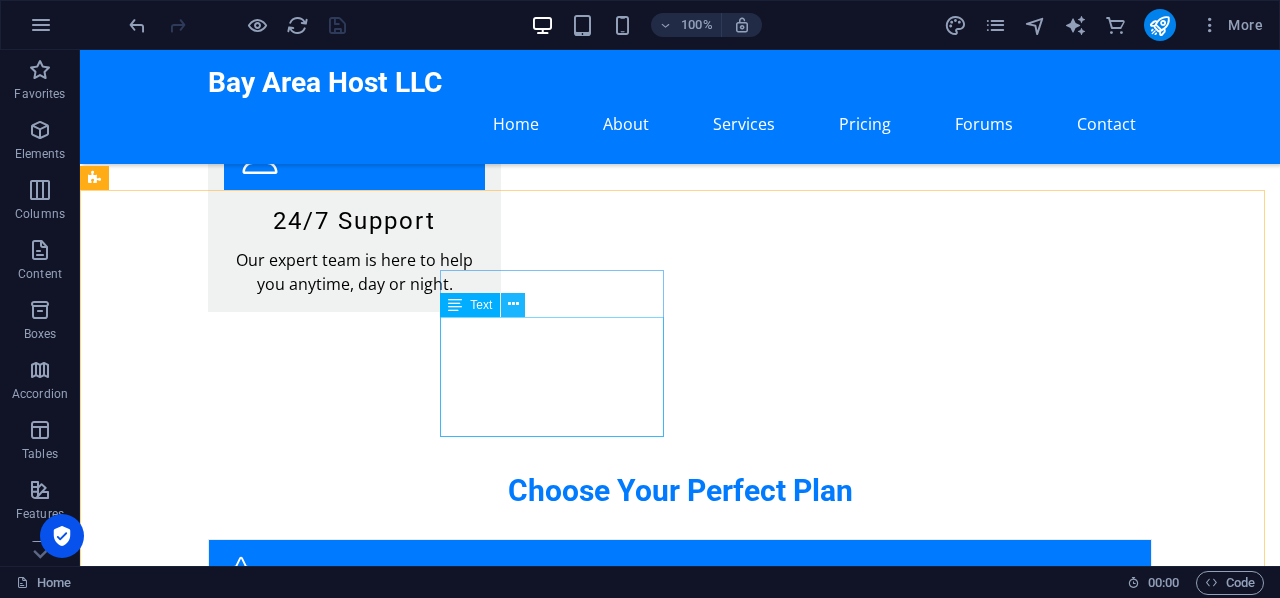 click at bounding box center [513, 304] 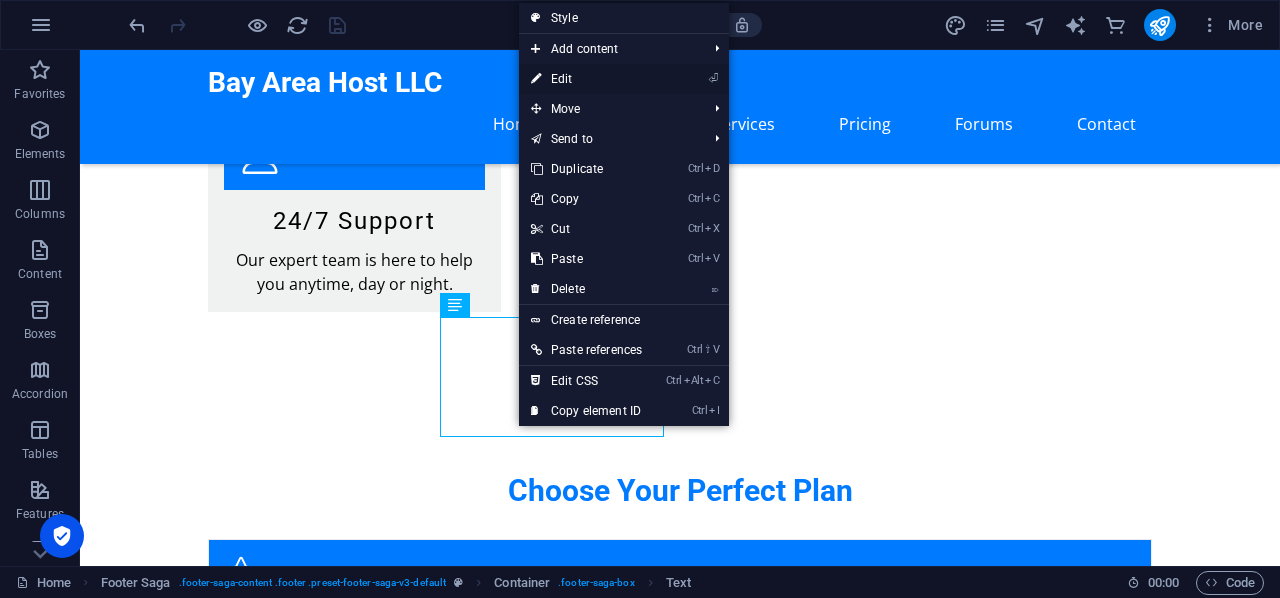 click on "⏎  Edit" at bounding box center [586, 79] 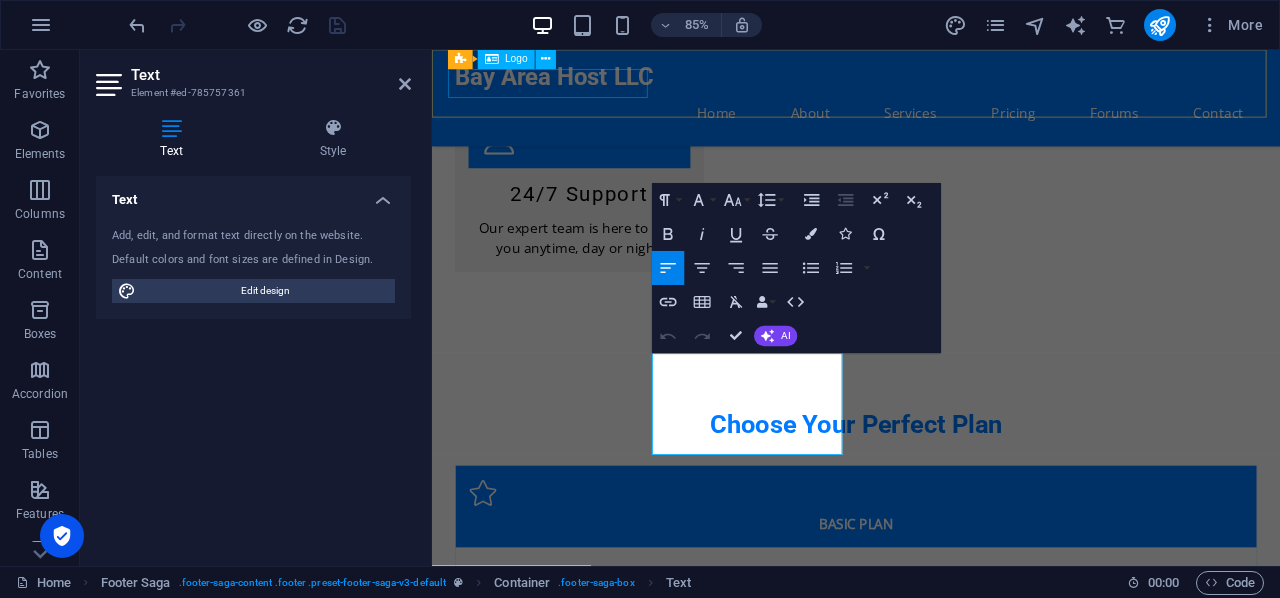scroll, scrollTop: 2454, scrollLeft: 0, axis: vertical 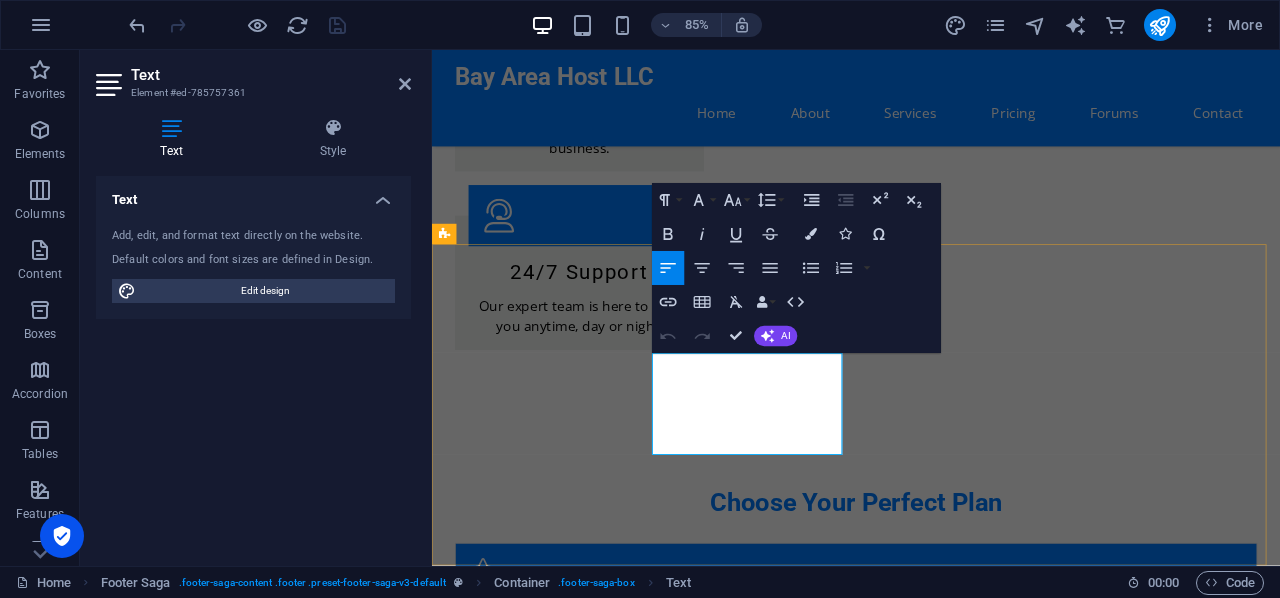 click on "[STREET_ADDRESS]" at bounding box center (519, 2903) 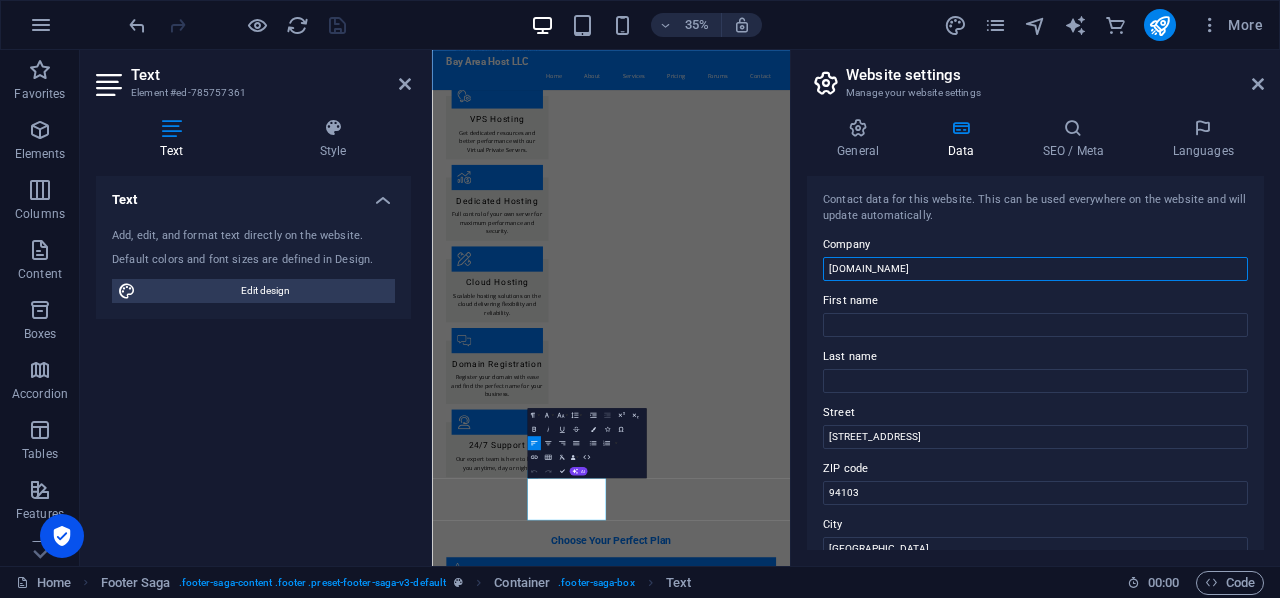 click on "[DOMAIN_NAME]" at bounding box center (1035, 269) 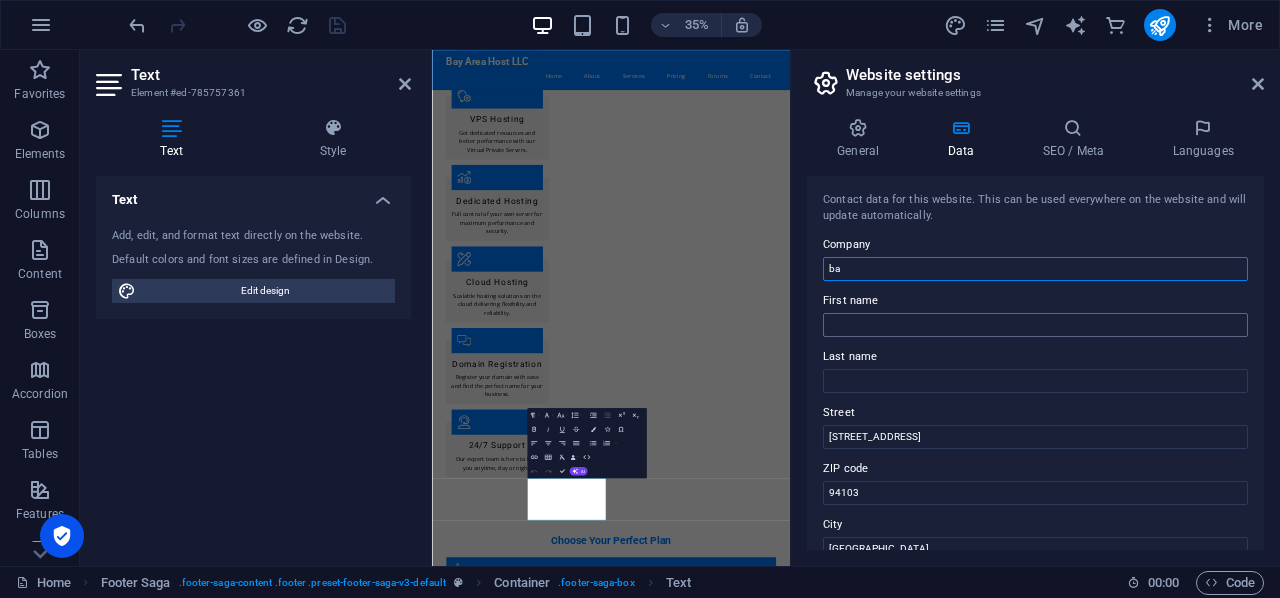 type on "b" 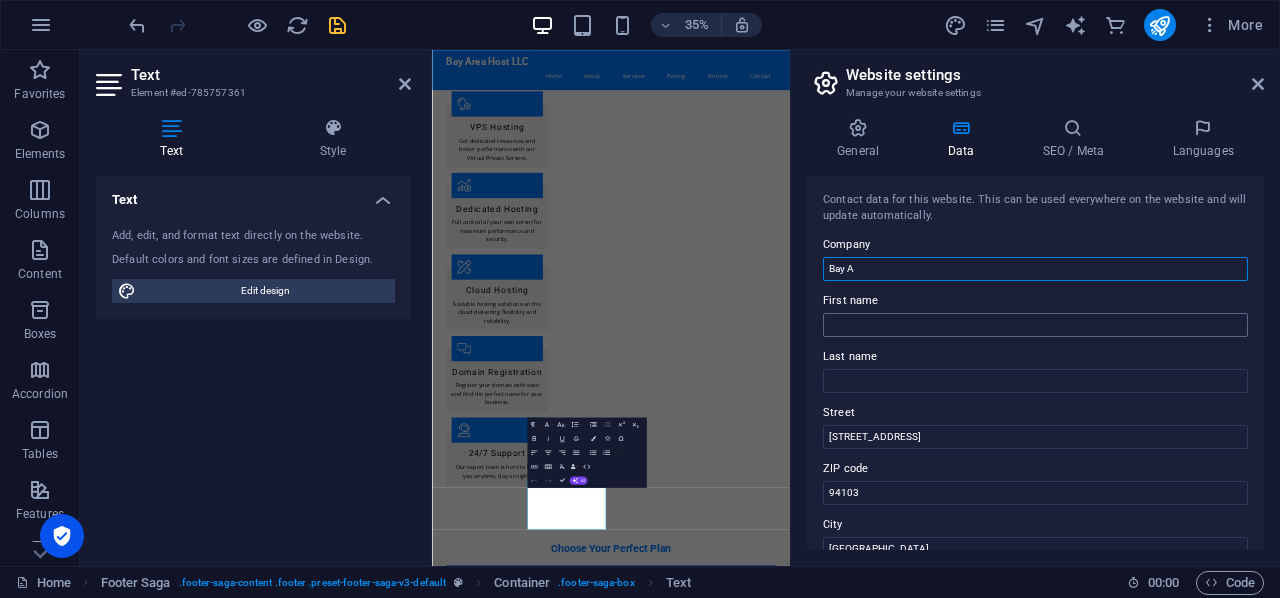 scroll, scrollTop: 1587, scrollLeft: 0, axis: vertical 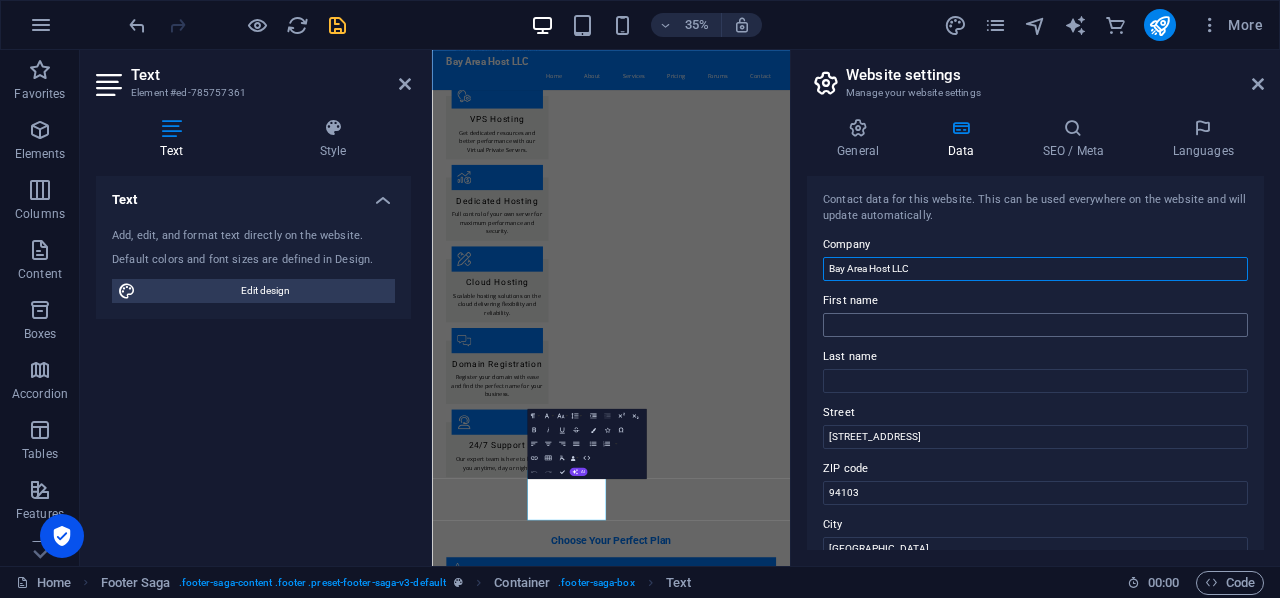 type on "Bay Area Host LLC" 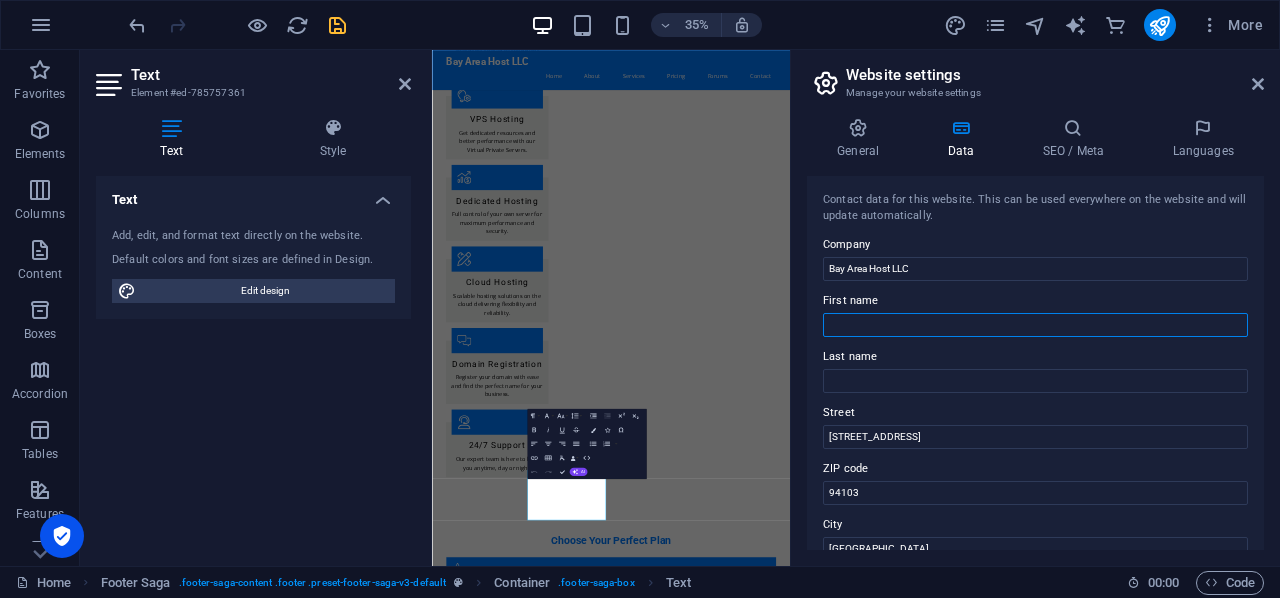 click on "First name" at bounding box center (1035, 325) 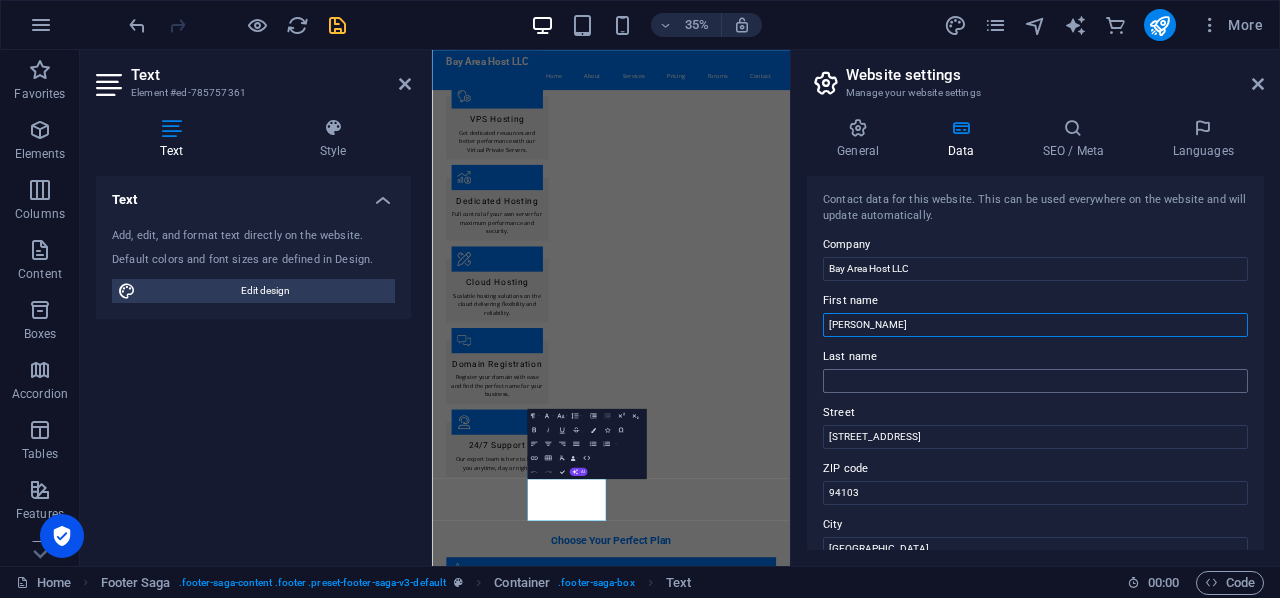 type on "[PERSON_NAME]" 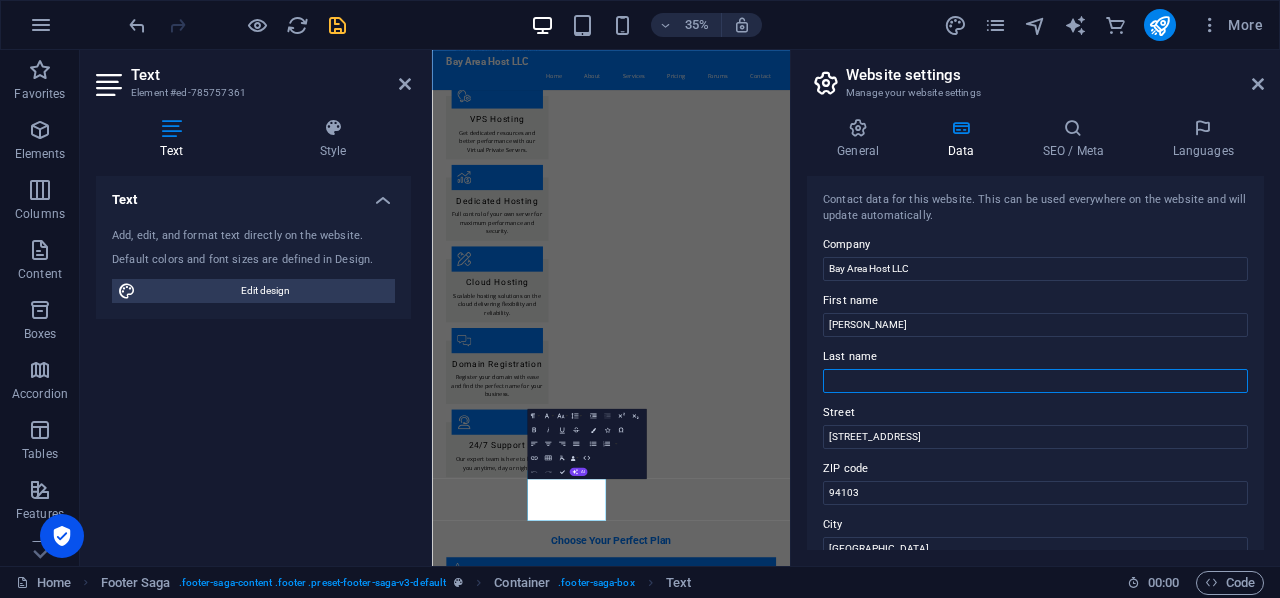 click on "Last name" at bounding box center [1035, 381] 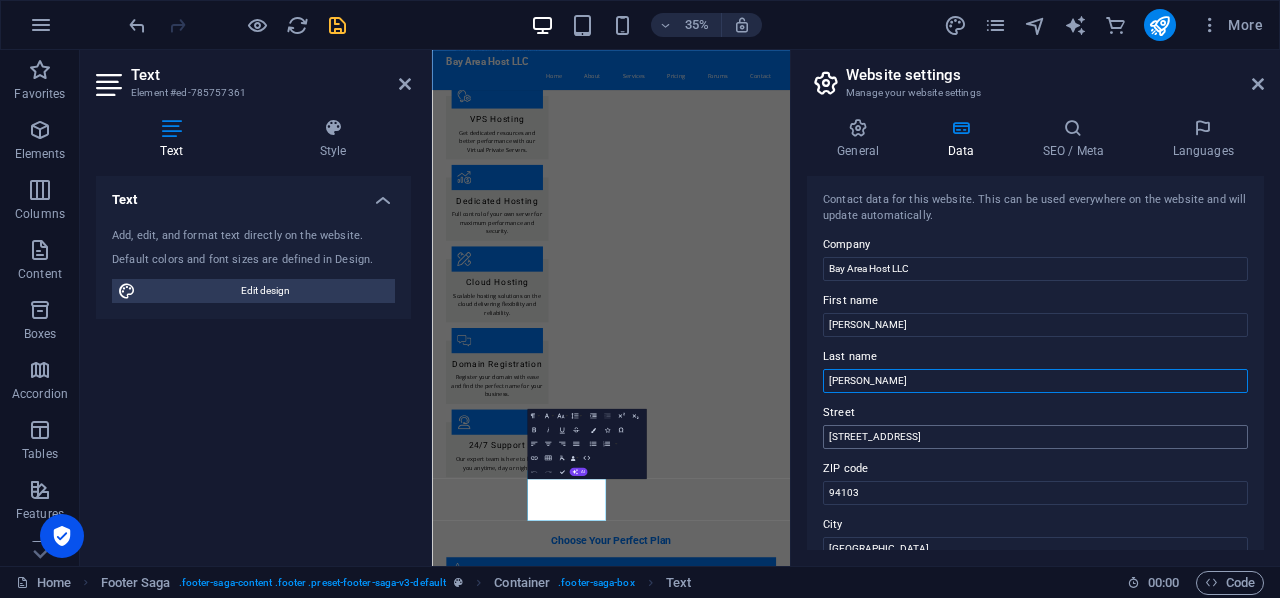 type on "[PERSON_NAME]" 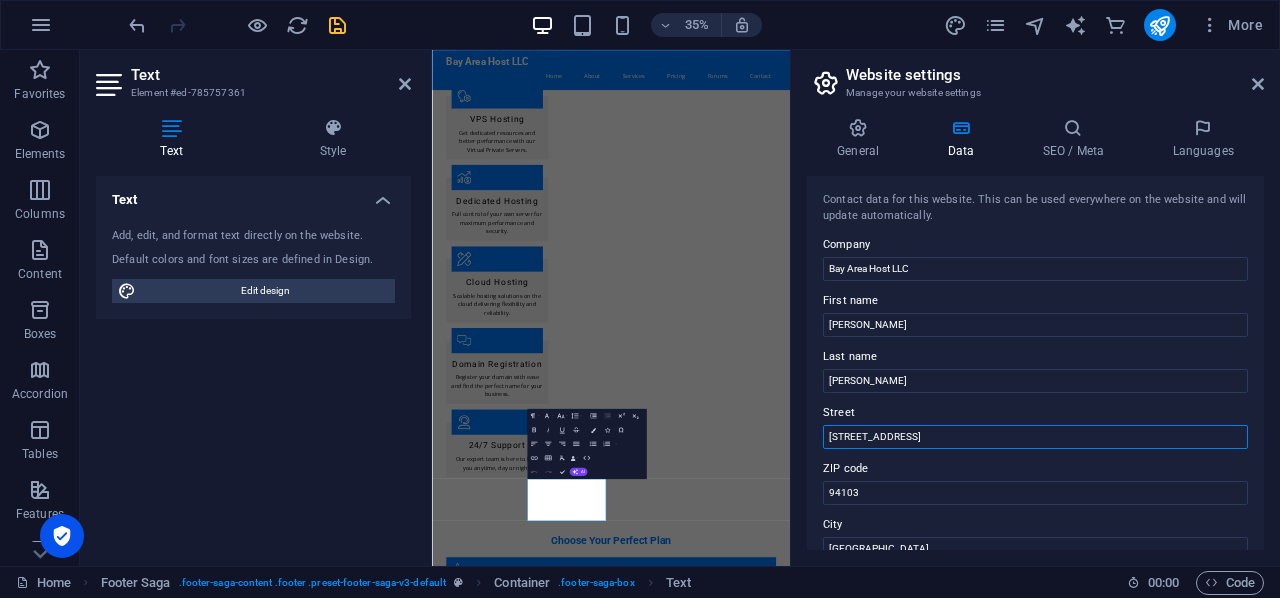 click on "[STREET_ADDRESS]" at bounding box center (1035, 437) 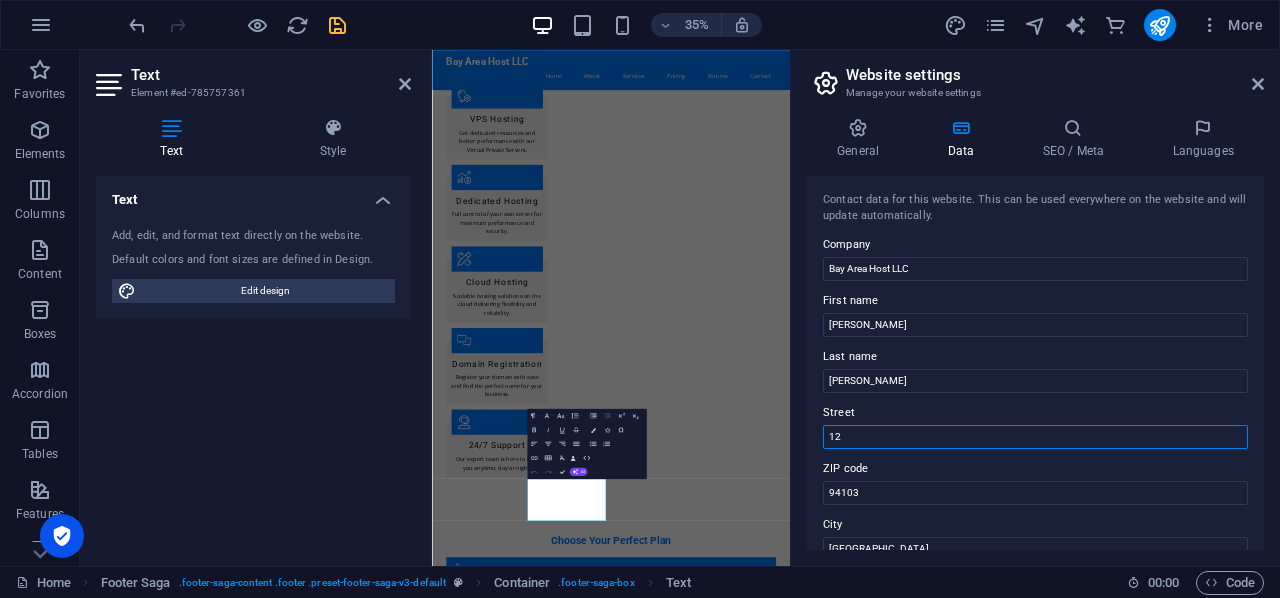 type on "1" 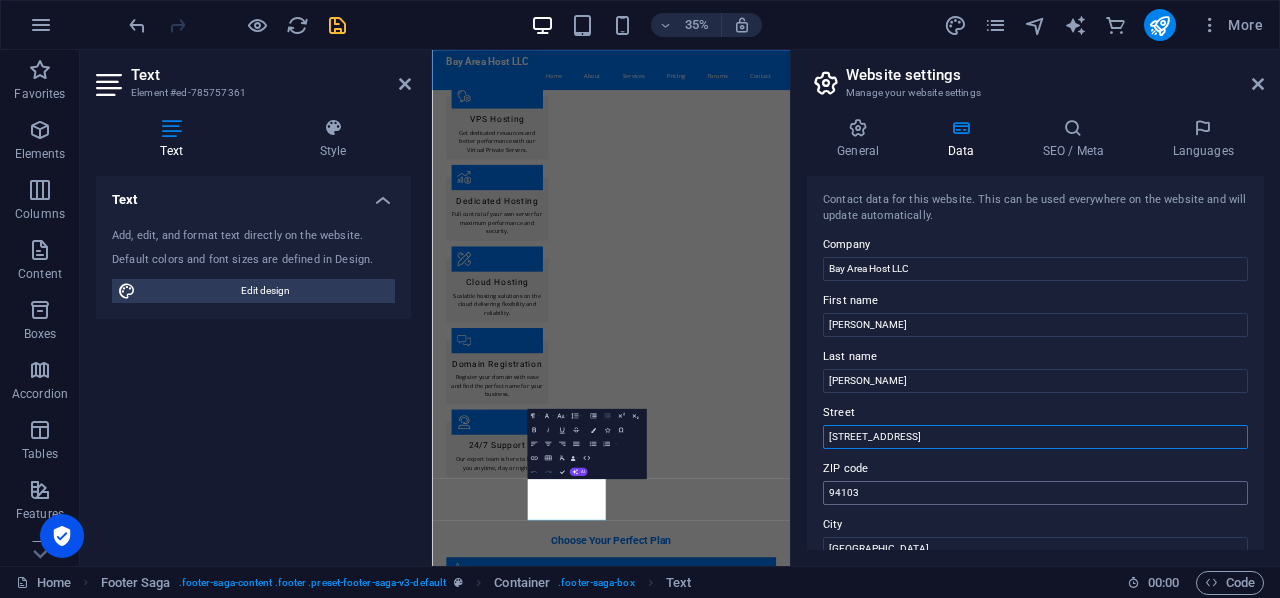 type on "[STREET_ADDRESS]" 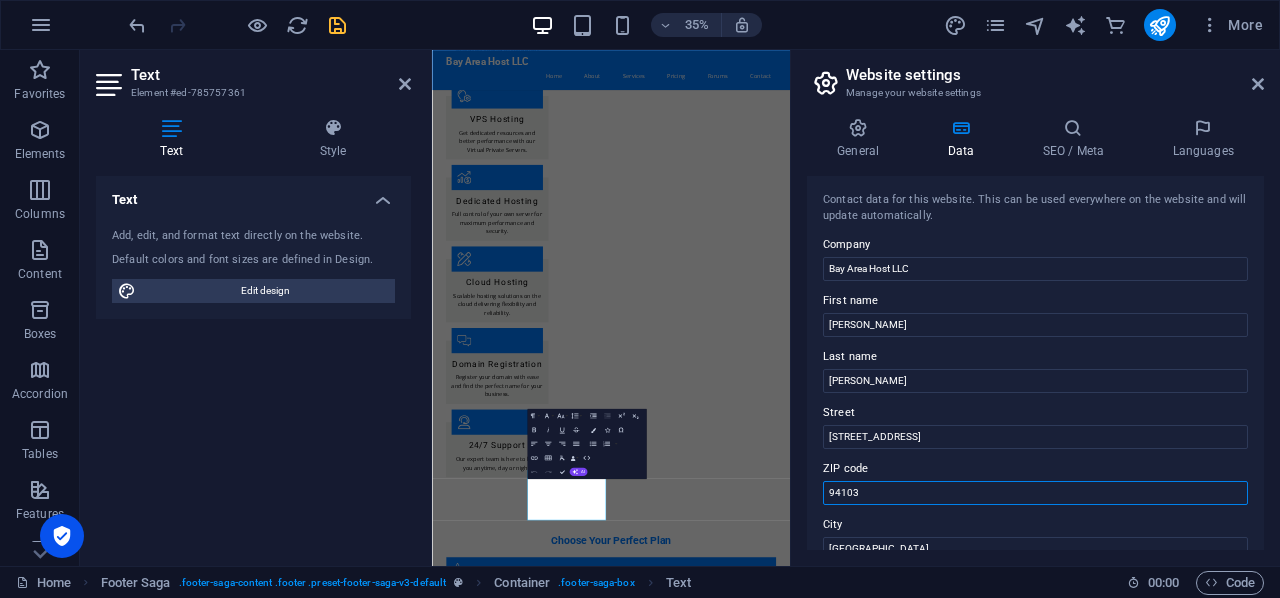 click on "94103" at bounding box center [1035, 493] 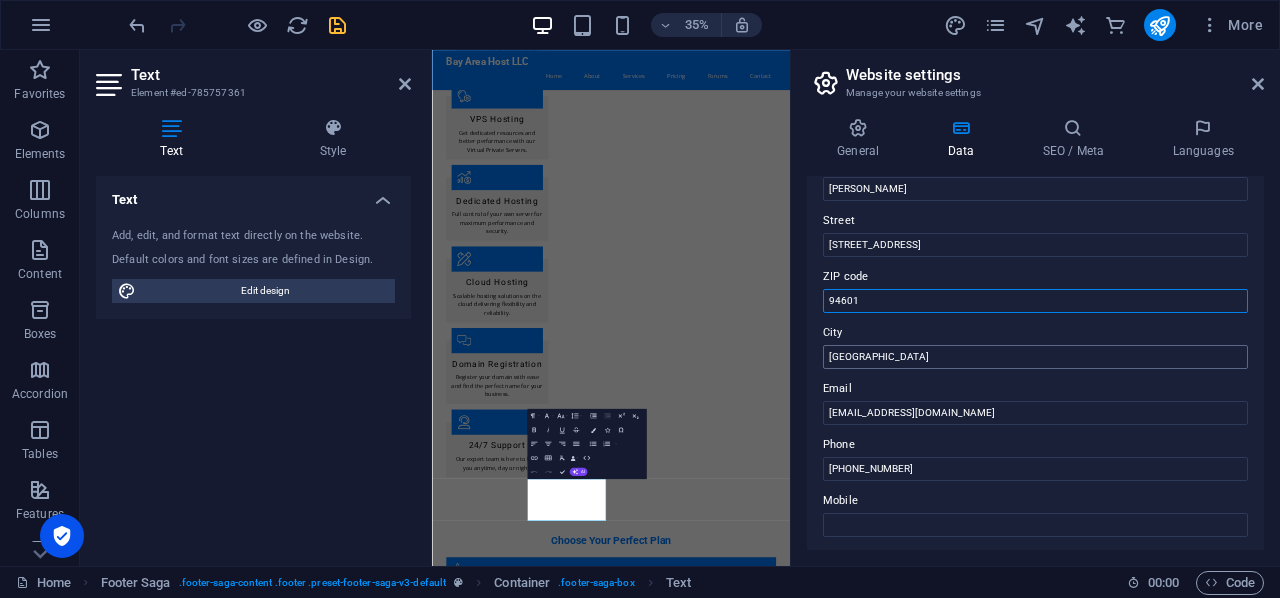 scroll, scrollTop: 200, scrollLeft: 0, axis: vertical 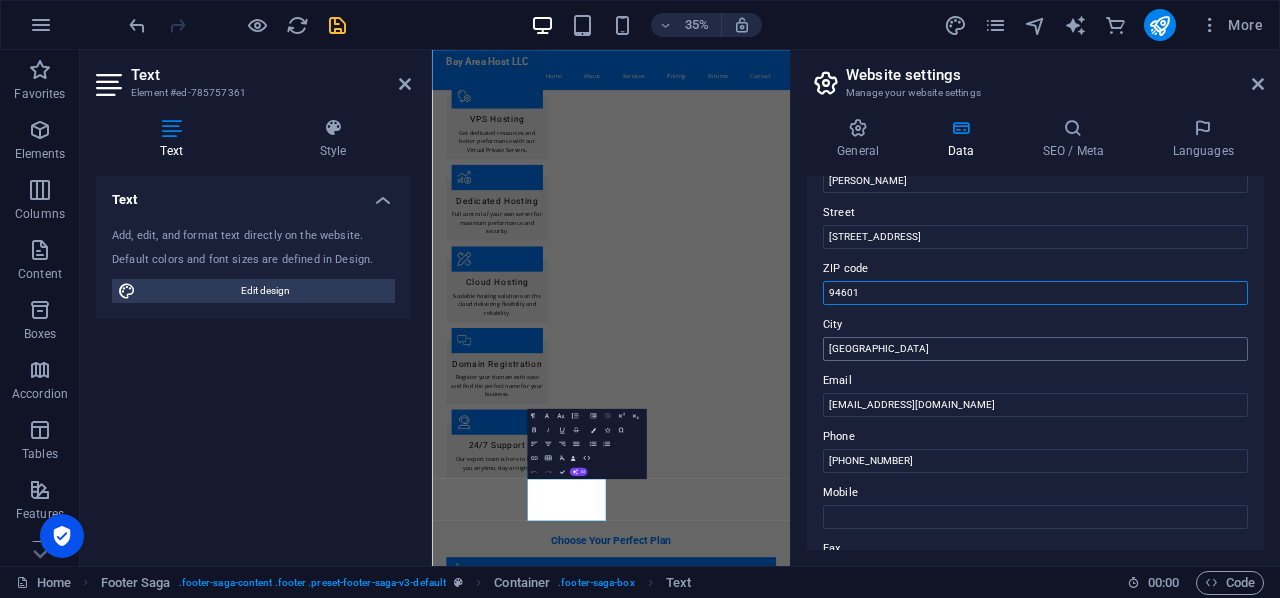 type on "94601" 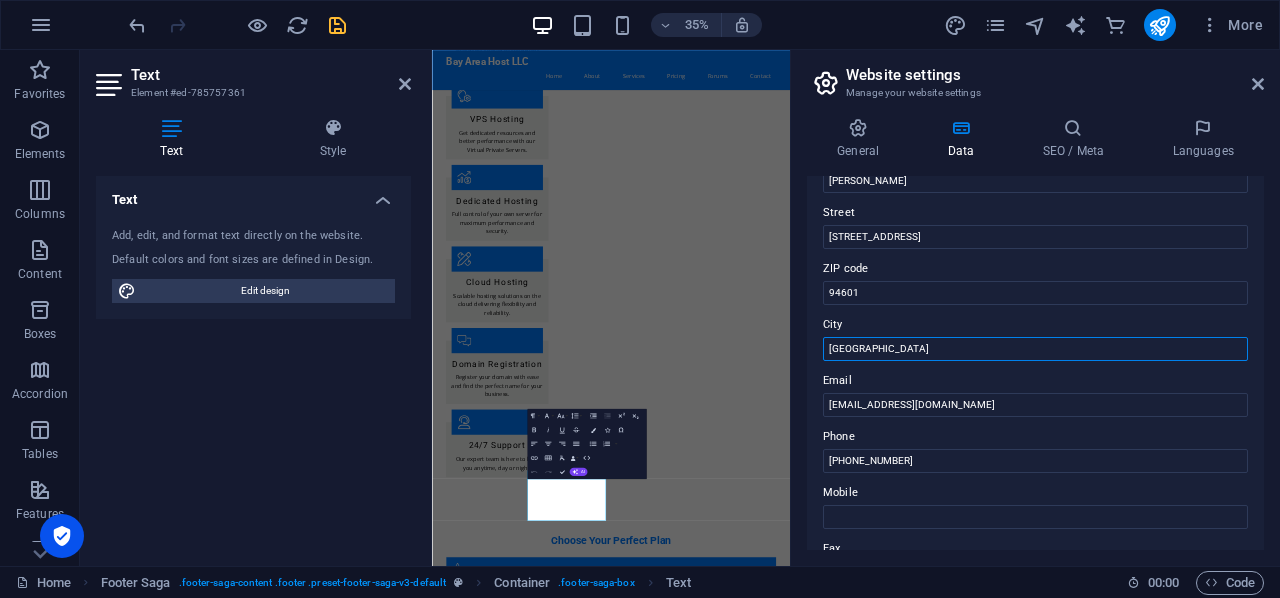 click on "[GEOGRAPHIC_DATA]" at bounding box center [1035, 349] 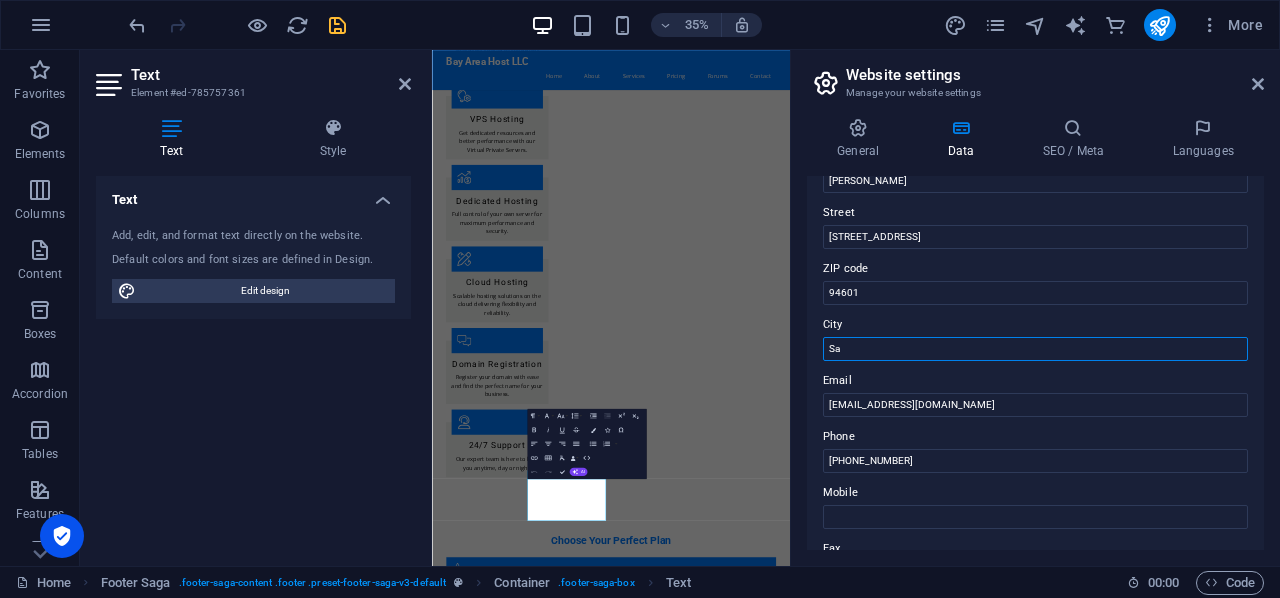 type on "S" 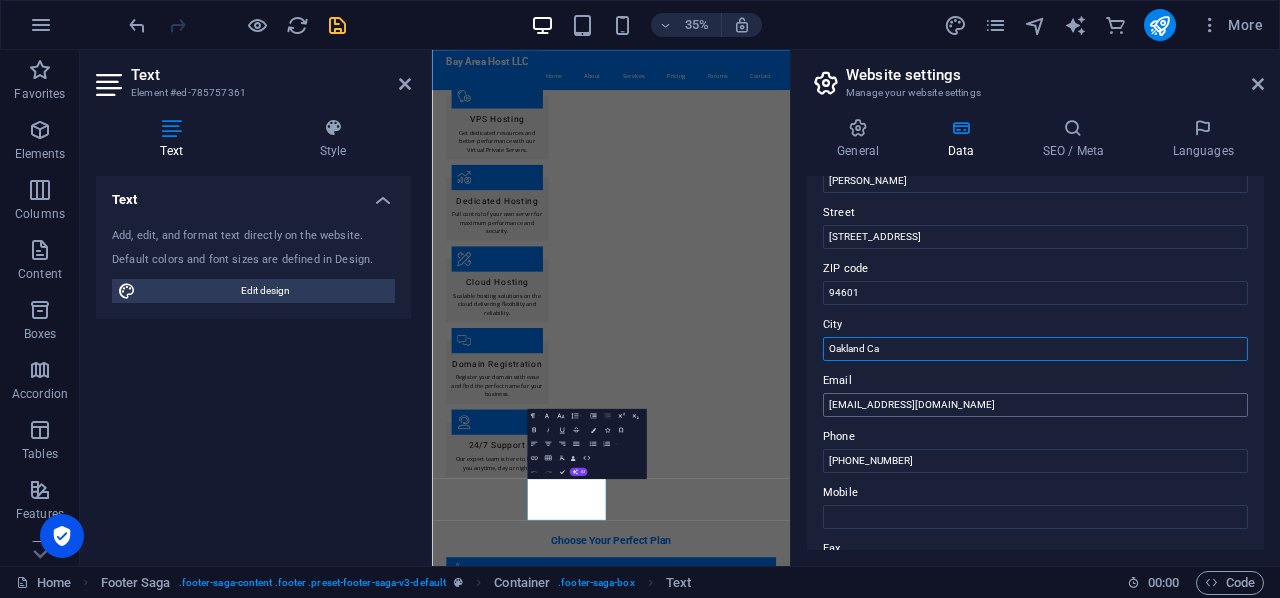 type on "Oakland Ca" 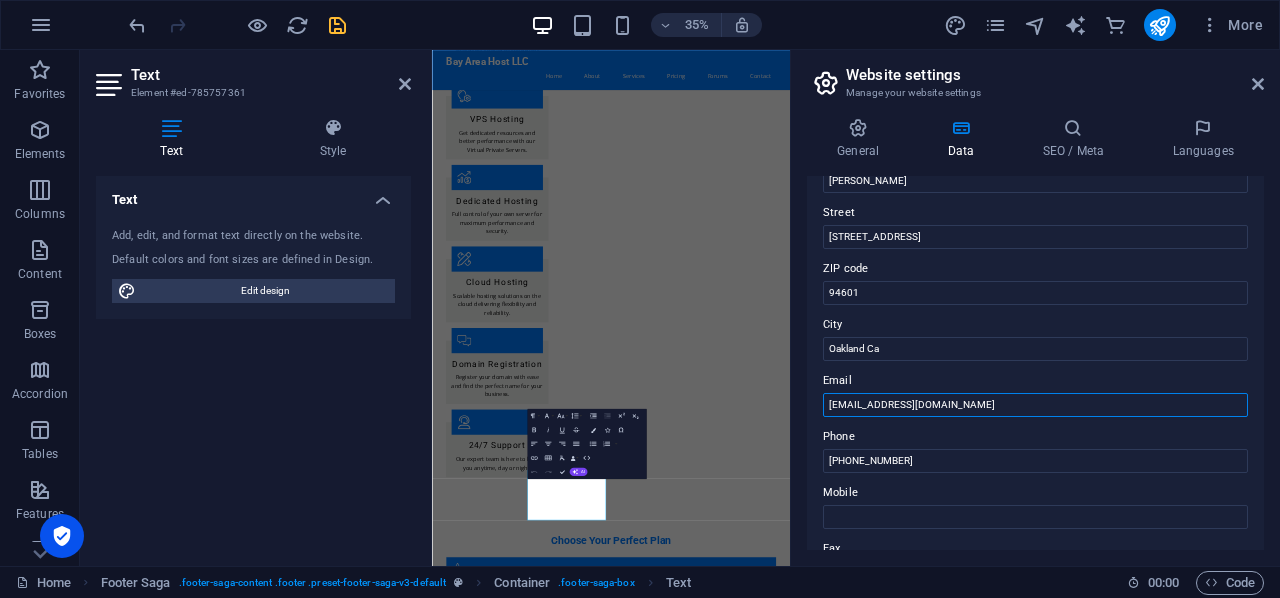 click on "[EMAIL_ADDRESS][DOMAIN_NAME]" at bounding box center (1035, 405) 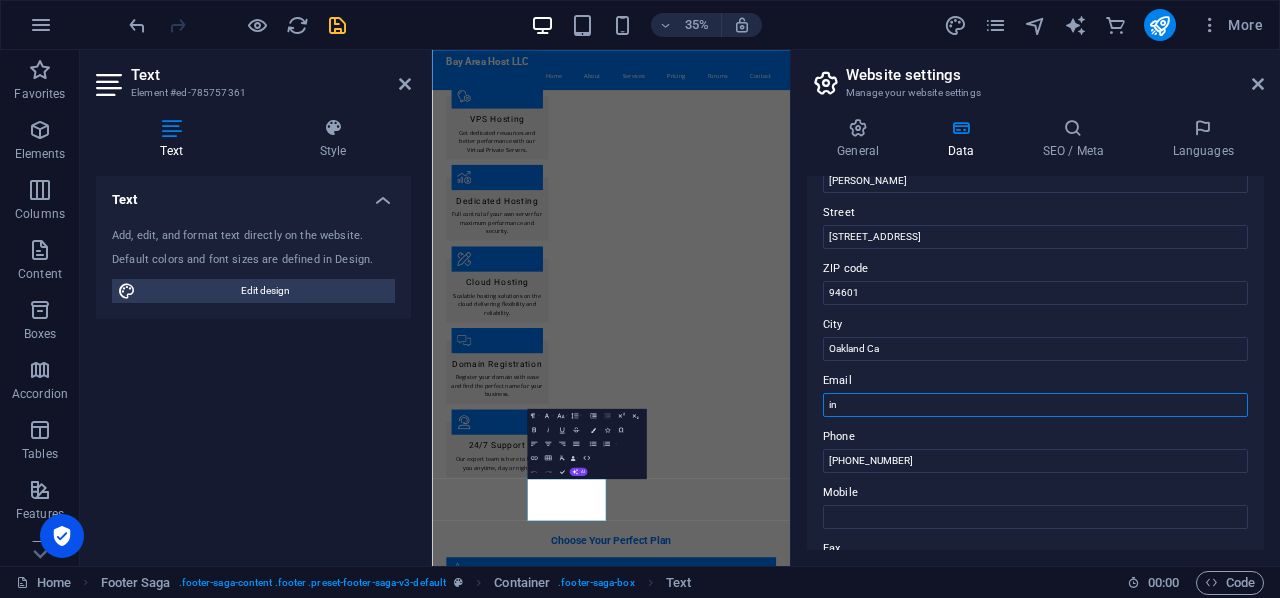 type on "i" 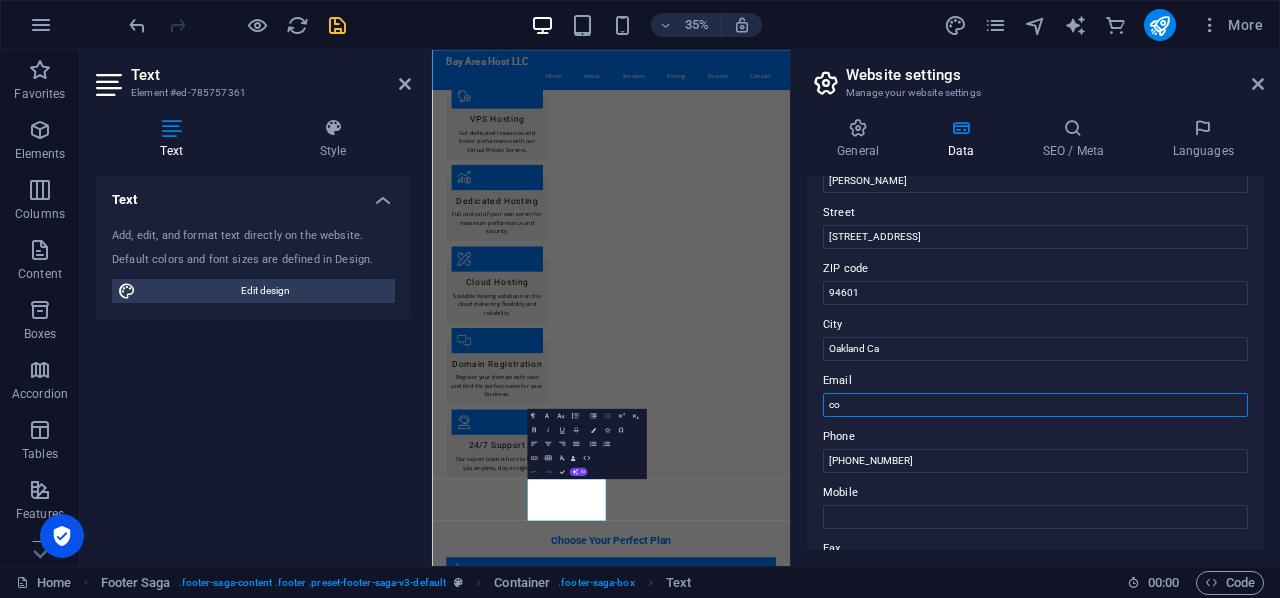 type on "c" 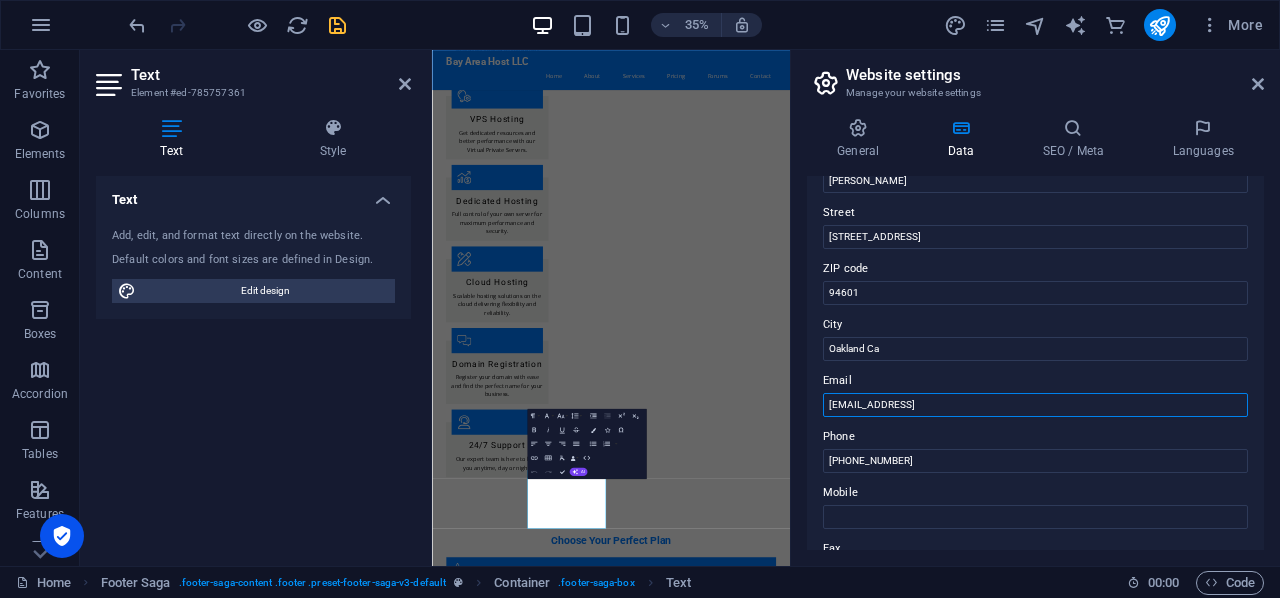 click on "[EMAIL_ADDRESS]" at bounding box center [1035, 405] 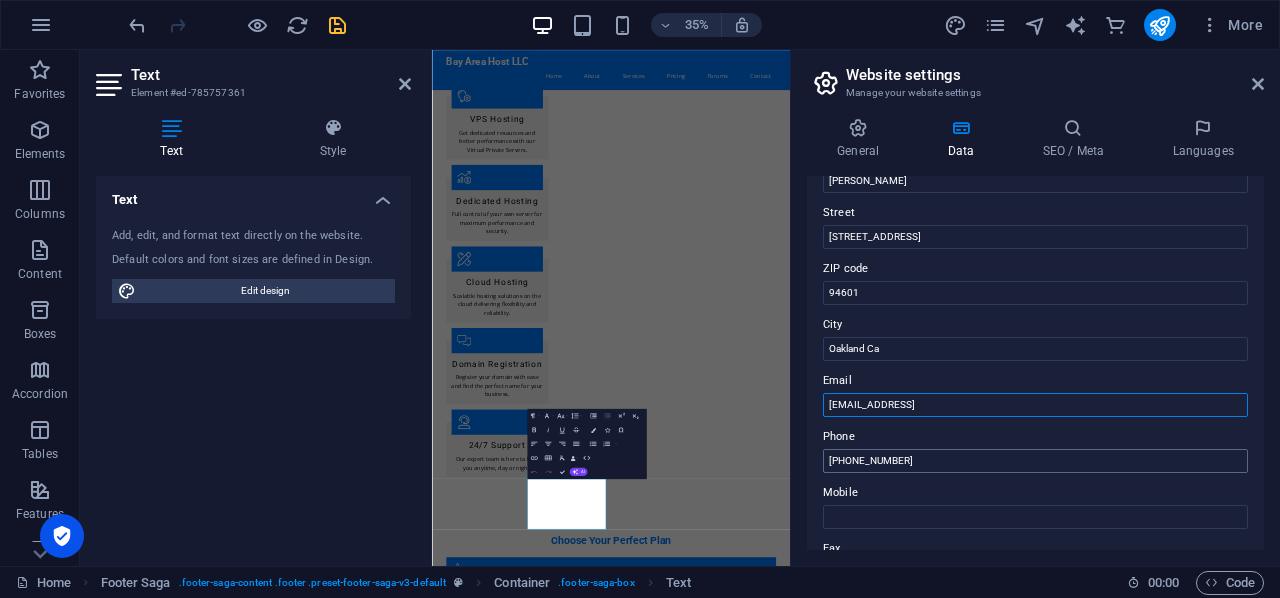 type on "[EMAIL_ADDRESS]" 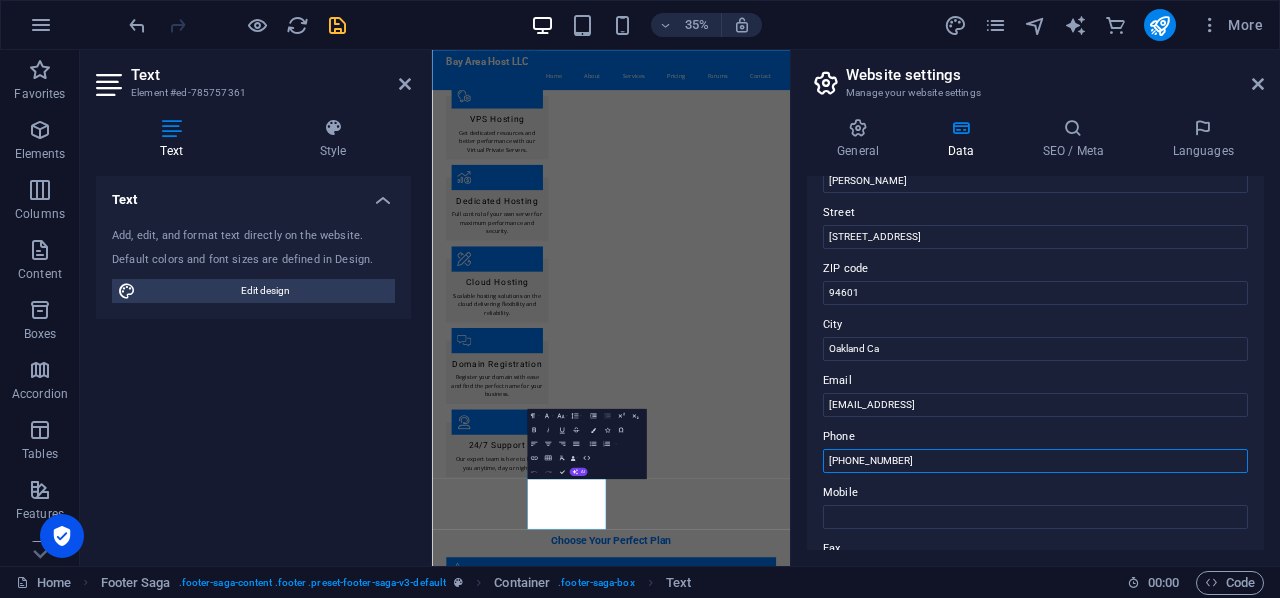 click on "[PHONE_NUMBER]" at bounding box center (1035, 461) 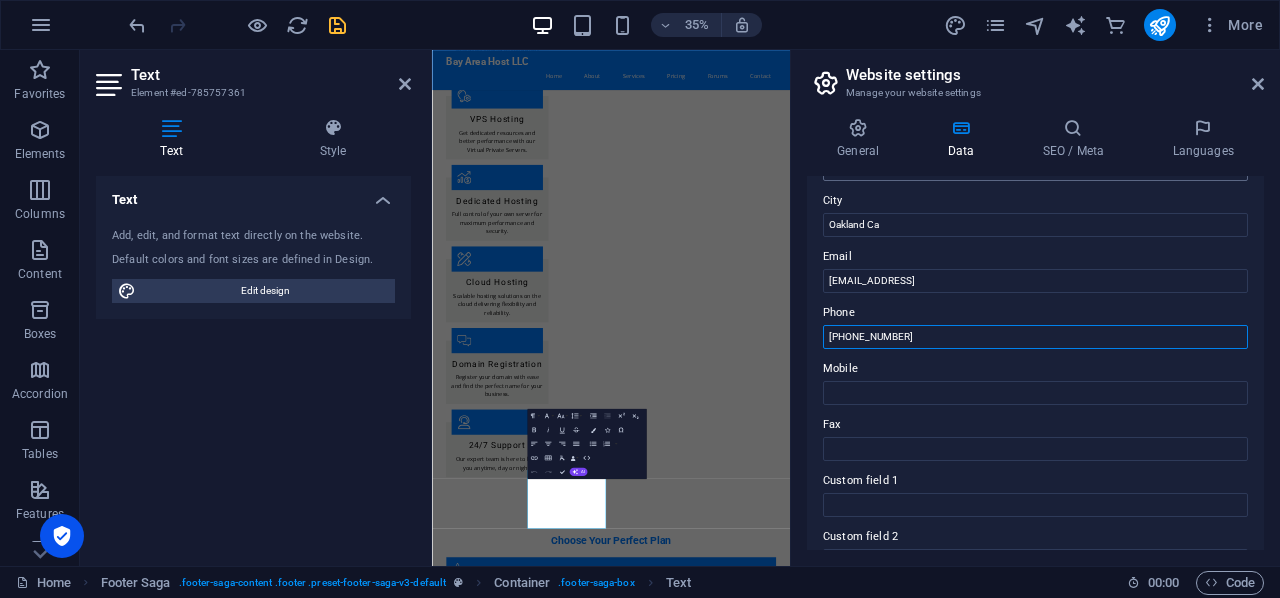 scroll, scrollTop: 327, scrollLeft: 0, axis: vertical 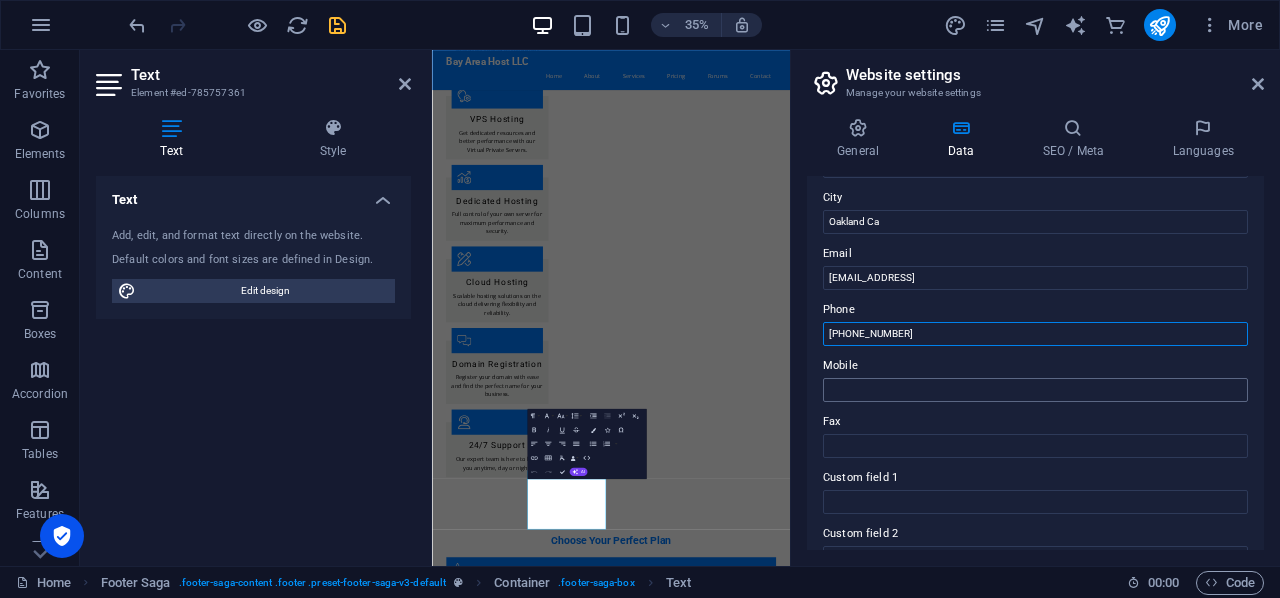 type on "[PHONE_NUMBER]" 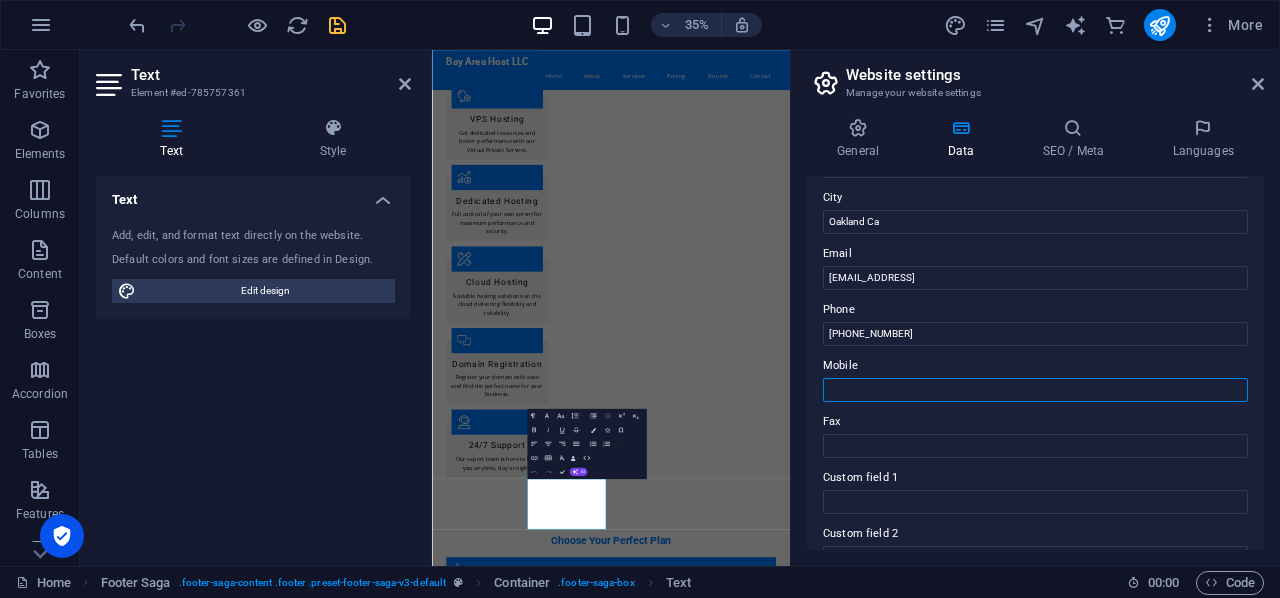 click on "Mobile" at bounding box center [1035, 390] 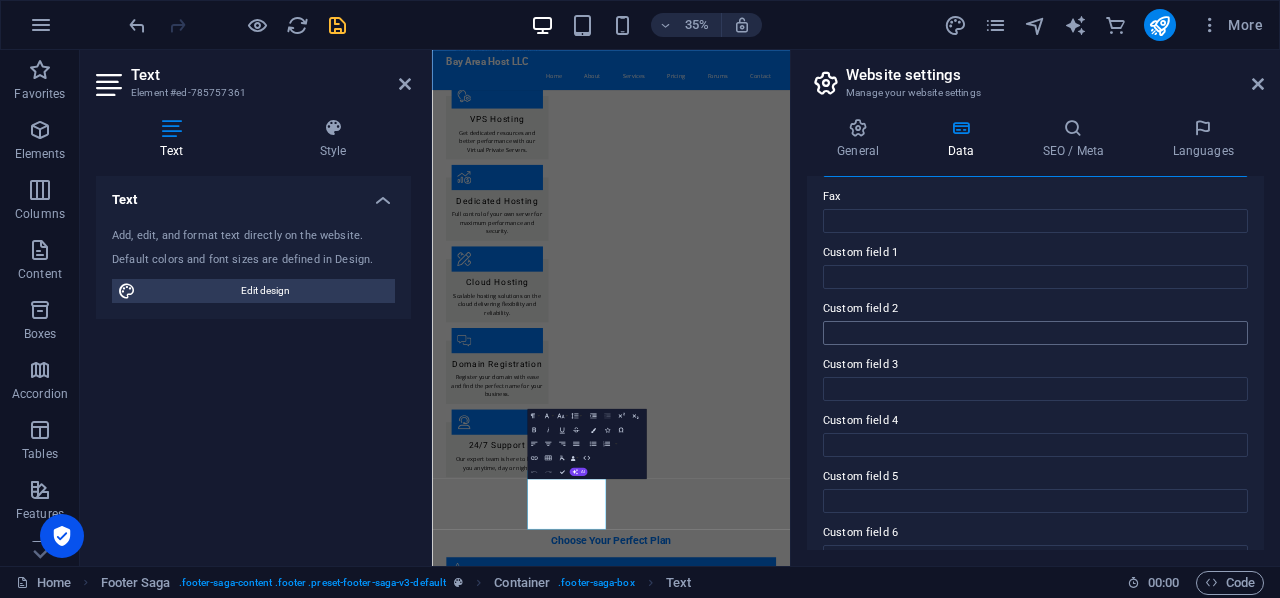 scroll, scrollTop: 586, scrollLeft: 0, axis: vertical 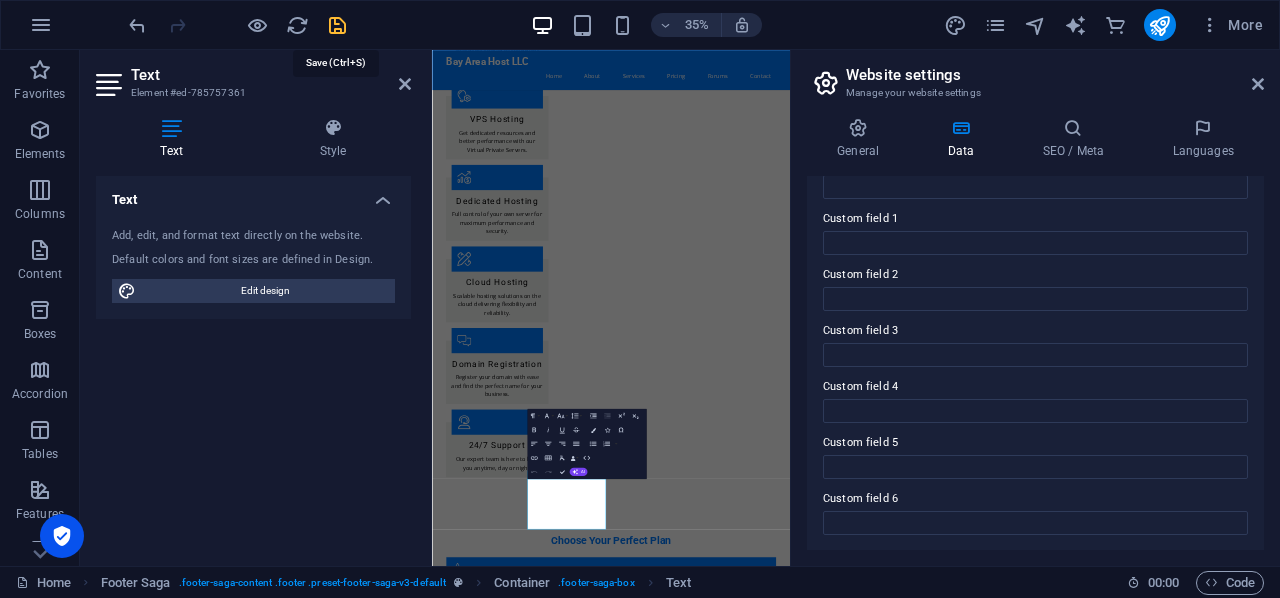 type on "[PHONE_NUMBER]" 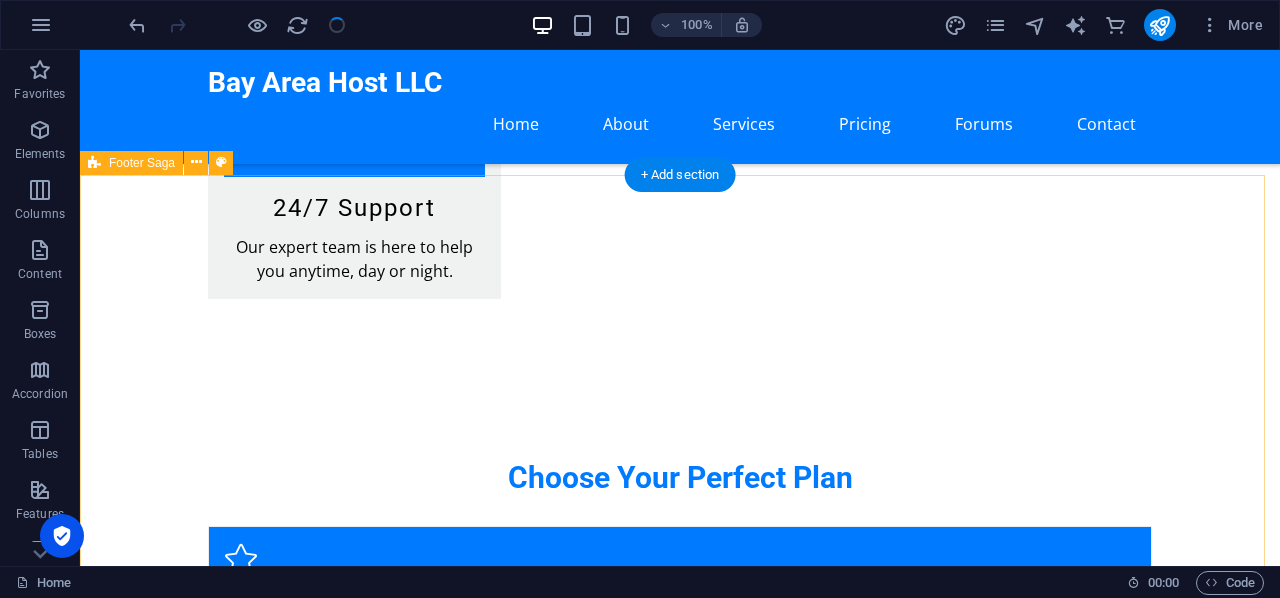 scroll, scrollTop: 2578, scrollLeft: 0, axis: vertical 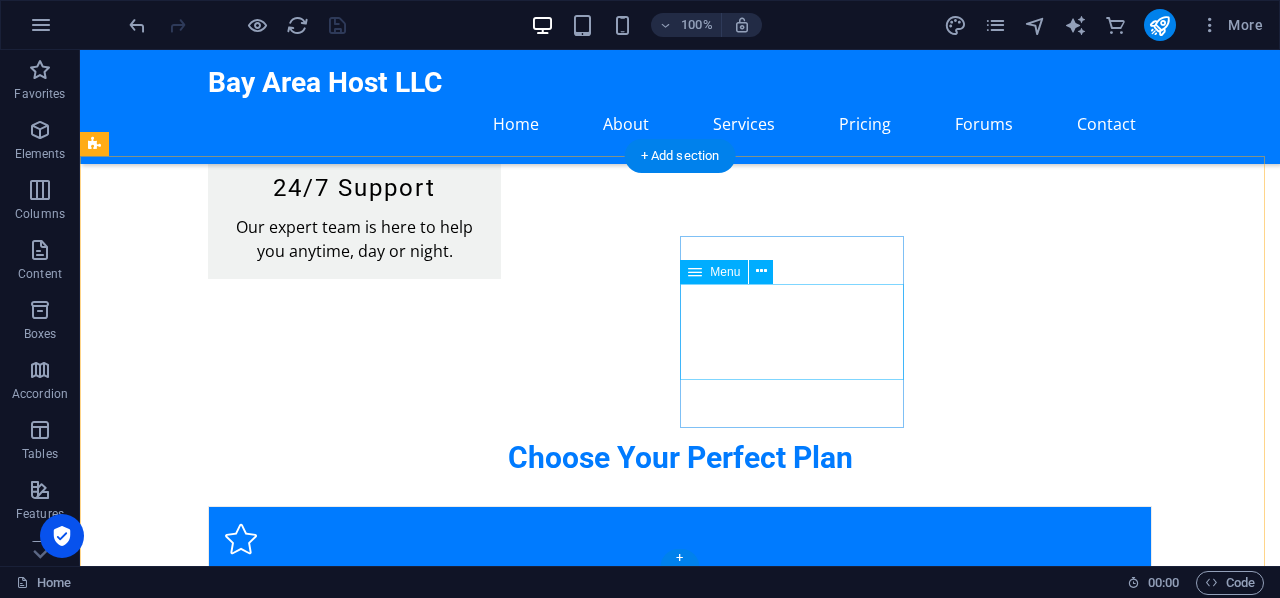 click on "Home About Services Pricing" at bounding box center (208, 3026) 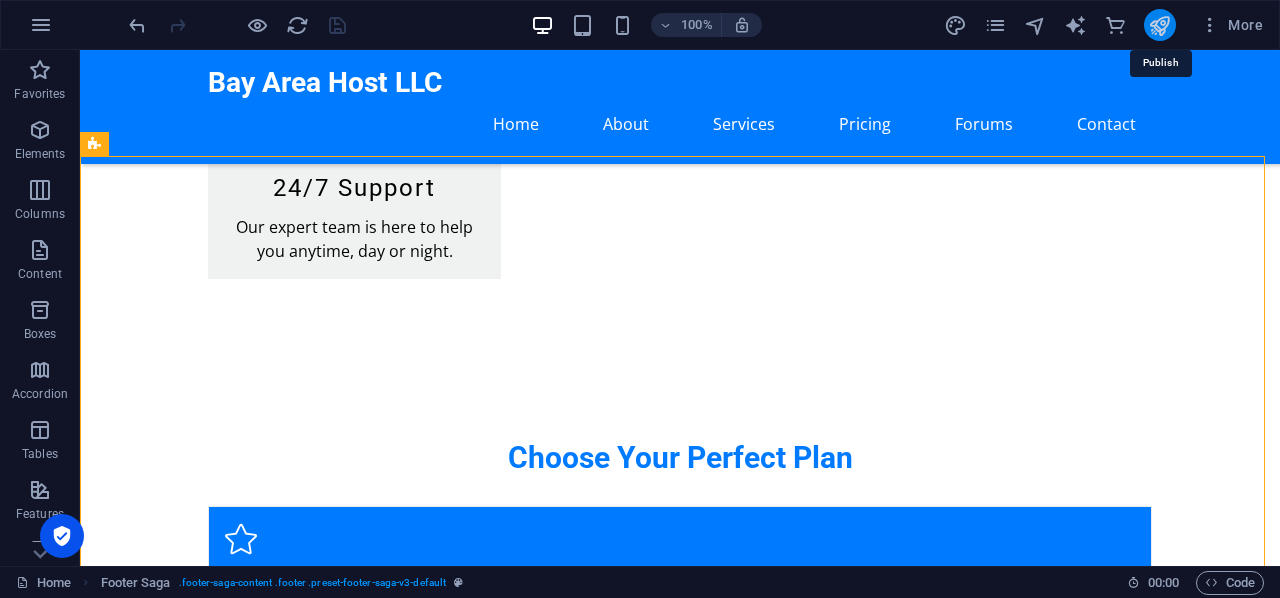 click at bounding box center [1159, 25] 